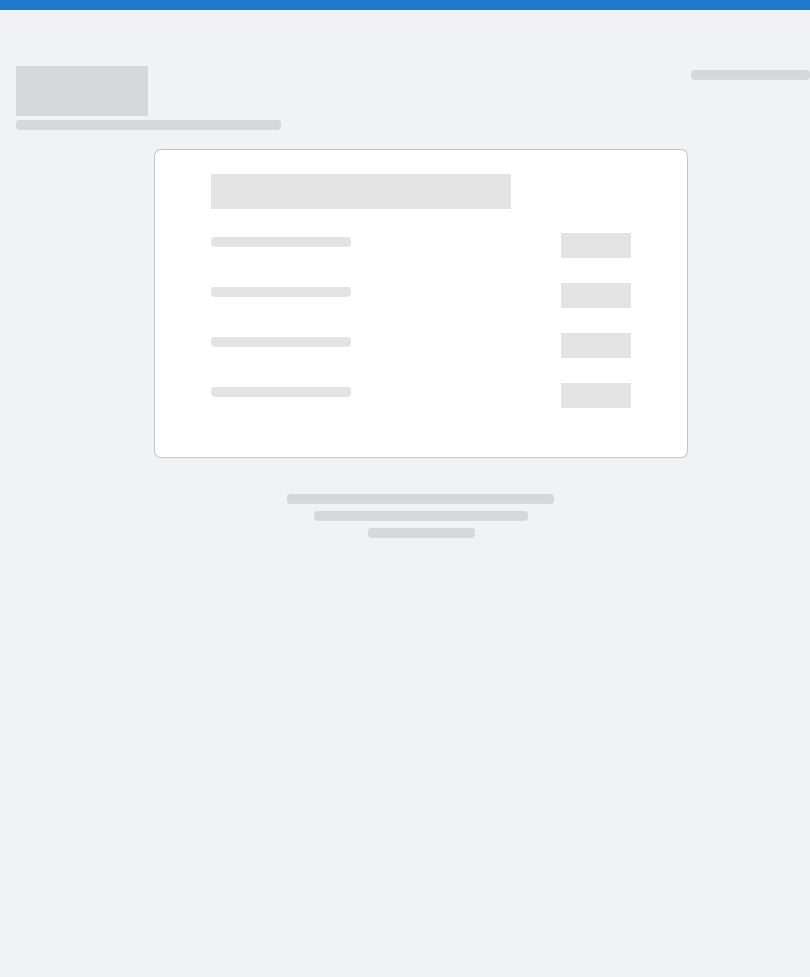 scroll, scrollTop: 0, scrollLeft: 0, axis: both 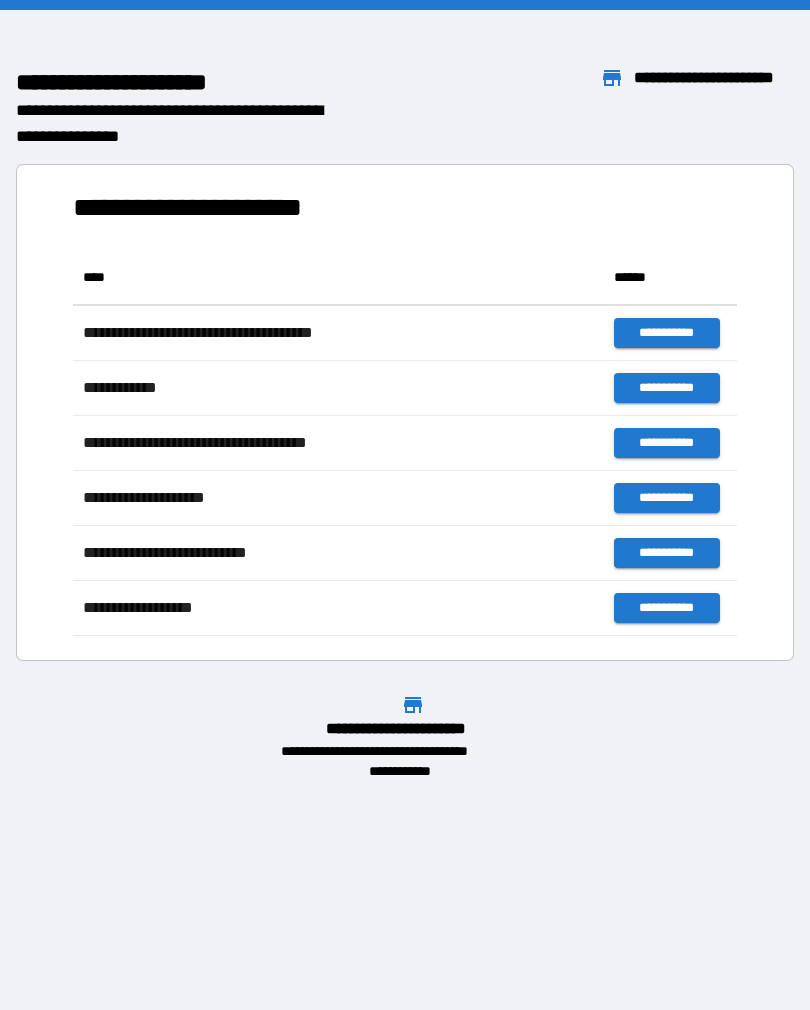 click on "**********" at bounding box center [405, 505] 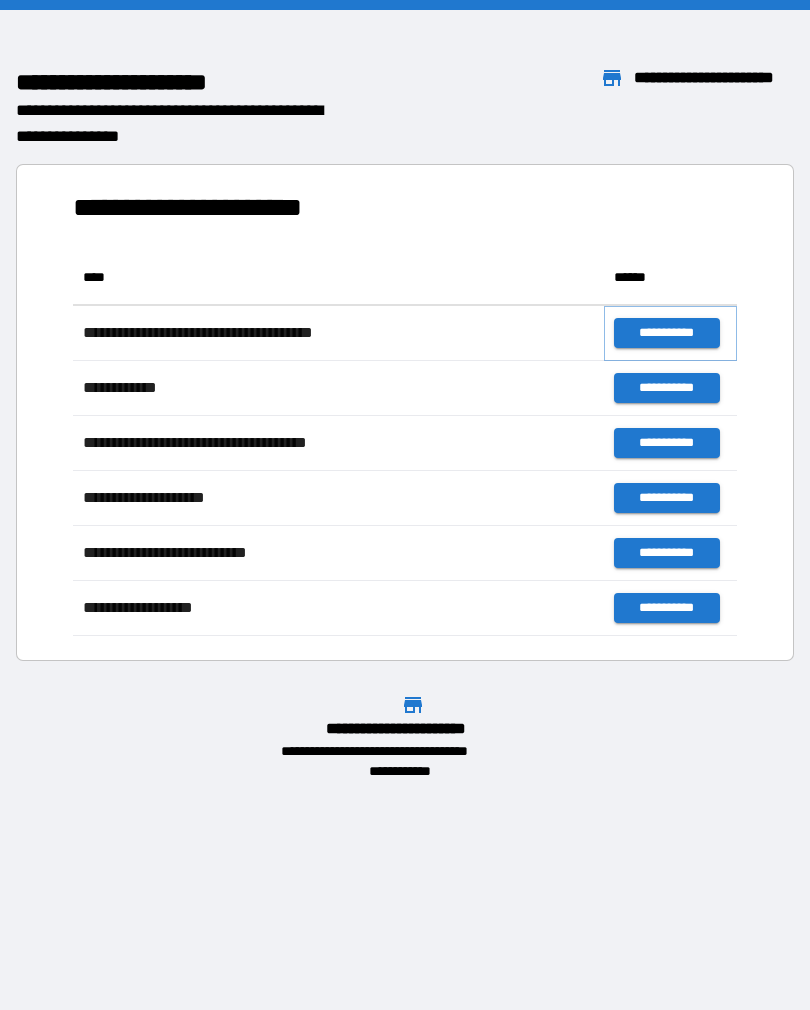 click on "**********" at bounding box center [666, 333] 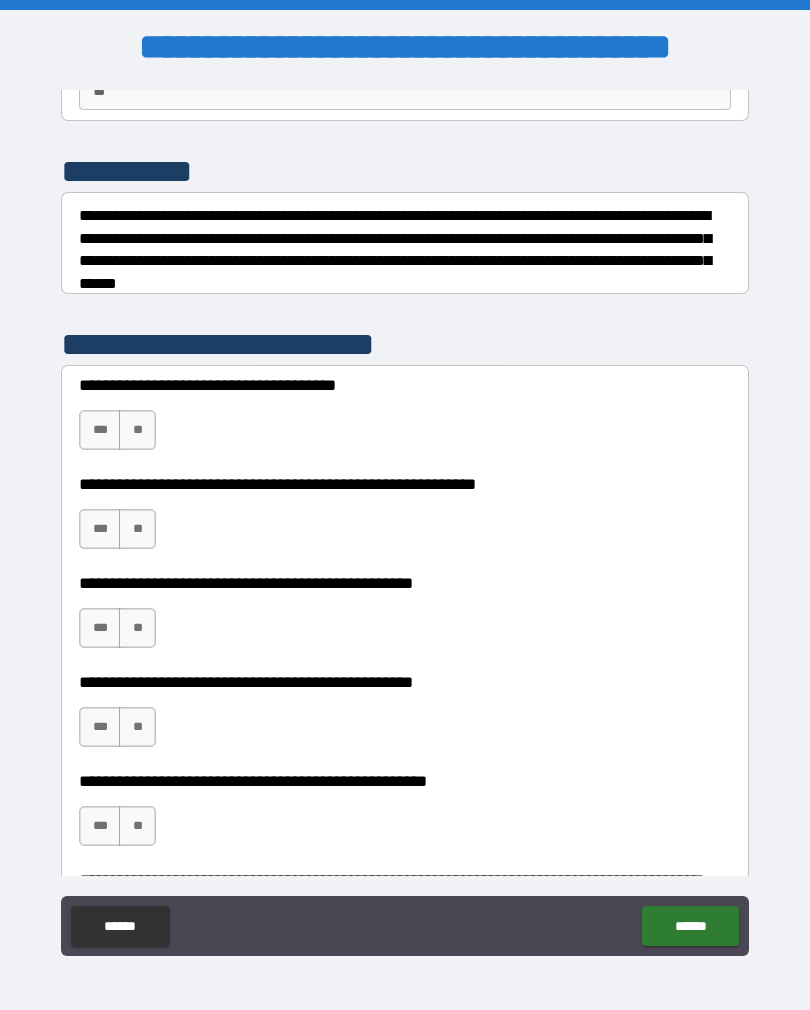 scroll, scrollTop: 251, scrollLeft: 0, axis: vertical 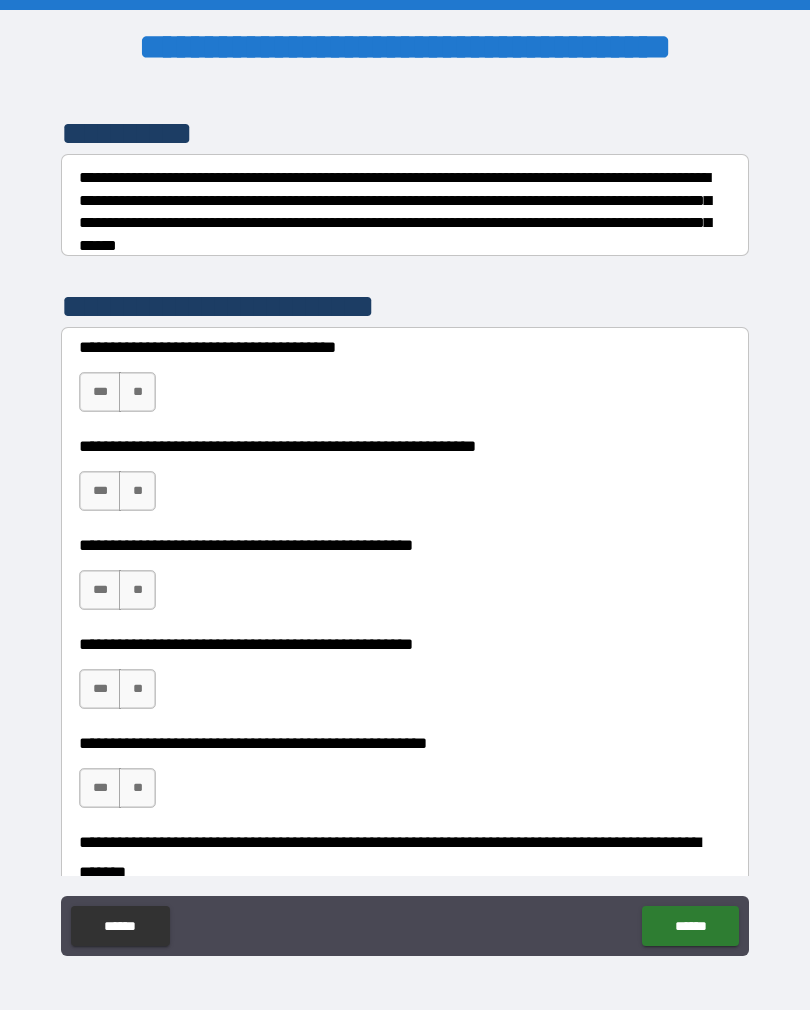 click on "**" at bounding box center (137, 392) 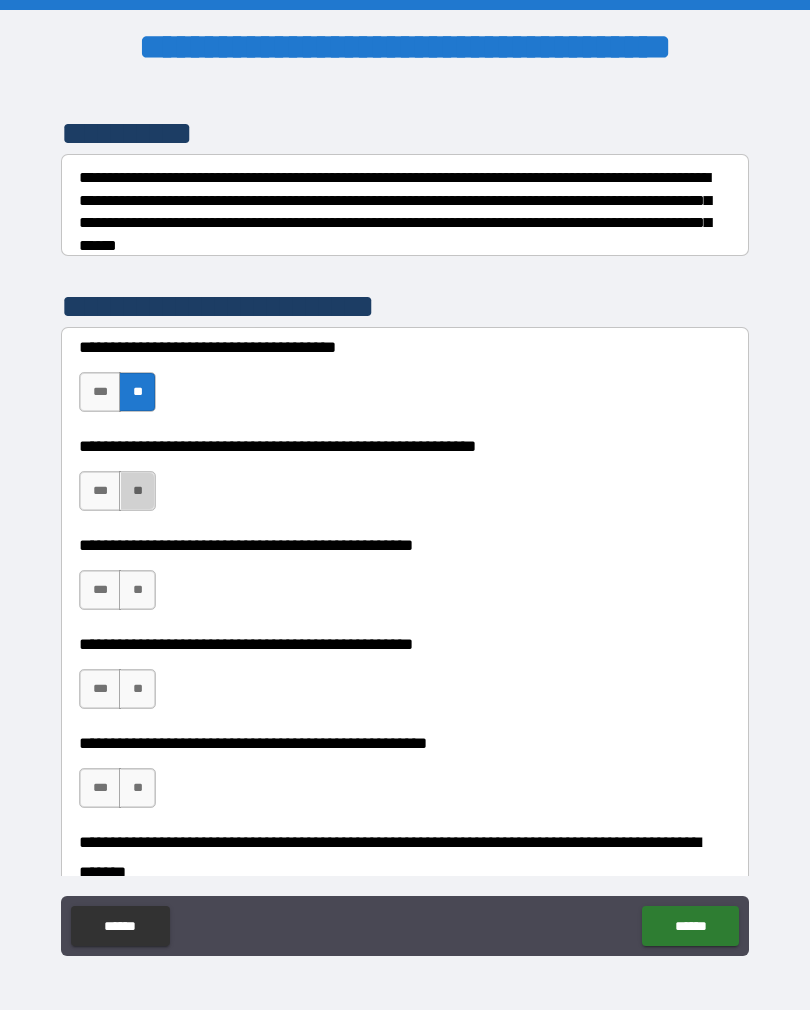 click on "**" at bounding box center (137, 491) 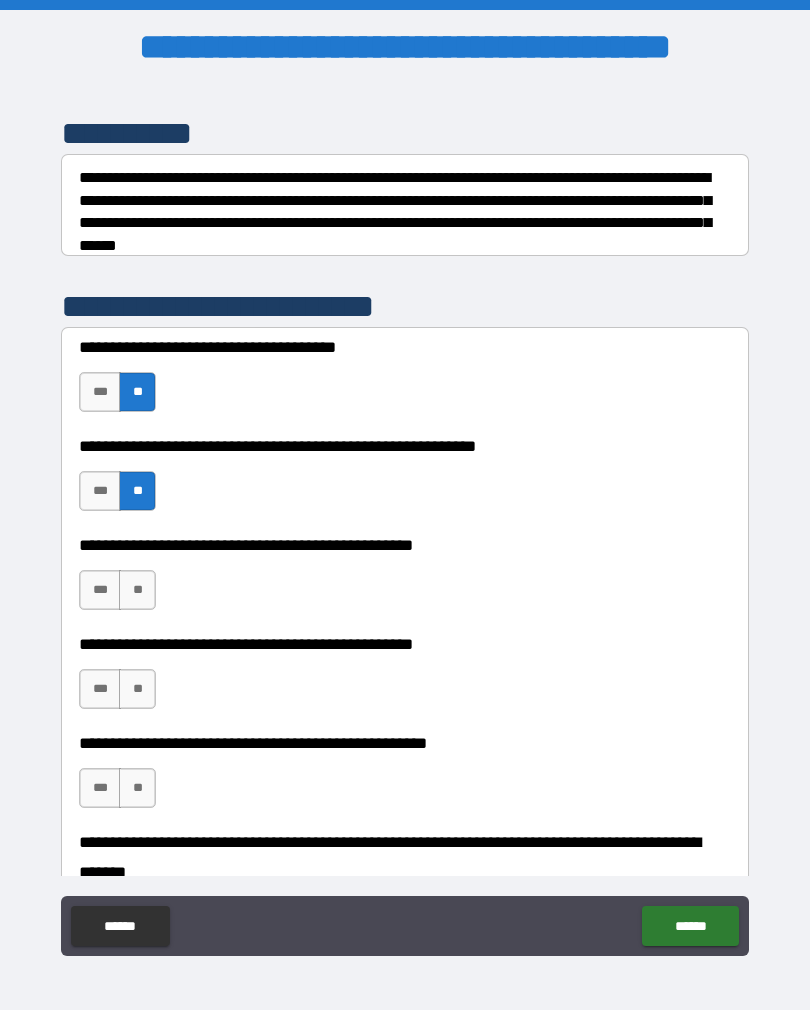 click on "**" at bounding box center [137, 590] 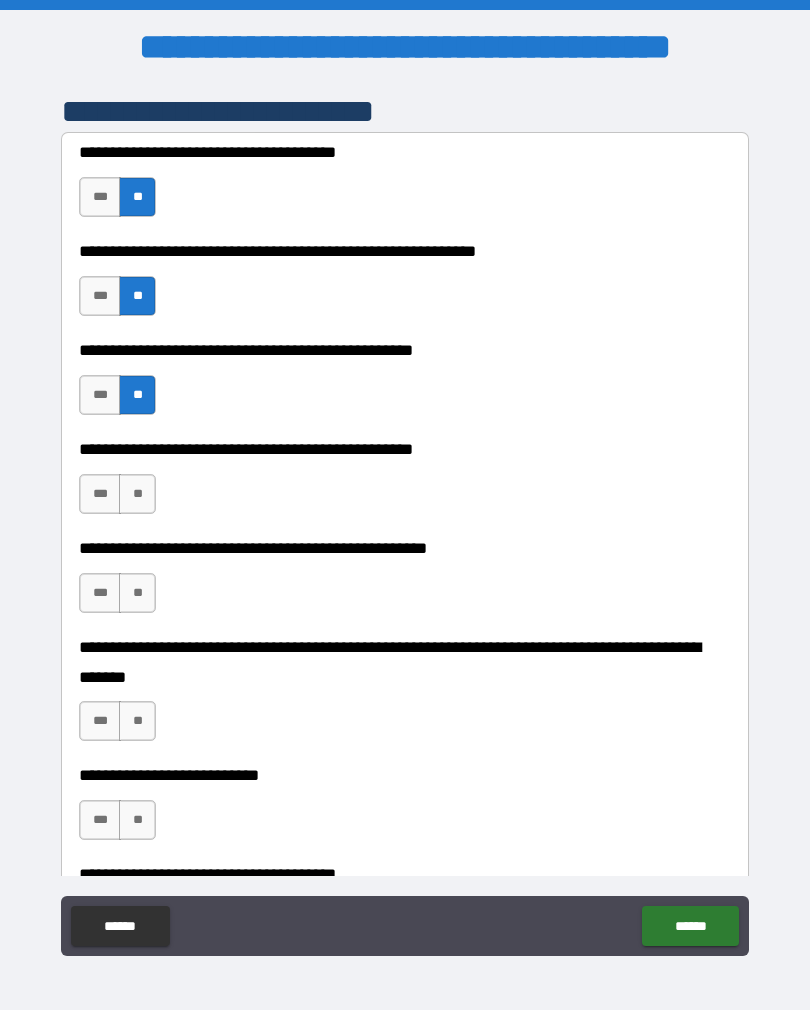 scroll, scrollTop: 455, scrollLeft: 0, axis: vertical 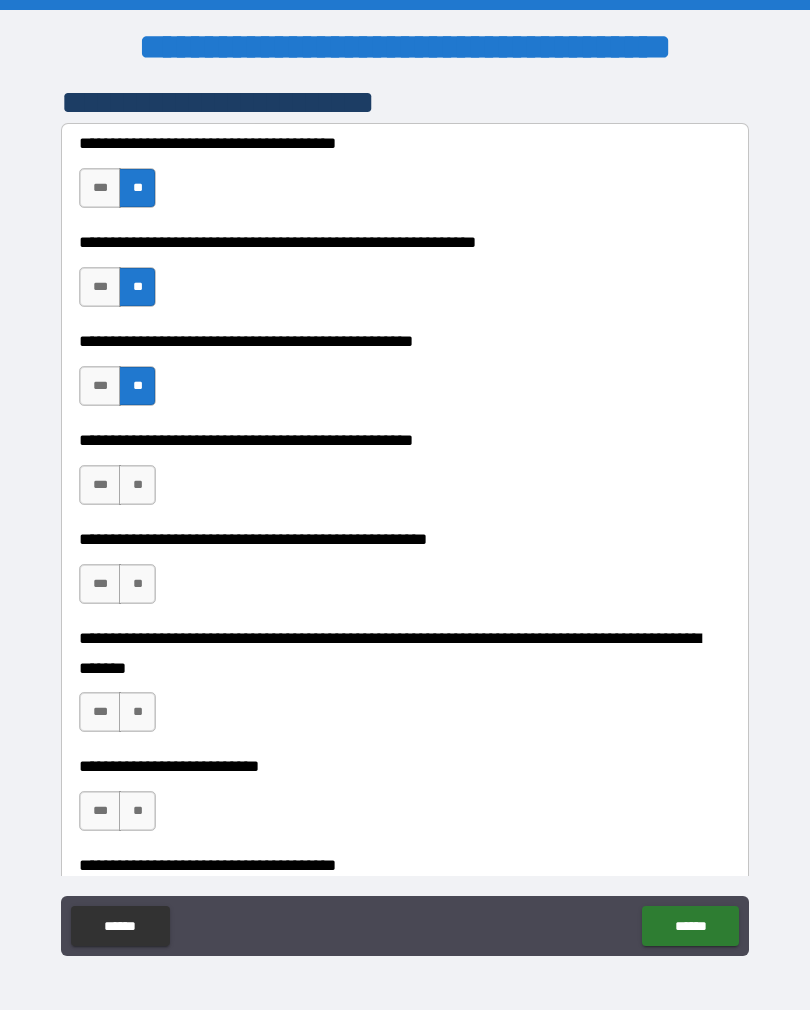 click on "**" at bounding box center (137, 485) 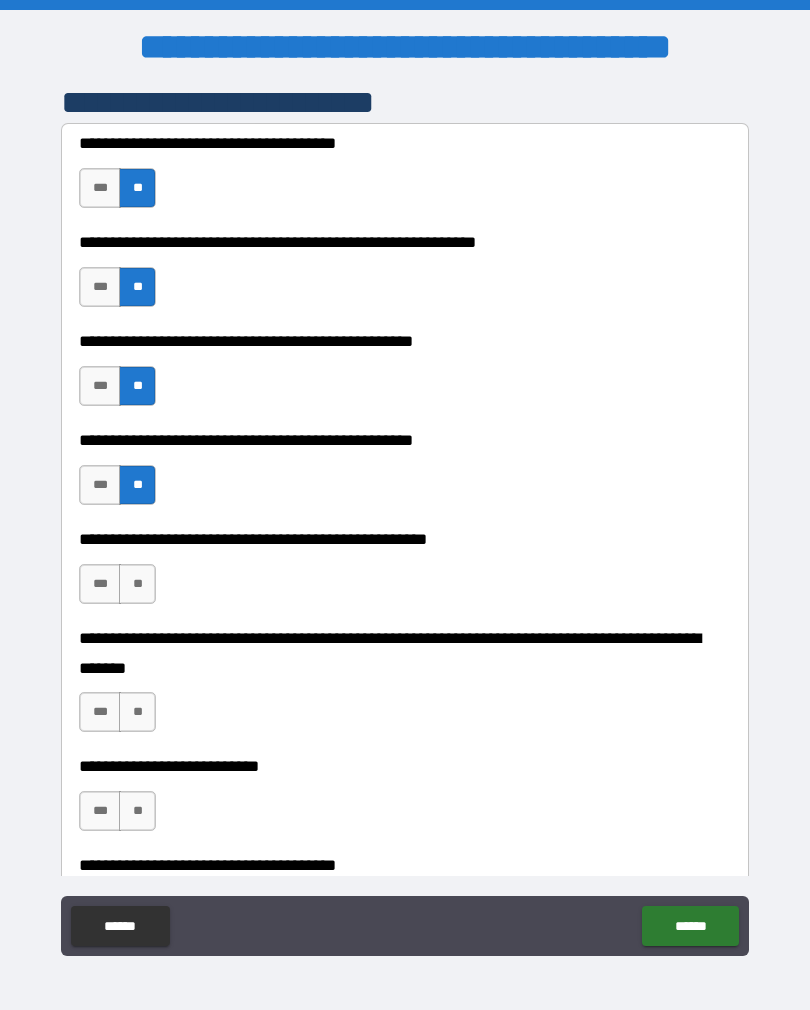 click on "**" at bounding box center [137, 584] 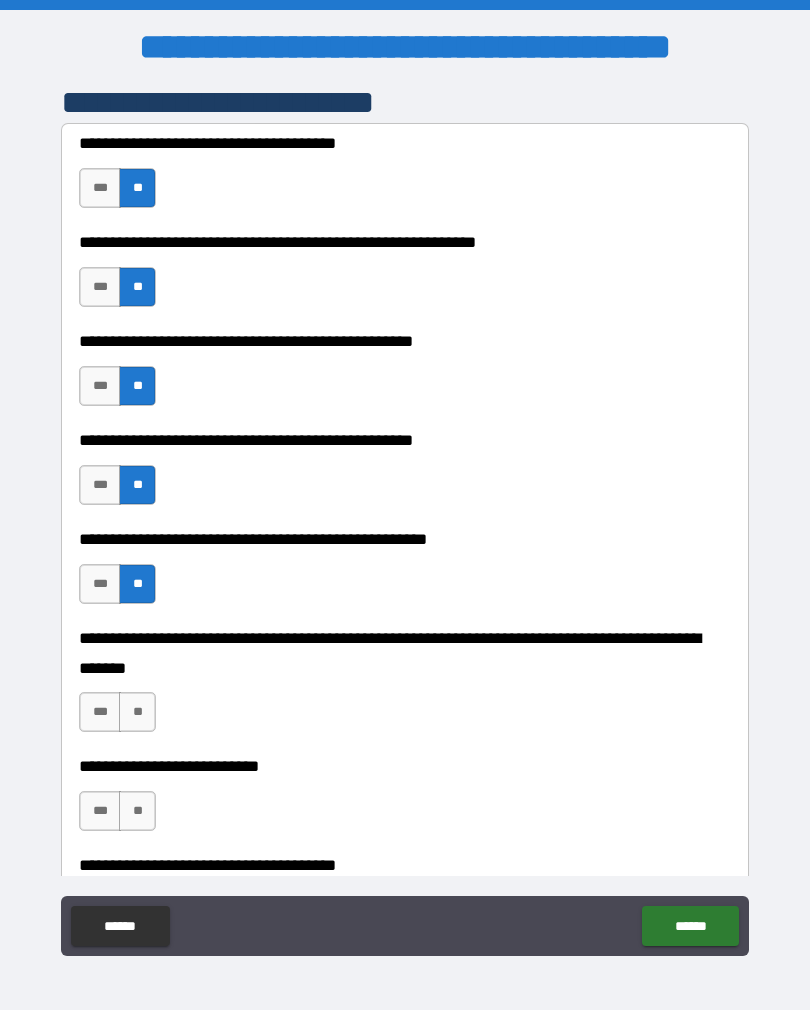 click on "**" at bounding box center (137, 712) 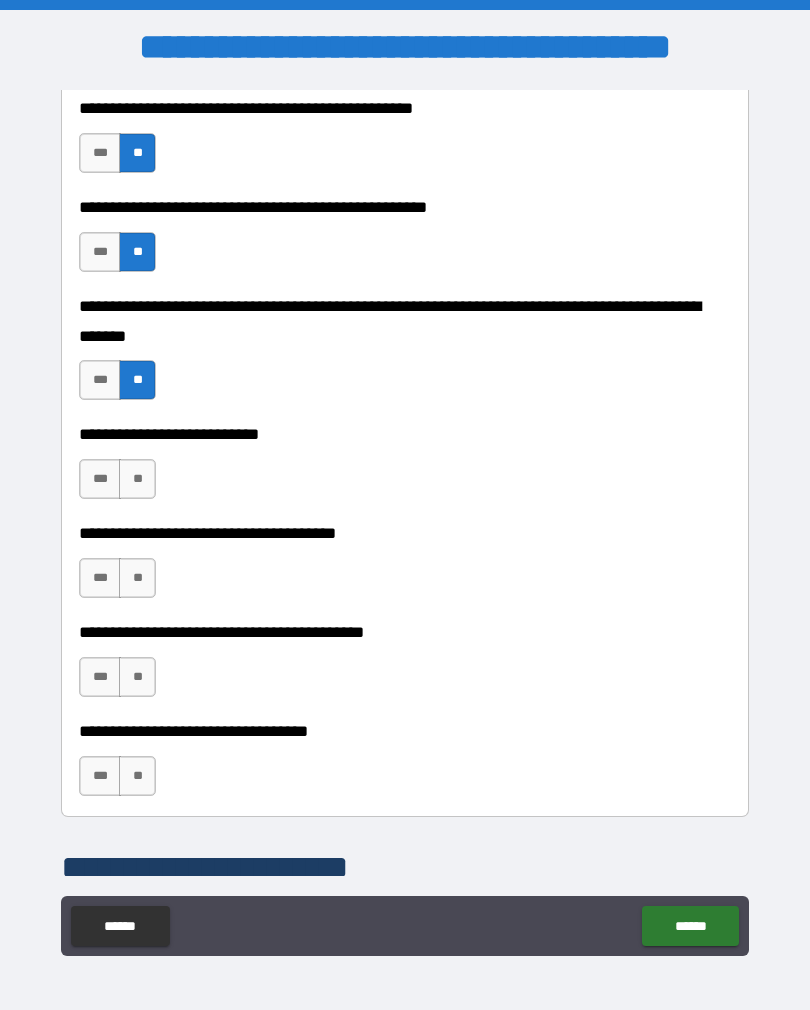 scroll, scrollTop: 788, scrollLeft: 0, axis: vertical 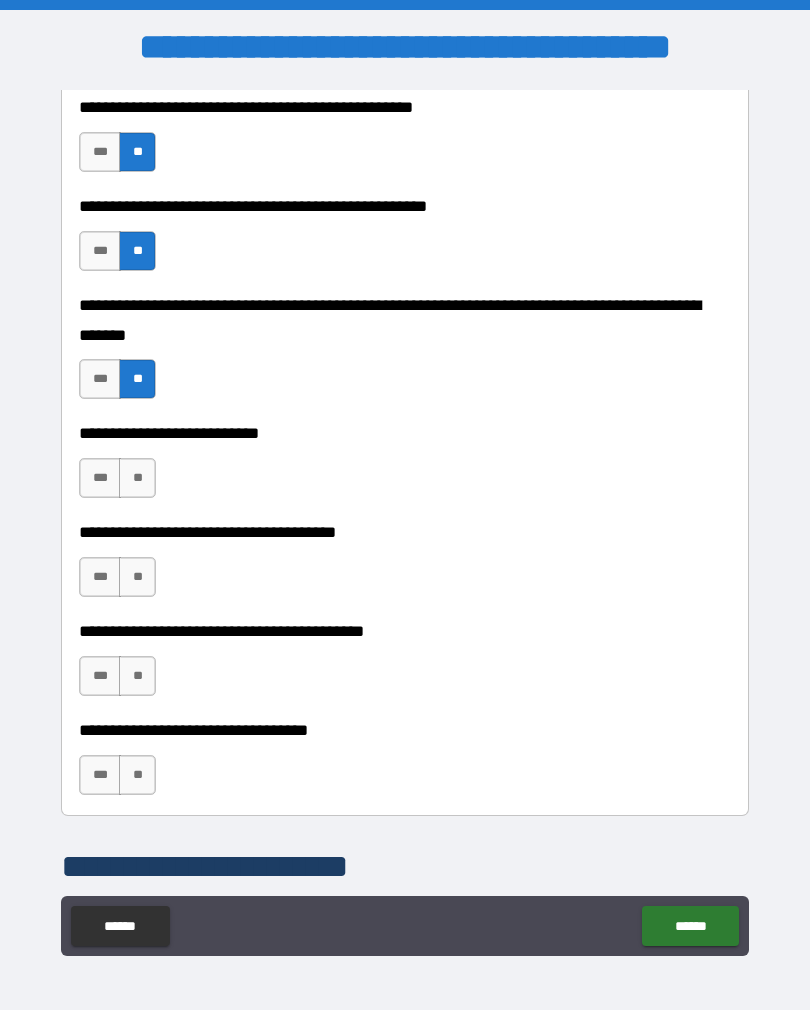 click on "**" at bounding box center (137, 478) 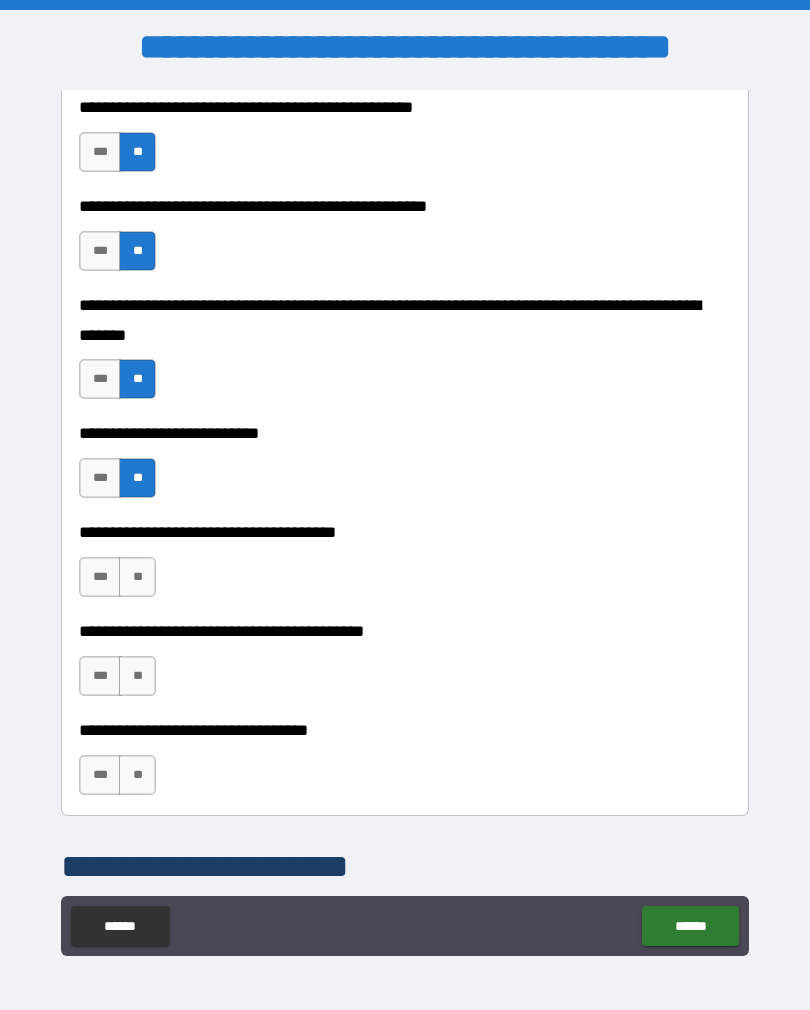 click on "**" at bounding box center [137, 577] 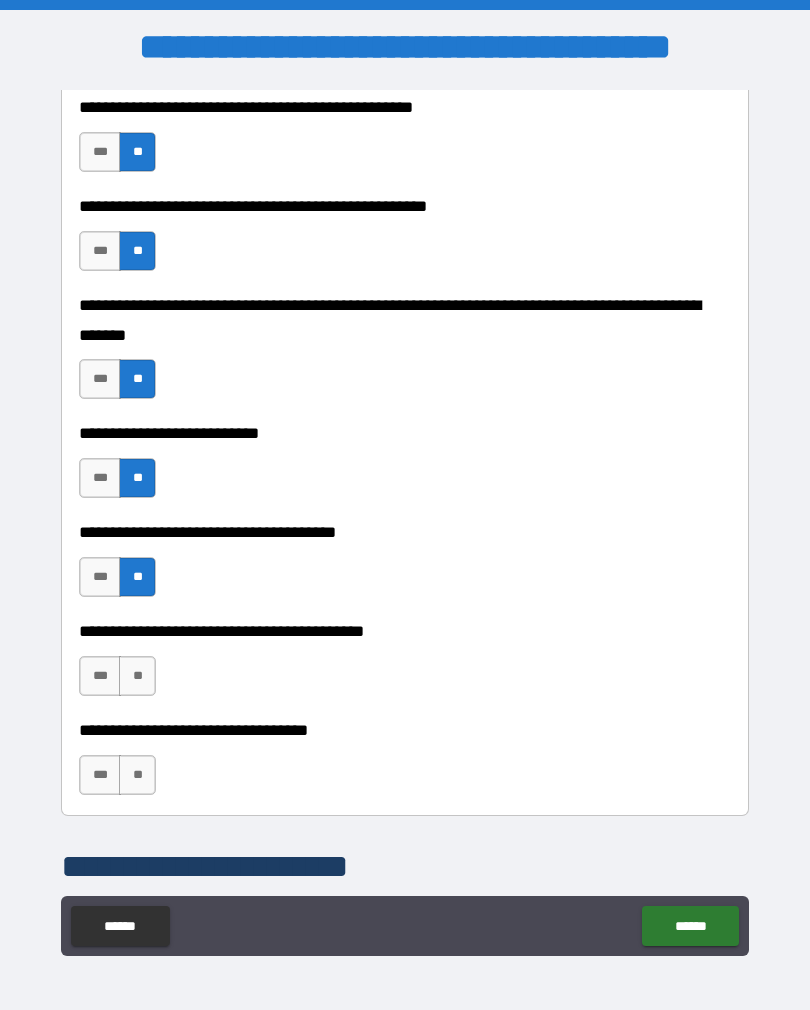 click on "**" at bounding box center (137, 676) 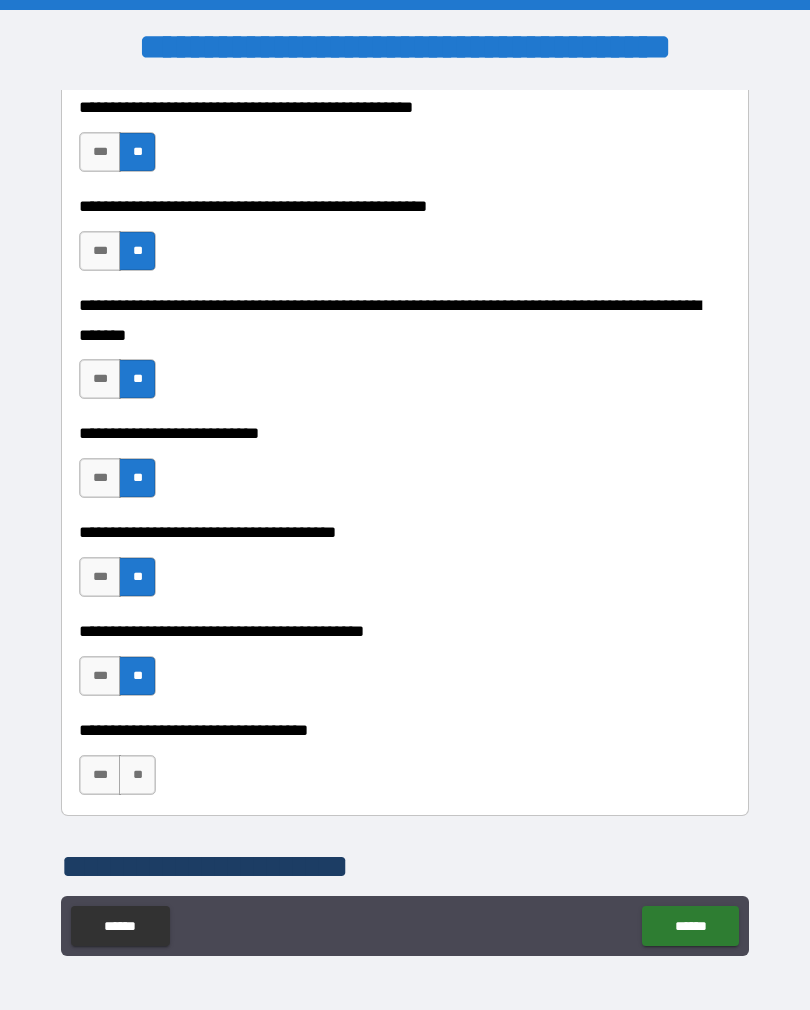 click on "**" at bounding box center [137, 775] 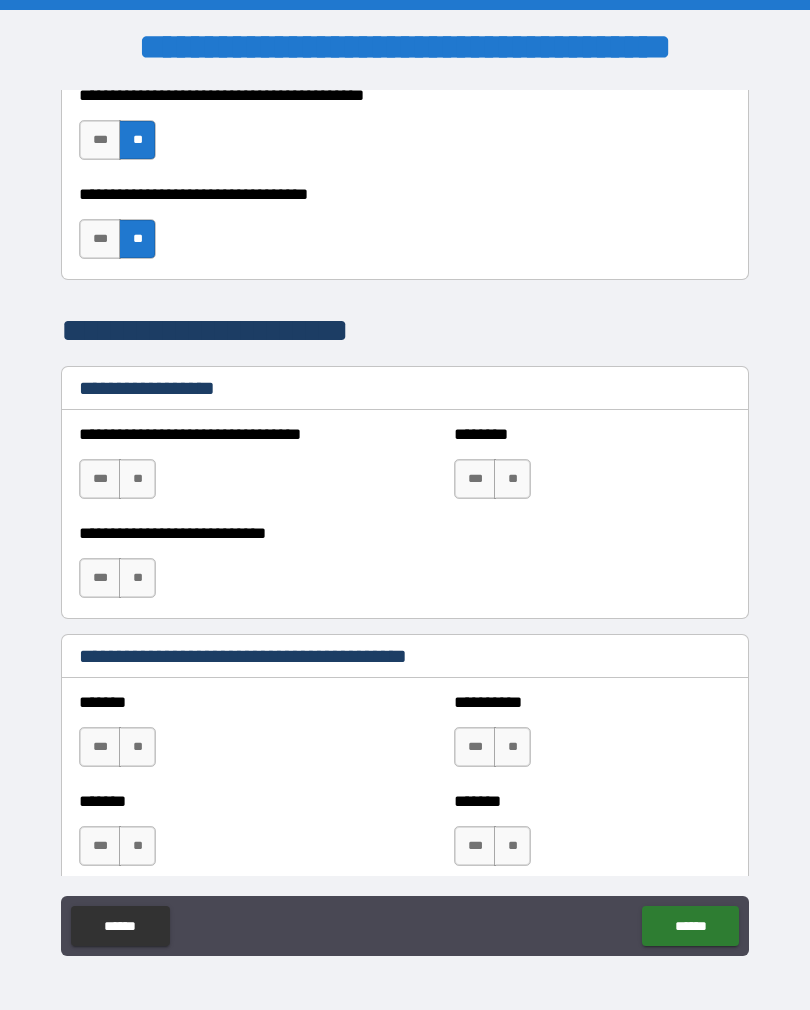 scroll, scrollTop: 1340, scrollLeft: 0, axis: vertical 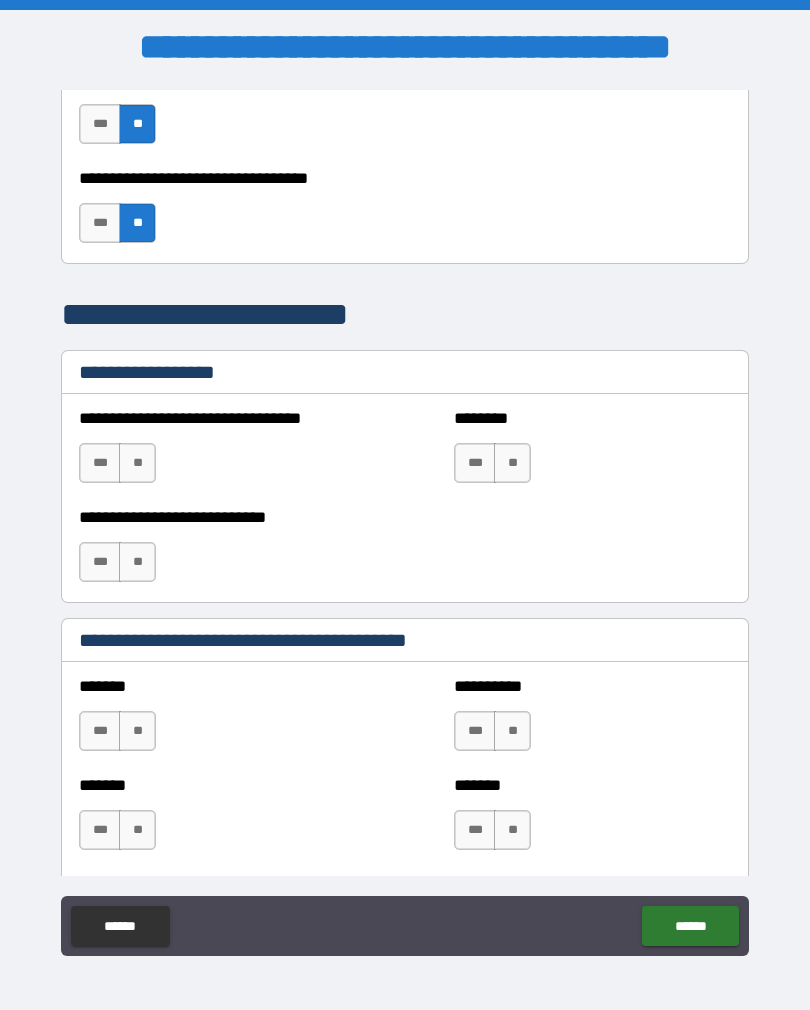 click on "**********" at bounding box center [217, 453] 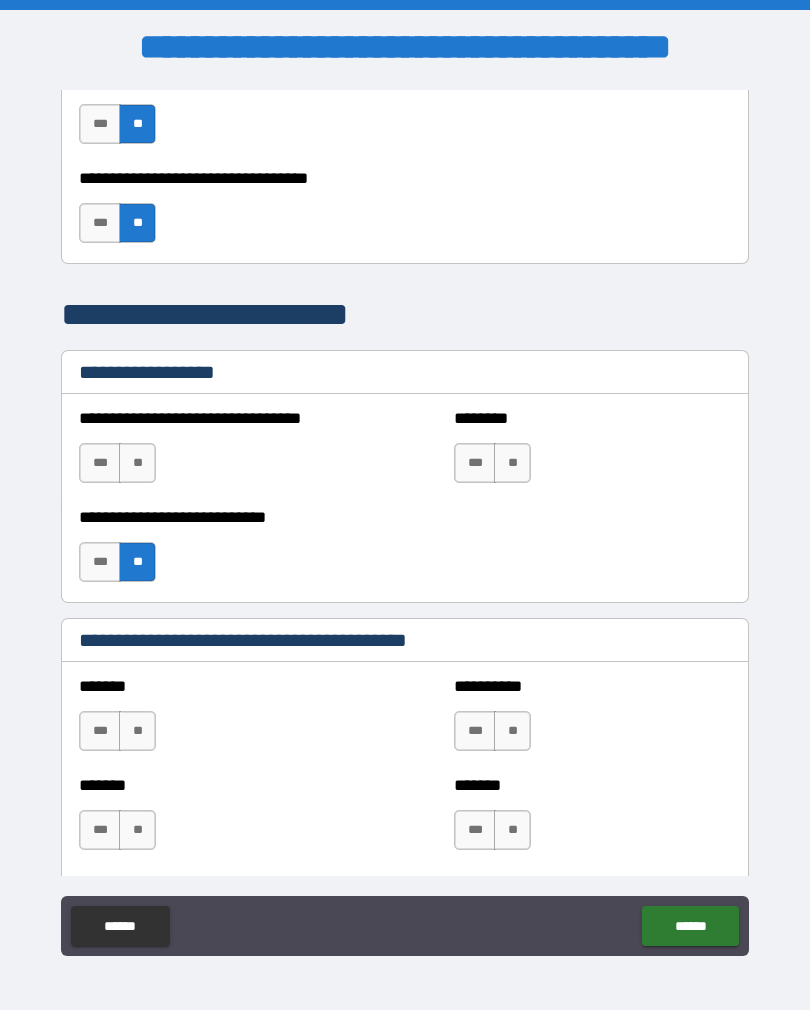 click on "**" at bounding box center [137, 463] 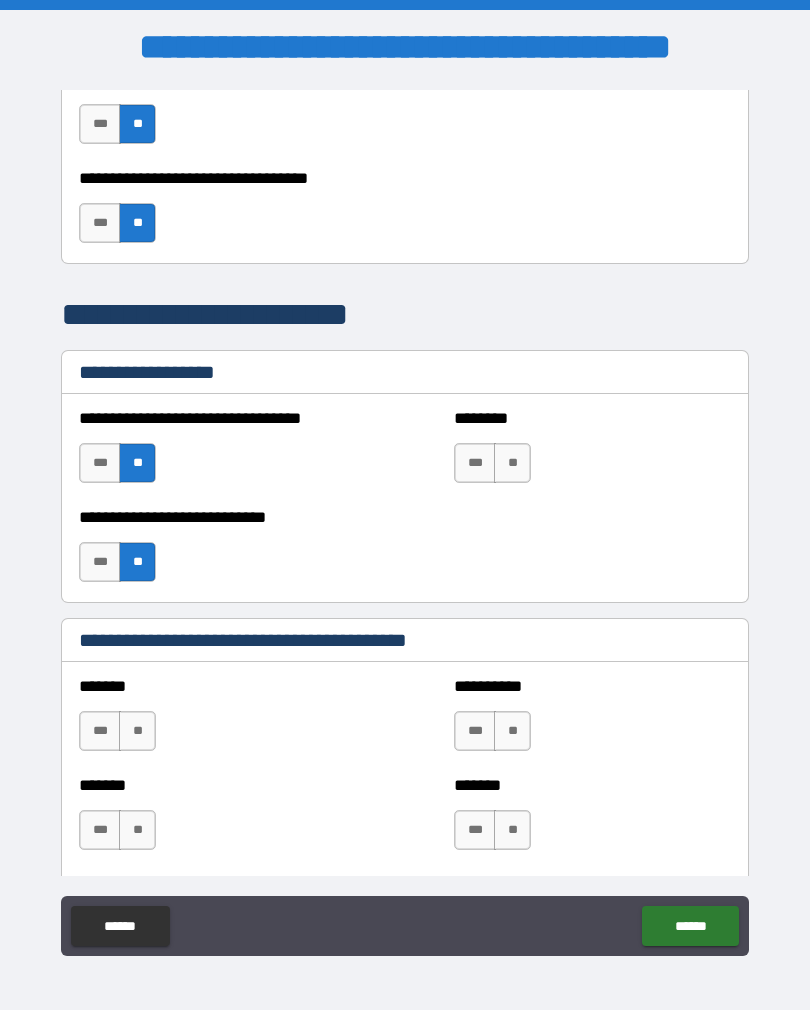 click on "**" at bounding box center [512, 463] 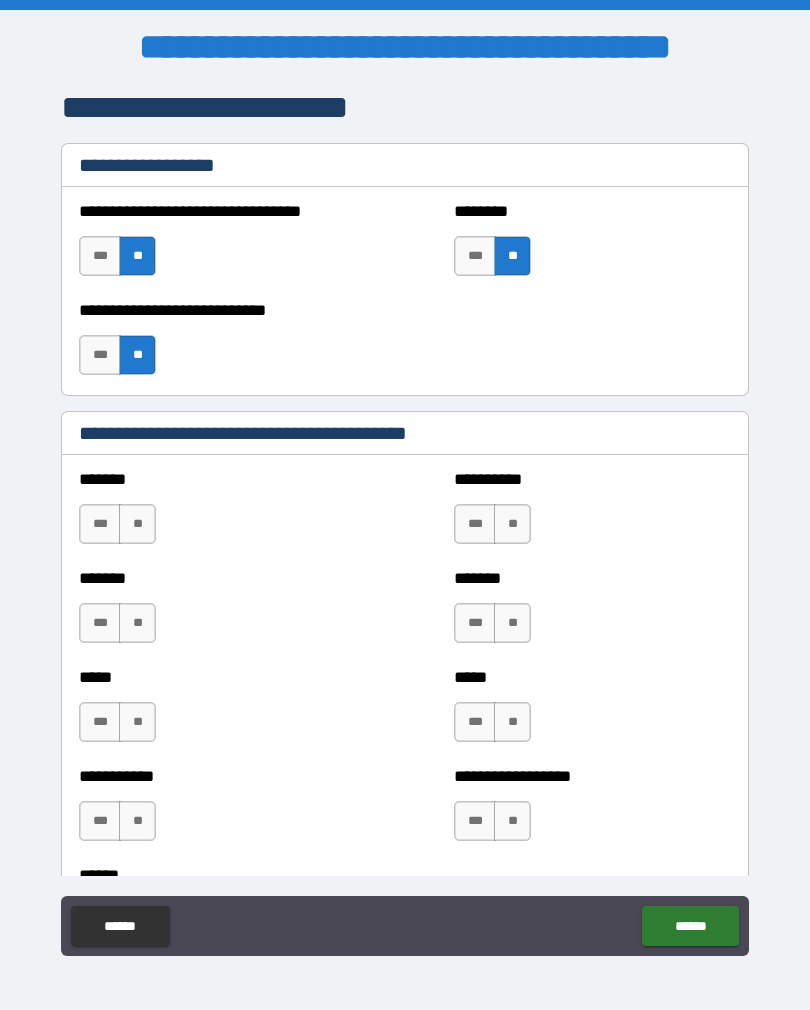 scroll, scrollTop: 1549, scrollLeft: 0, axis: vertical 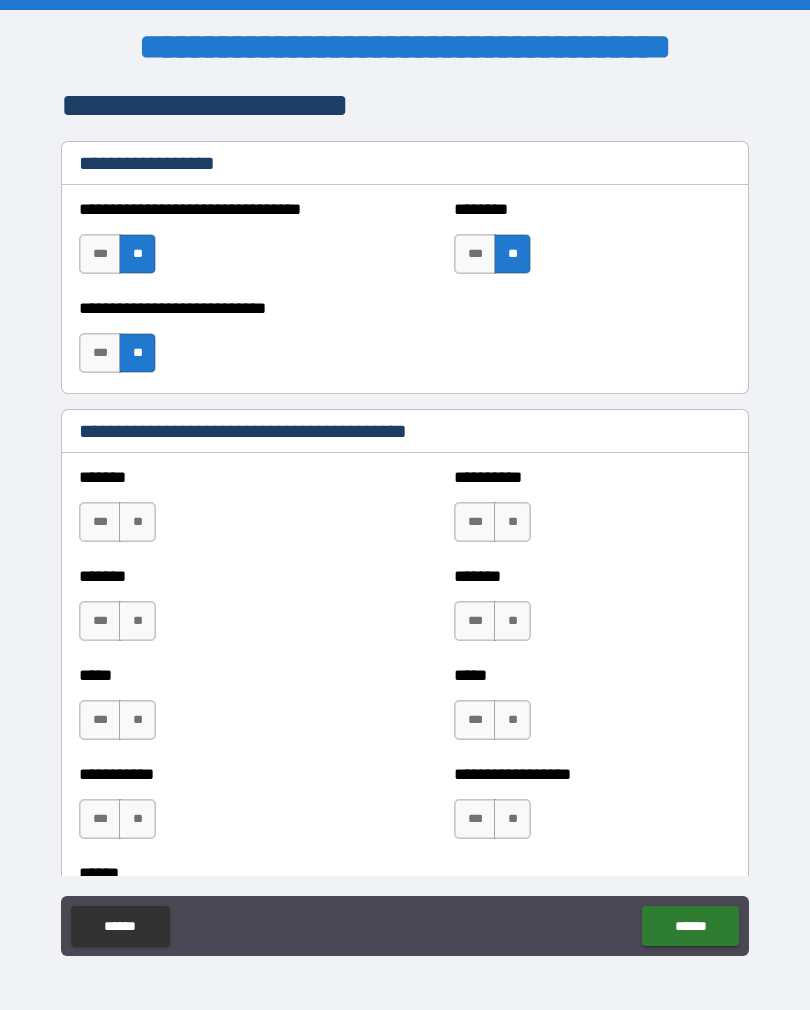click on "**" at bounding box center [137, 522] 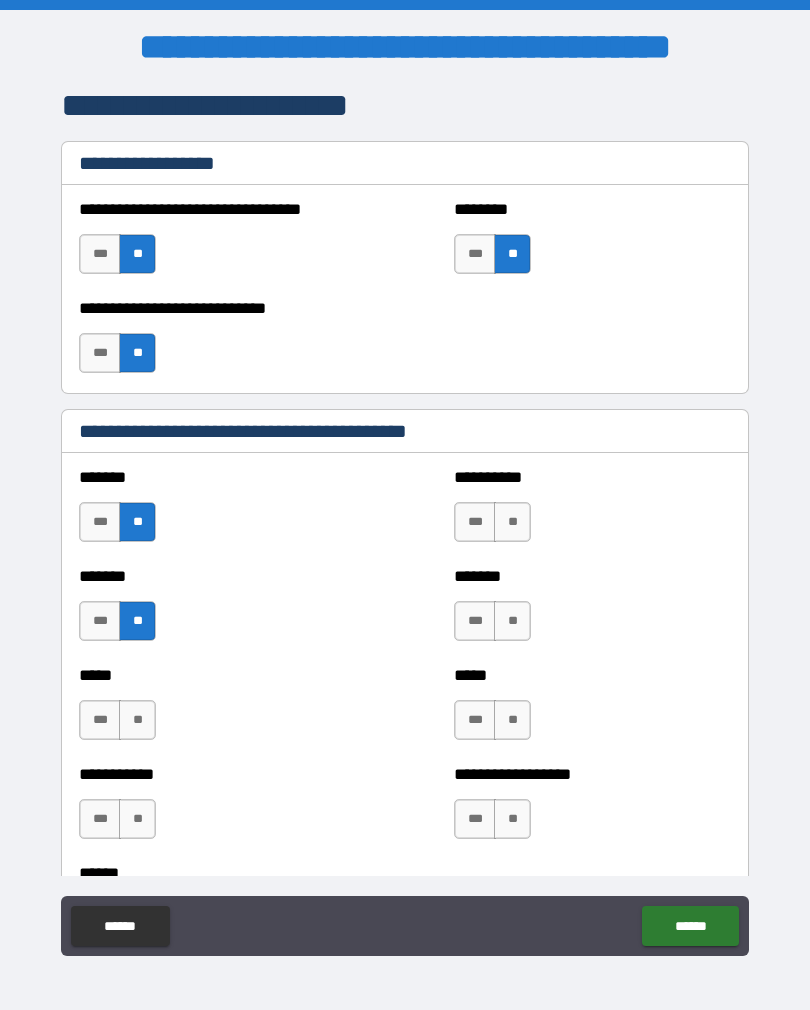 click on "**" at bounding box center (512, 522) 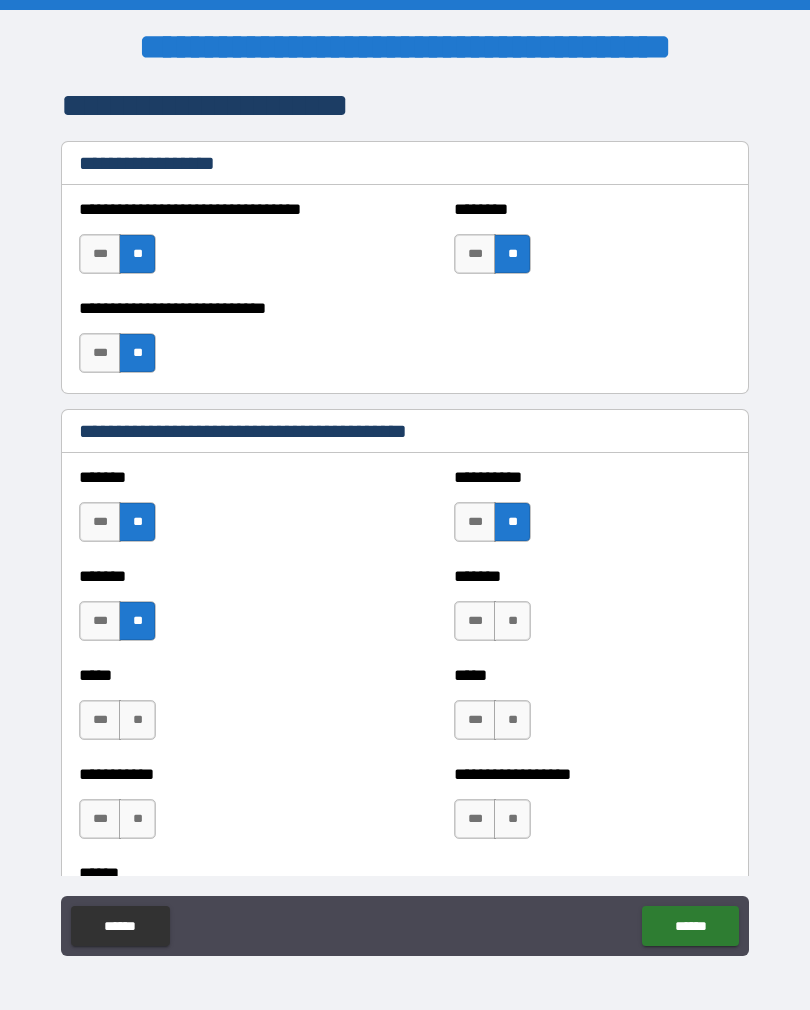 click on "**" at bounding box center [512, 621] 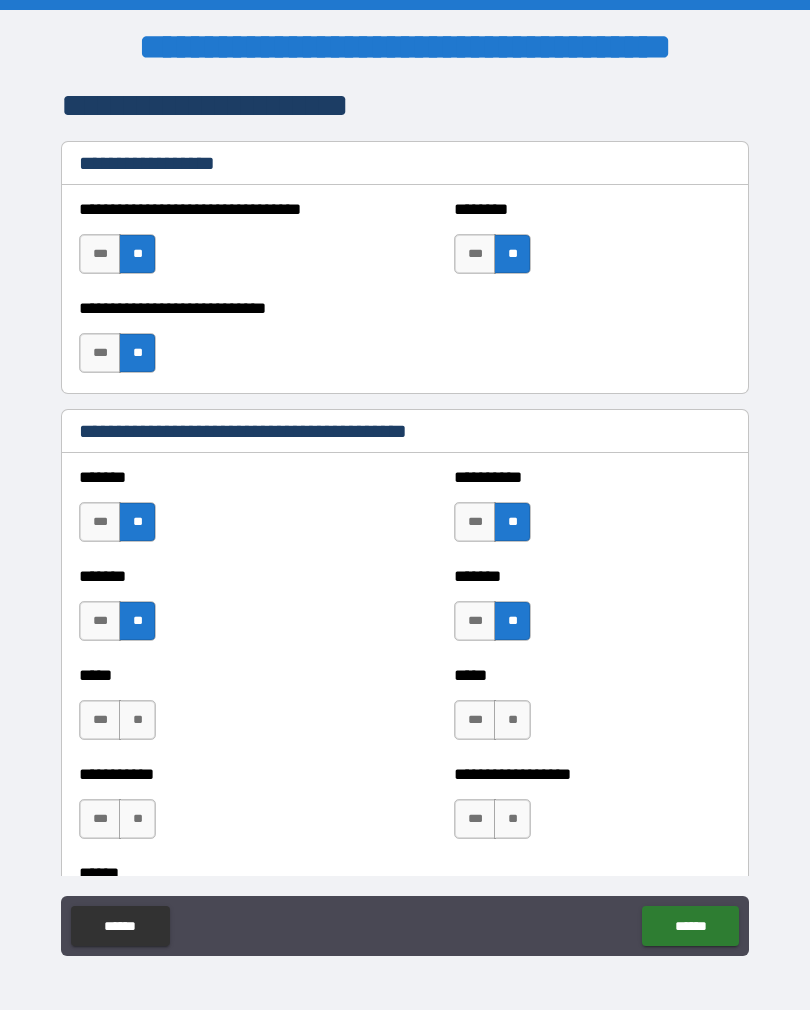 click on "**" at bounding box center (512, 720) 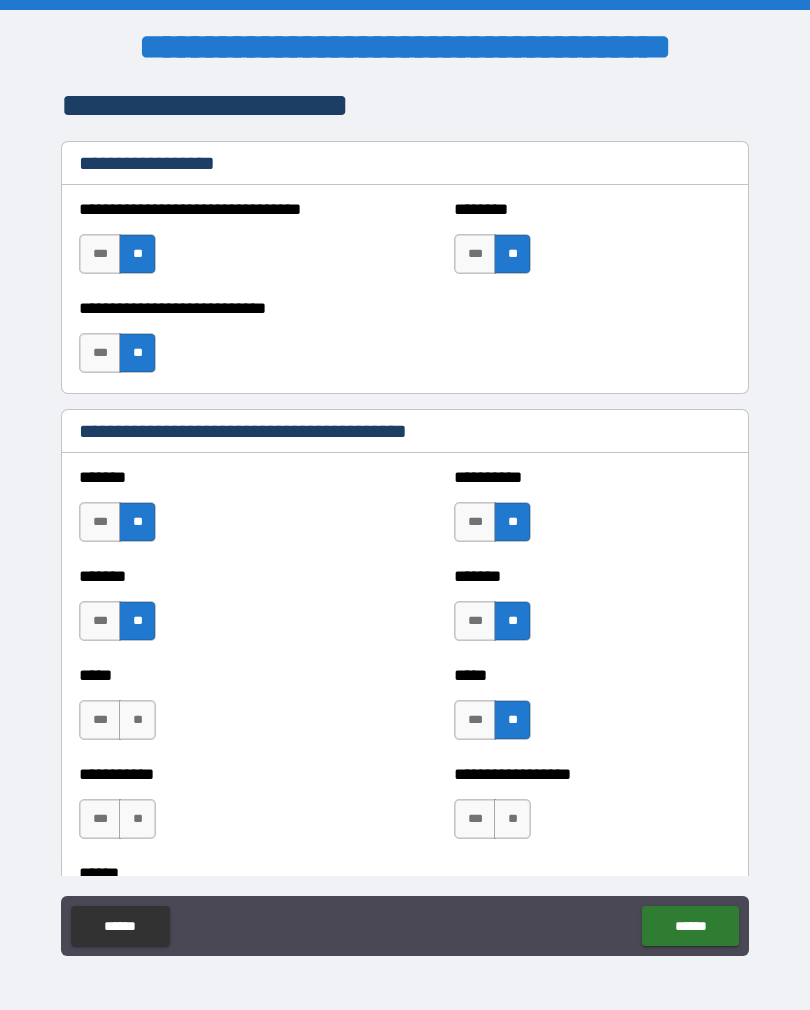 click on "**" at bounding box center [512, 819] 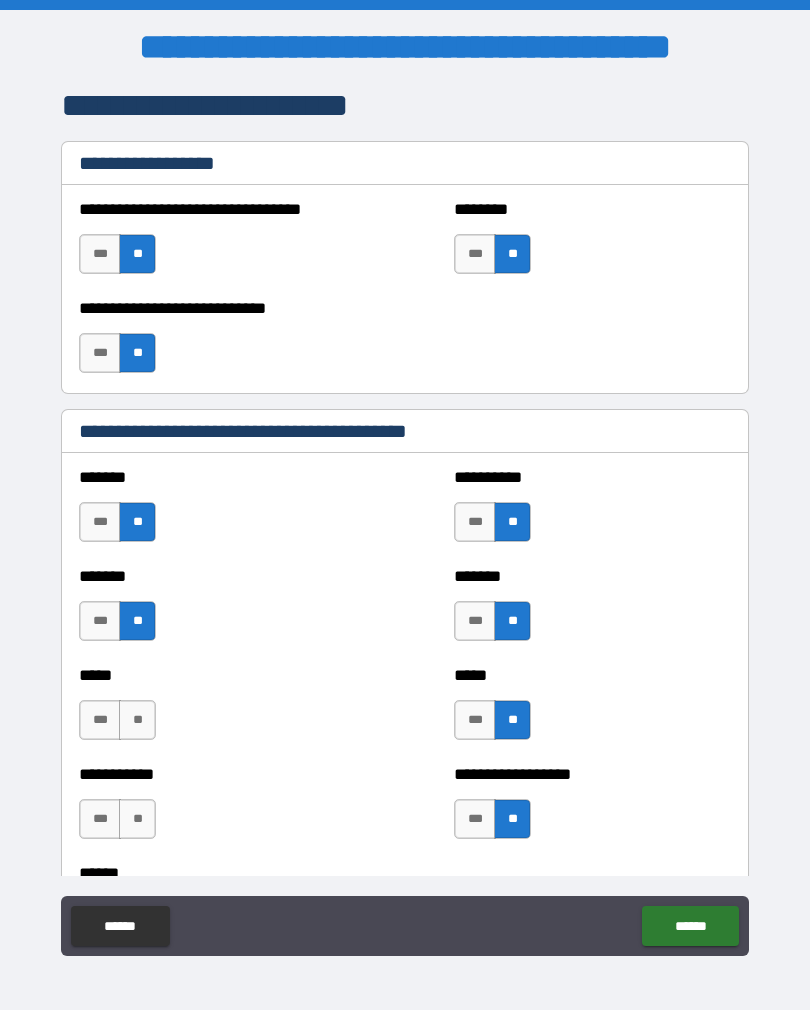 click on "**" at bounding box center (137, 819) 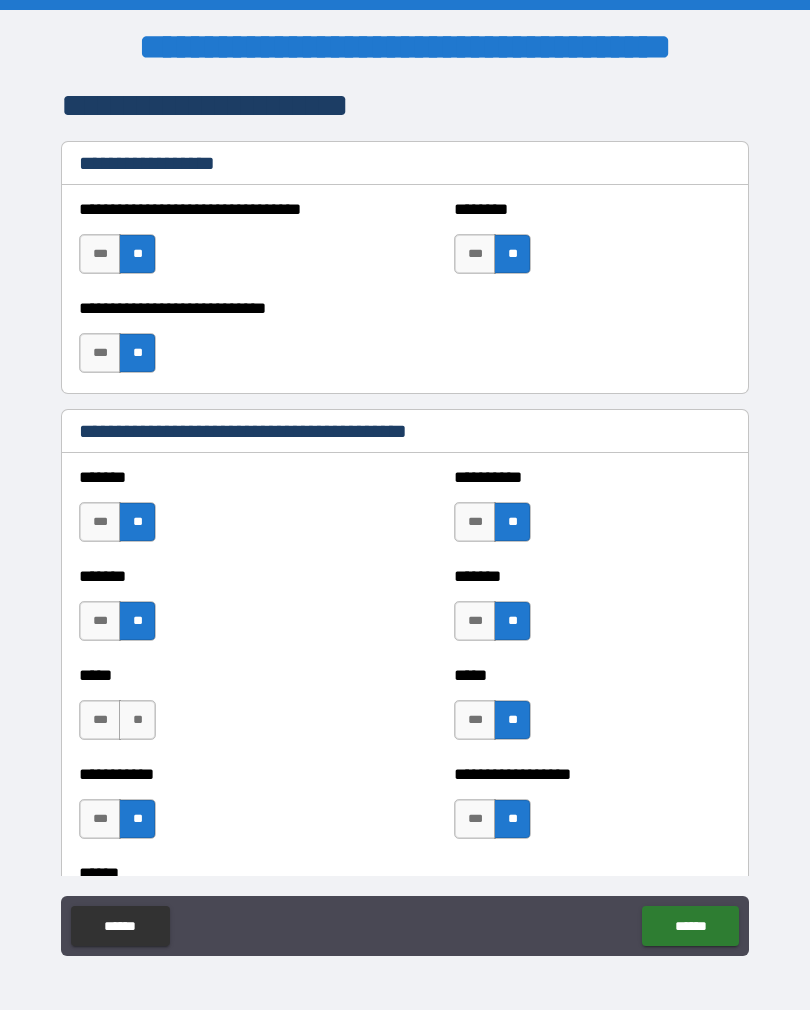 click on "**" at bounding box center [137, 720] 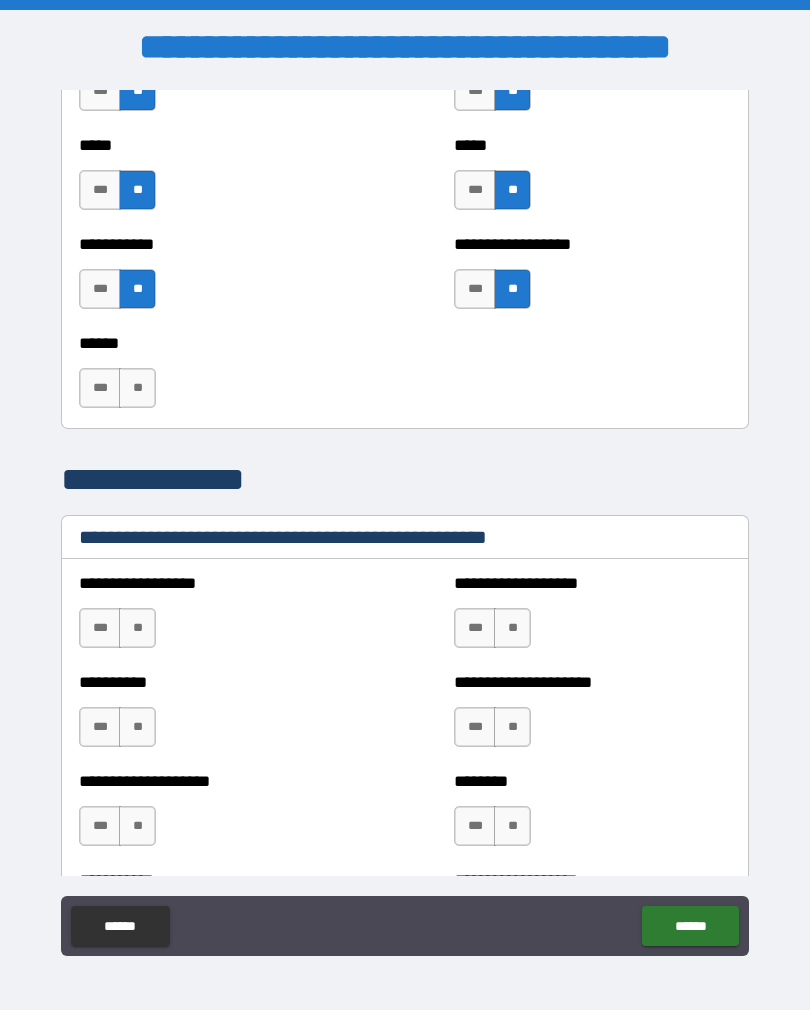 scroll, scrollTop: 2080, scrollLeft: 0, axis: vertical 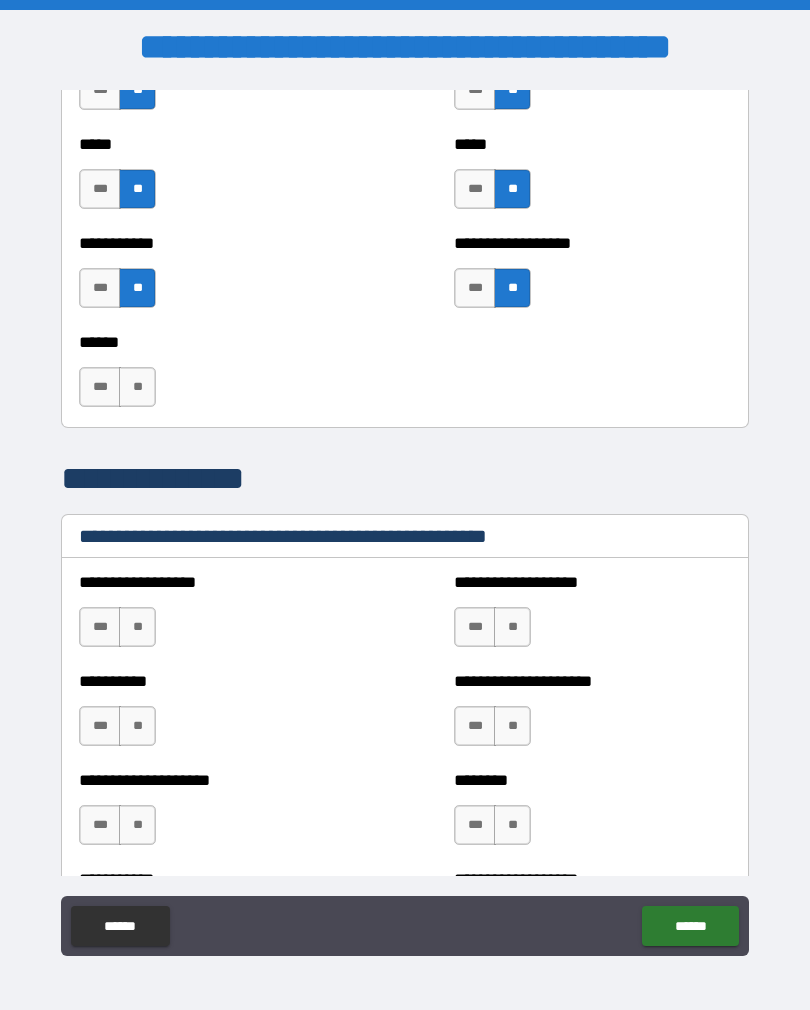 click on "**" at bounding box center [137, 387] 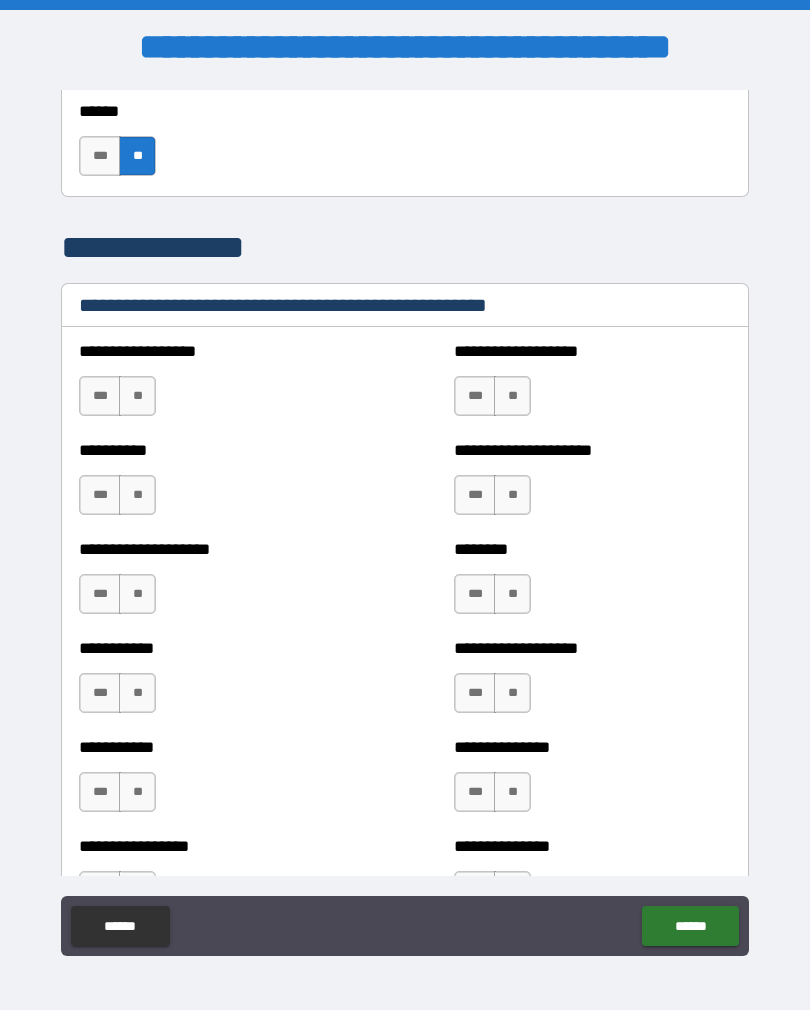 scroll, scrollTop: 2401, scrollLeft: 0, axis: vertical 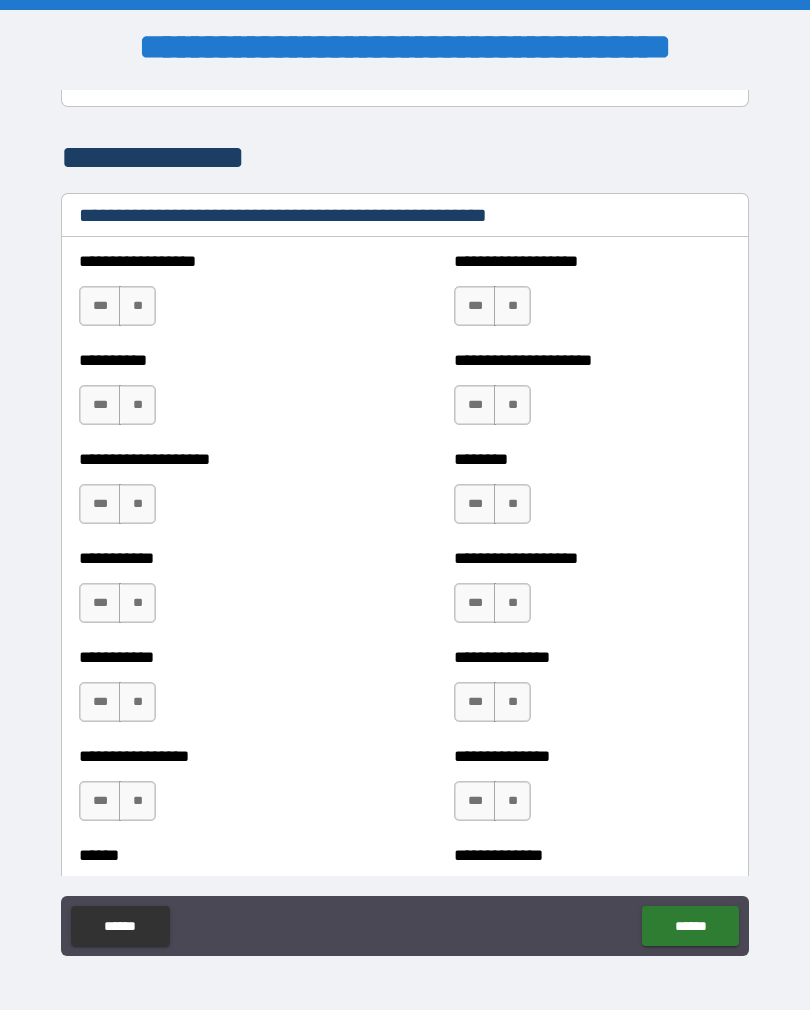 click on "**" at bounding box center [137, 306] 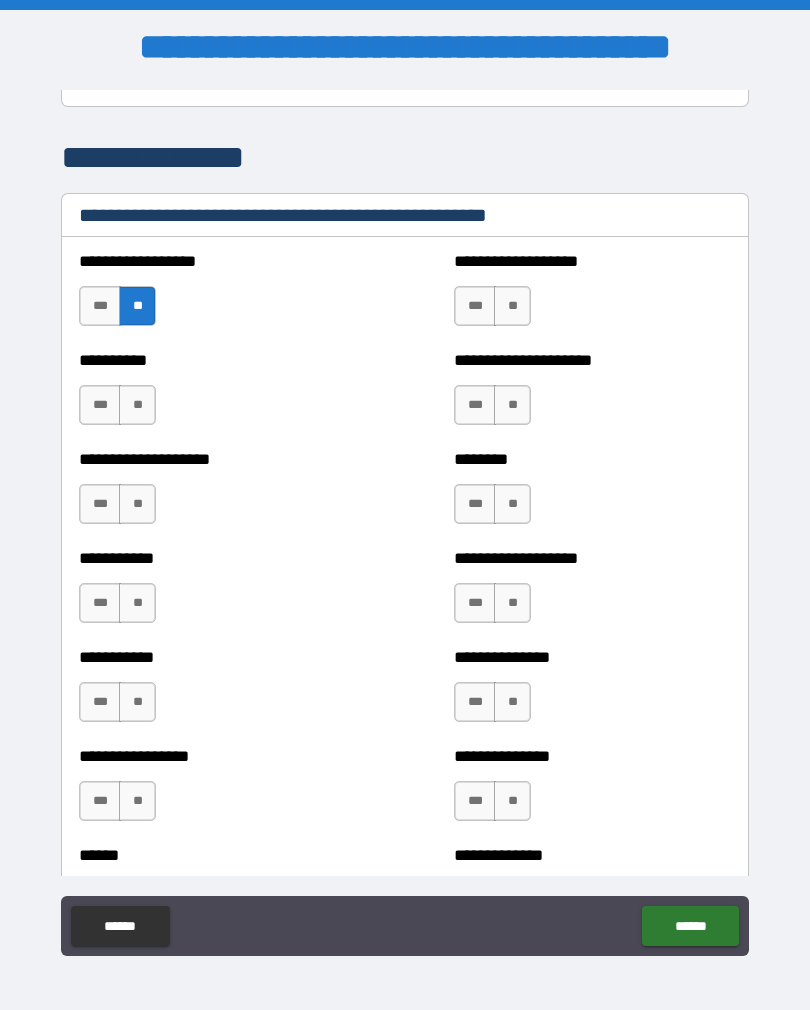 click on "**" at bounding box center (137, 405) 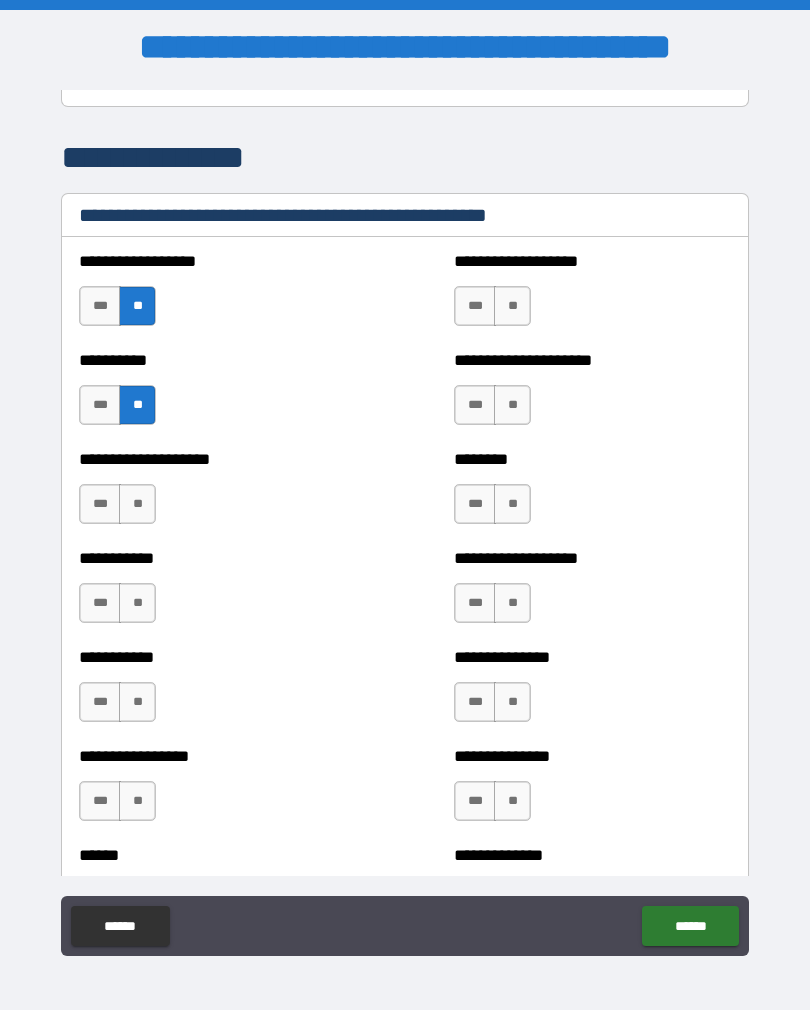 click on "**" at bounding box center (137, 504) 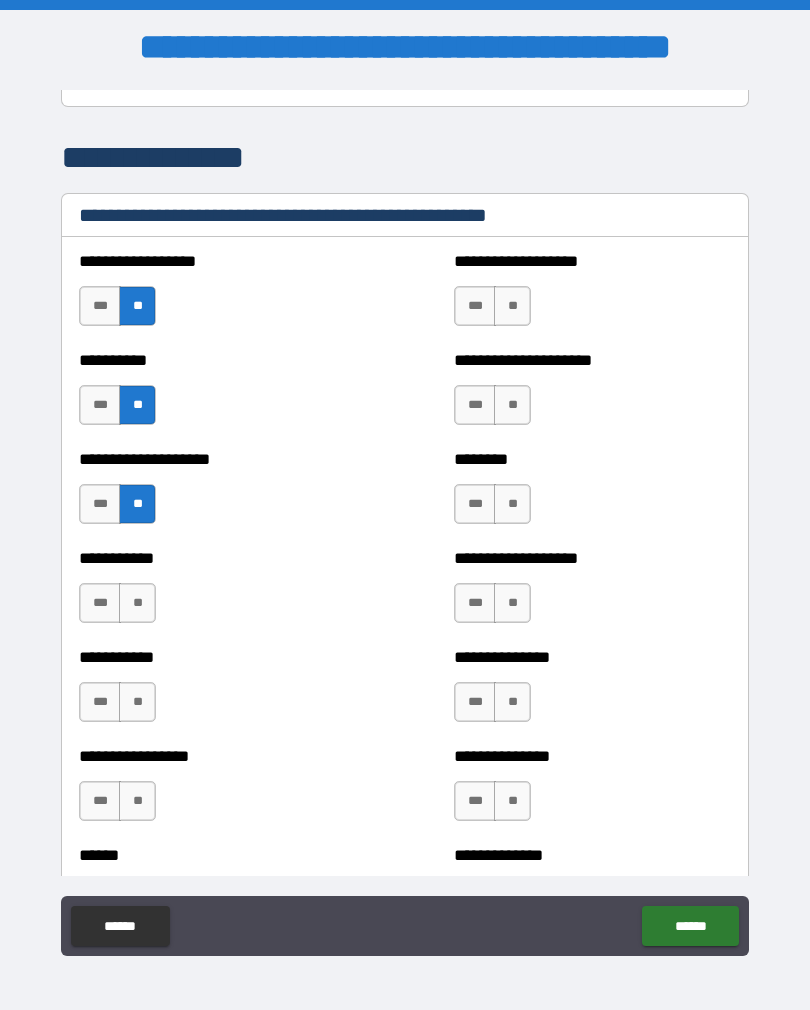 click on "**********" at bounding box center (217, 593) 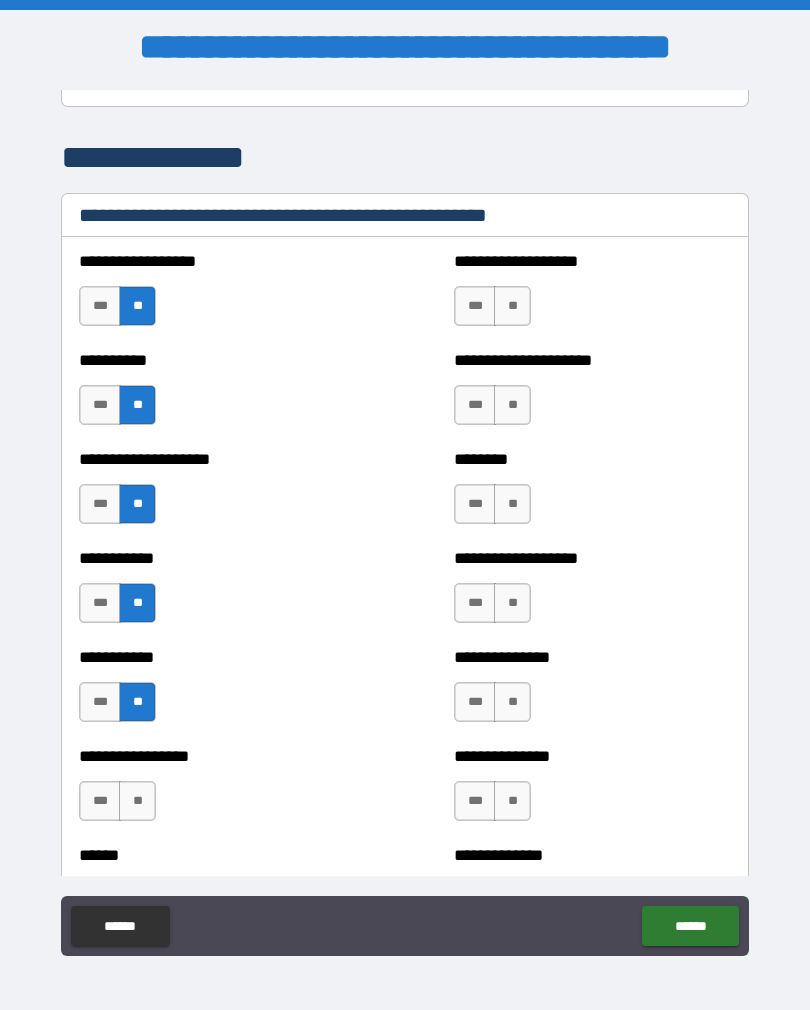 click on "**" at bounding box center (137, 801) 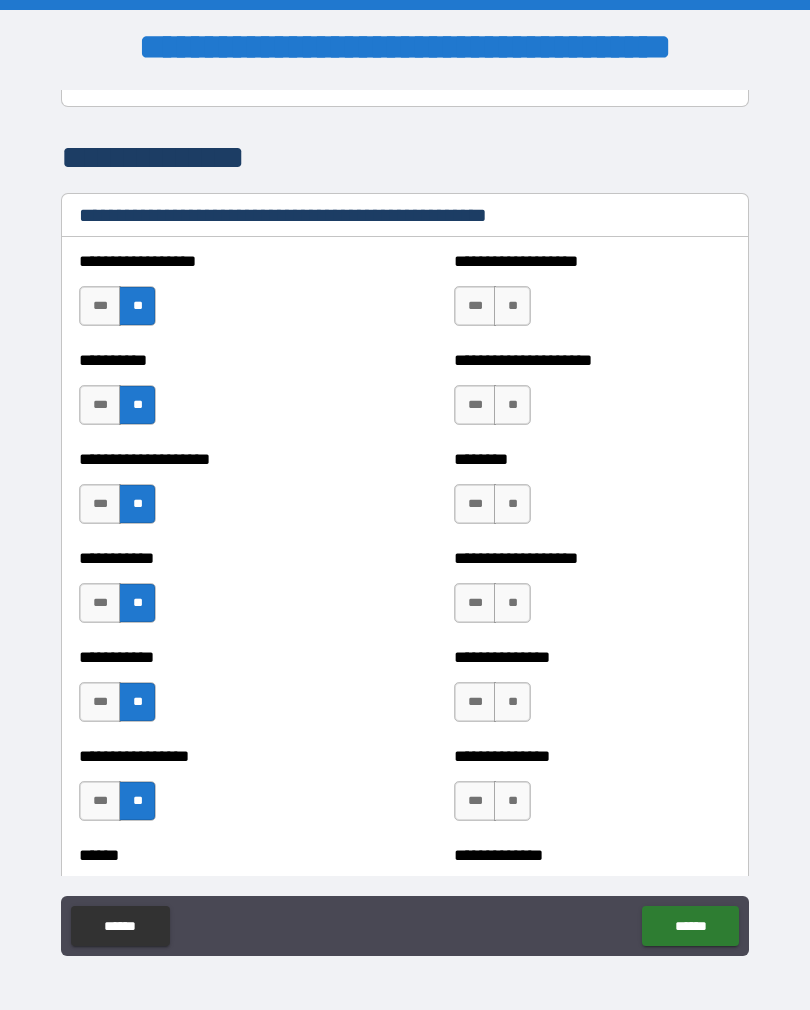 click on "**" at bounding box center [512, 801] 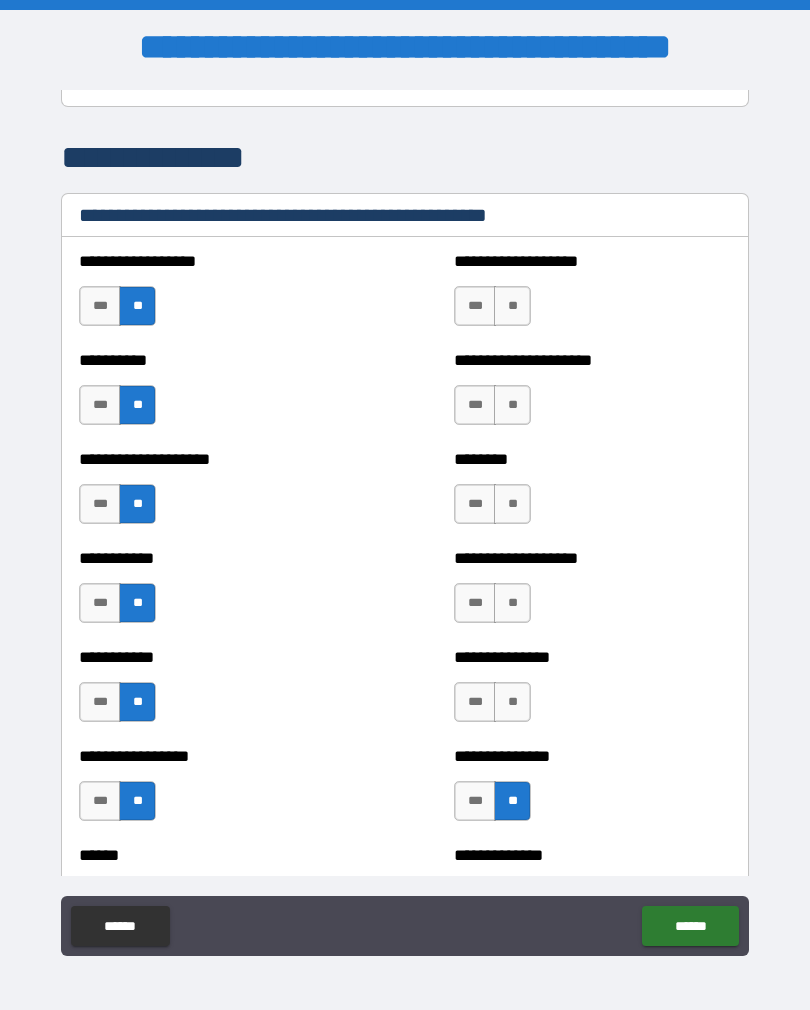 click on "**********" at bounding box center (592, 692) 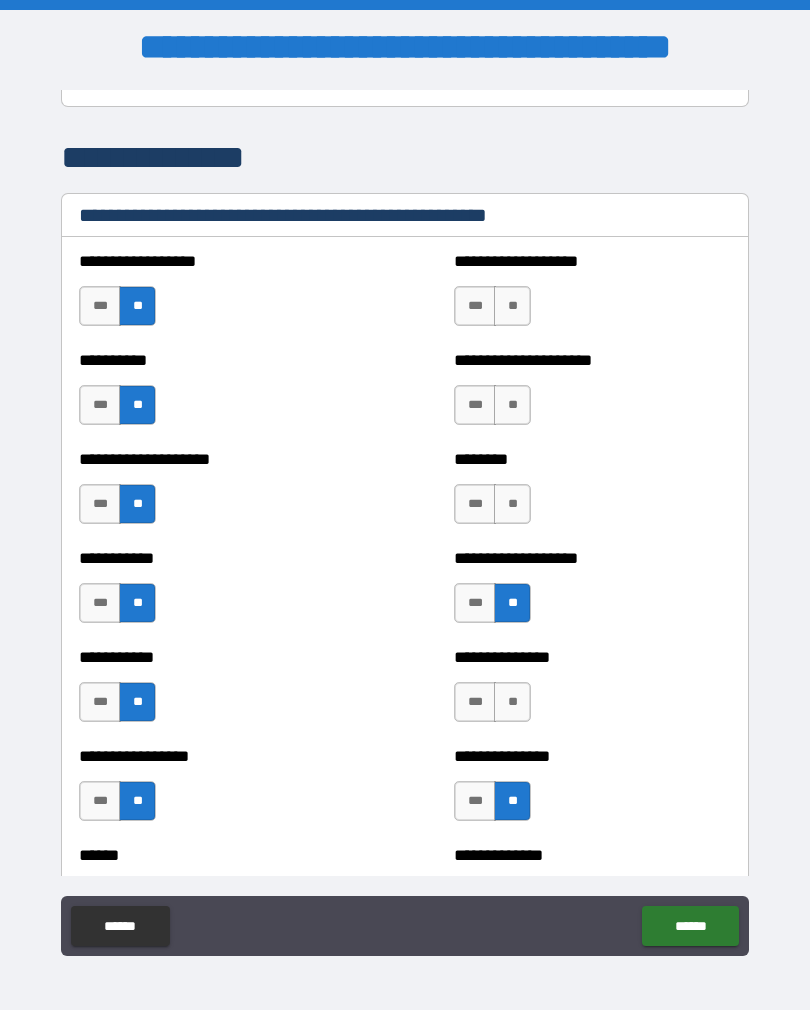 click on "**" at bounding box center (512, 504) 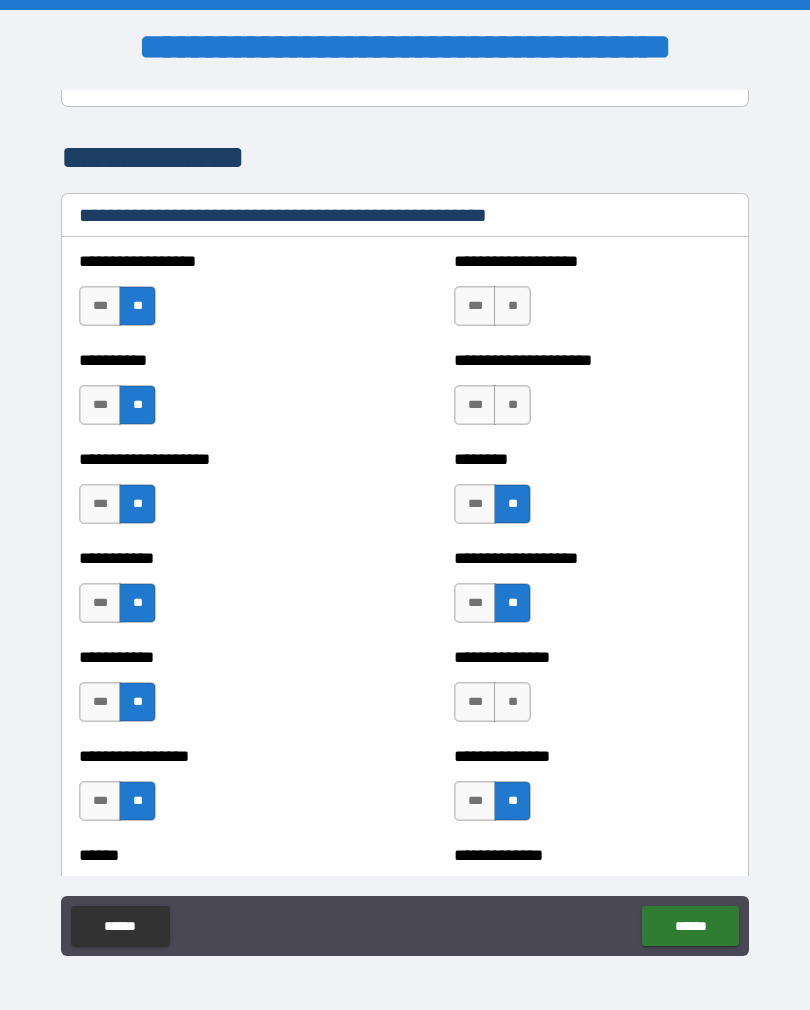 click on "**" at bounding box center [512, 405] 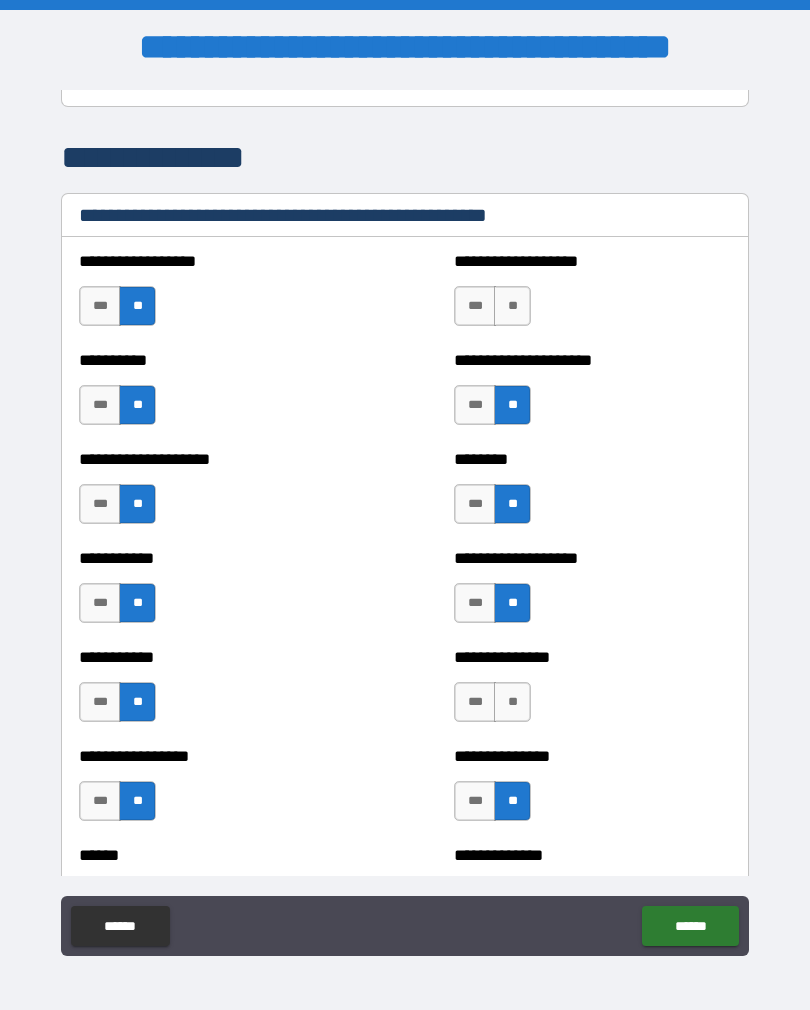 click on "**" at bounding box center [512, 306] 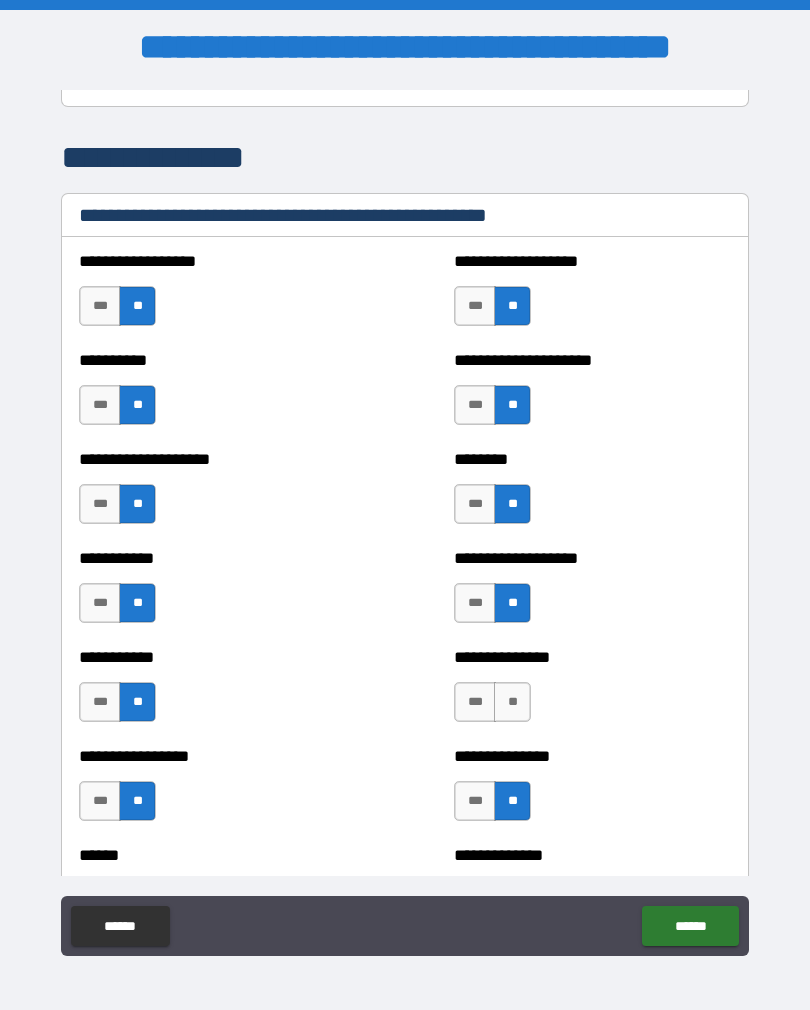 click on "**" at bounding box center [512, 702] 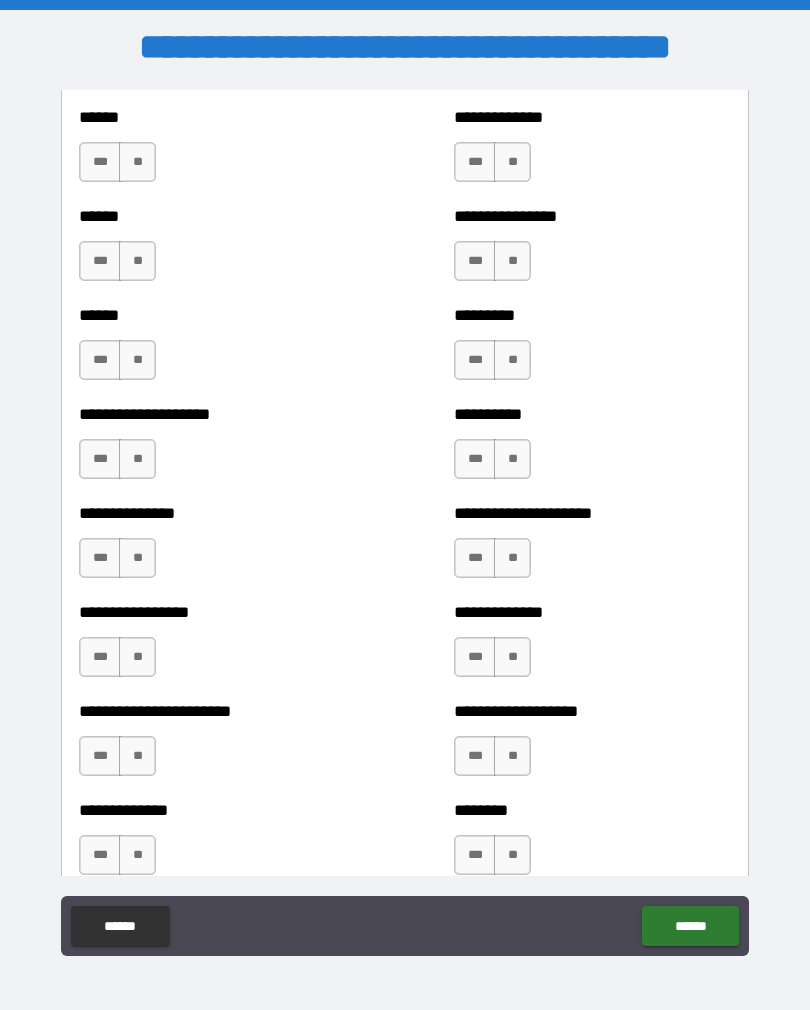 scroll, scrollTop: 3157, scrollLeft: 0, axis: vertical 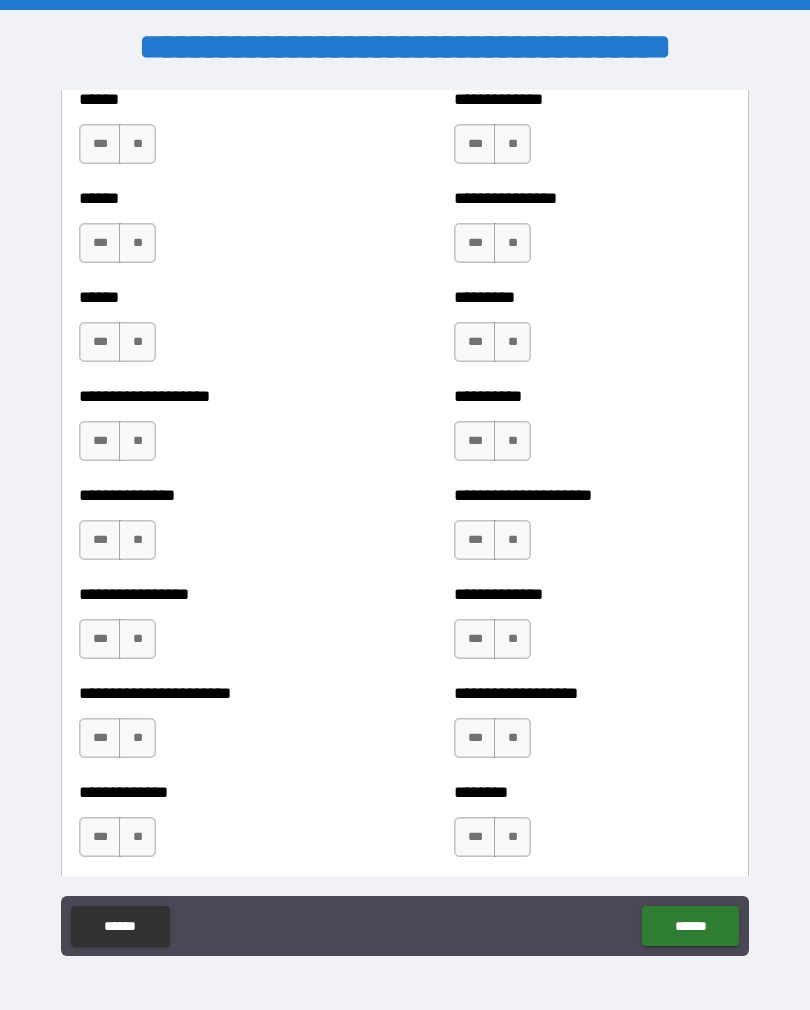 click on "**" at bounding box center [137, 144] 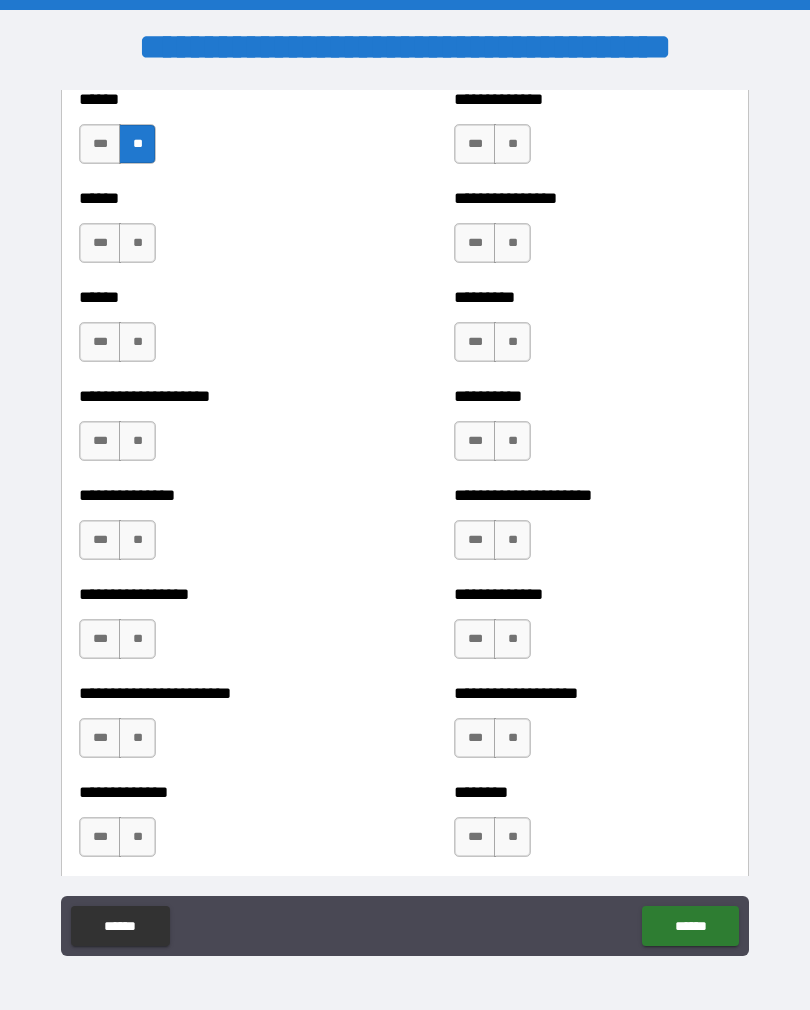 click on "**" at bounding box center (137, 243) 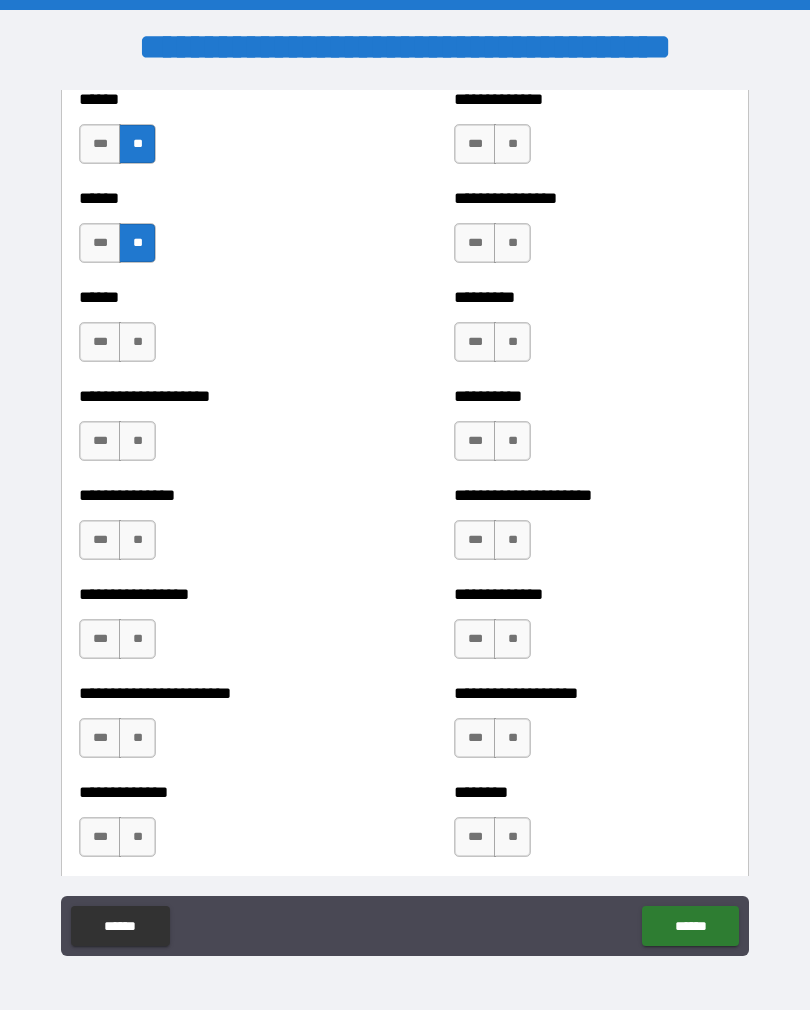 click on "****** *** **" at bounding box center [217, 332] 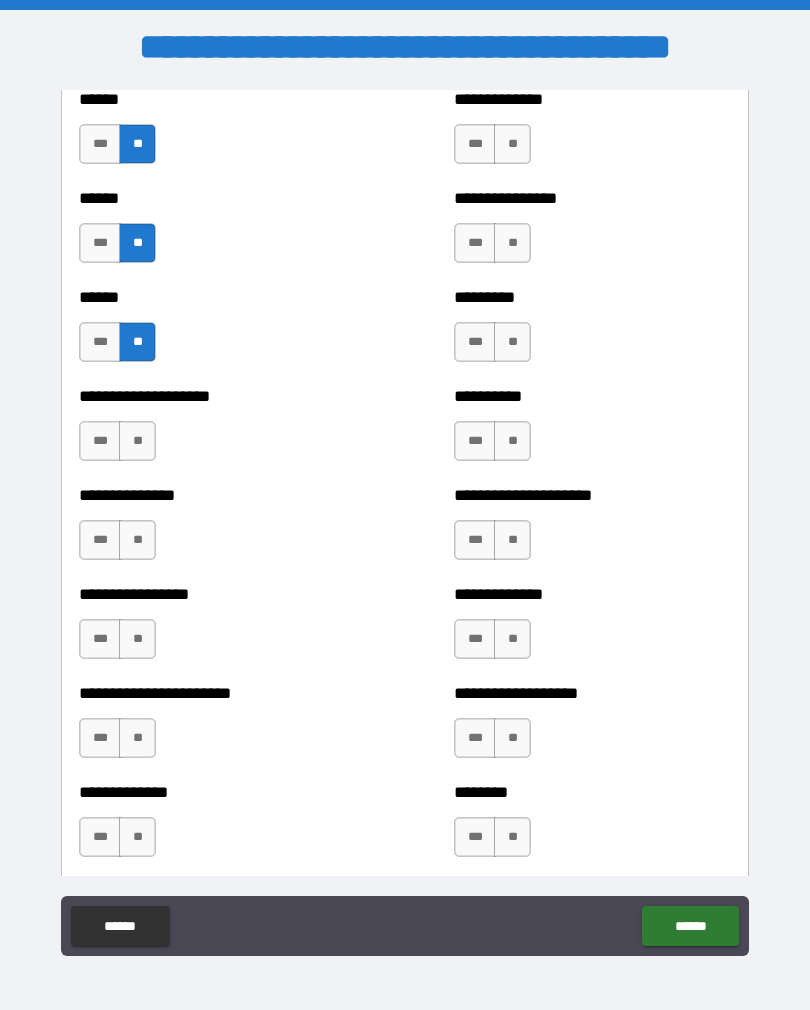 click on "**" at bounding box center (137, 441) 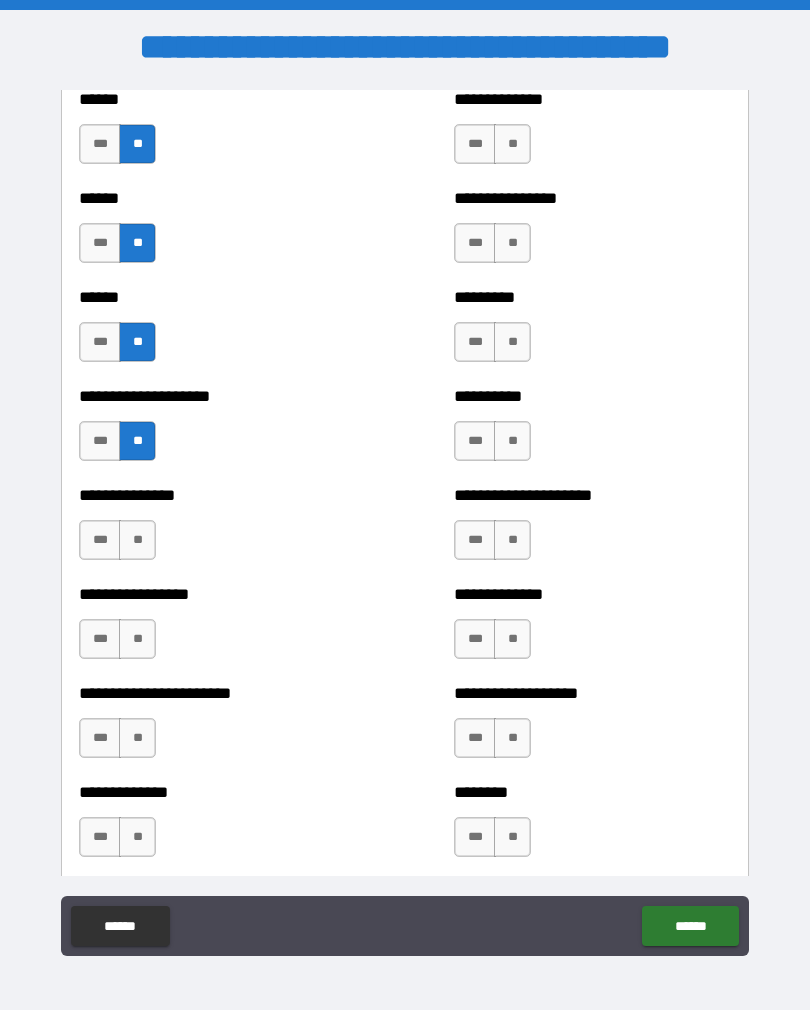 click on "**" at bounding box center [137, 540] 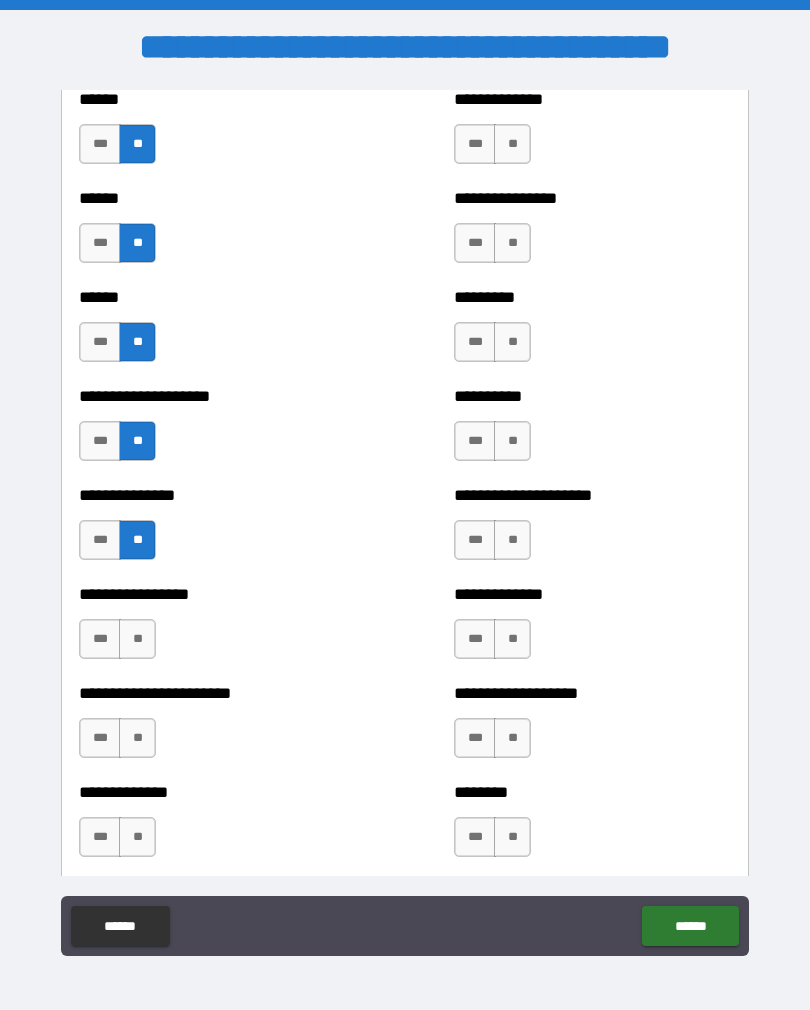 click on "**" at bounding box center [137, 639] 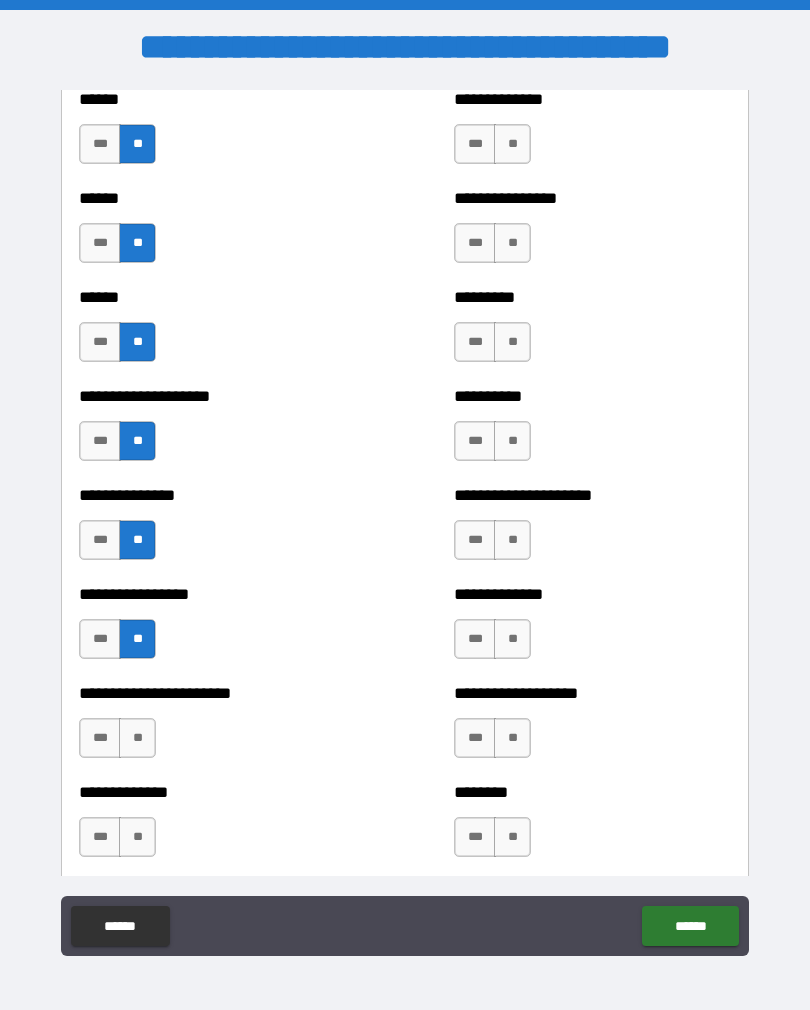 click on "**" at bounding box center [137, 738] 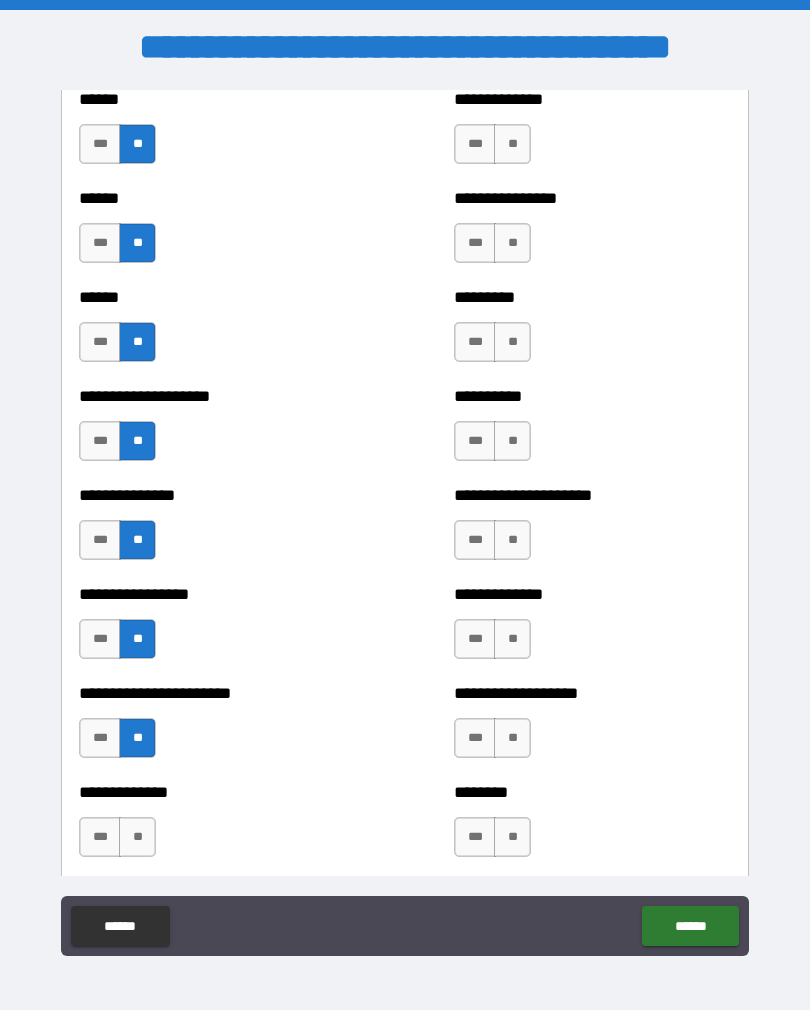 click on "**" at bounding box center (137, 837) 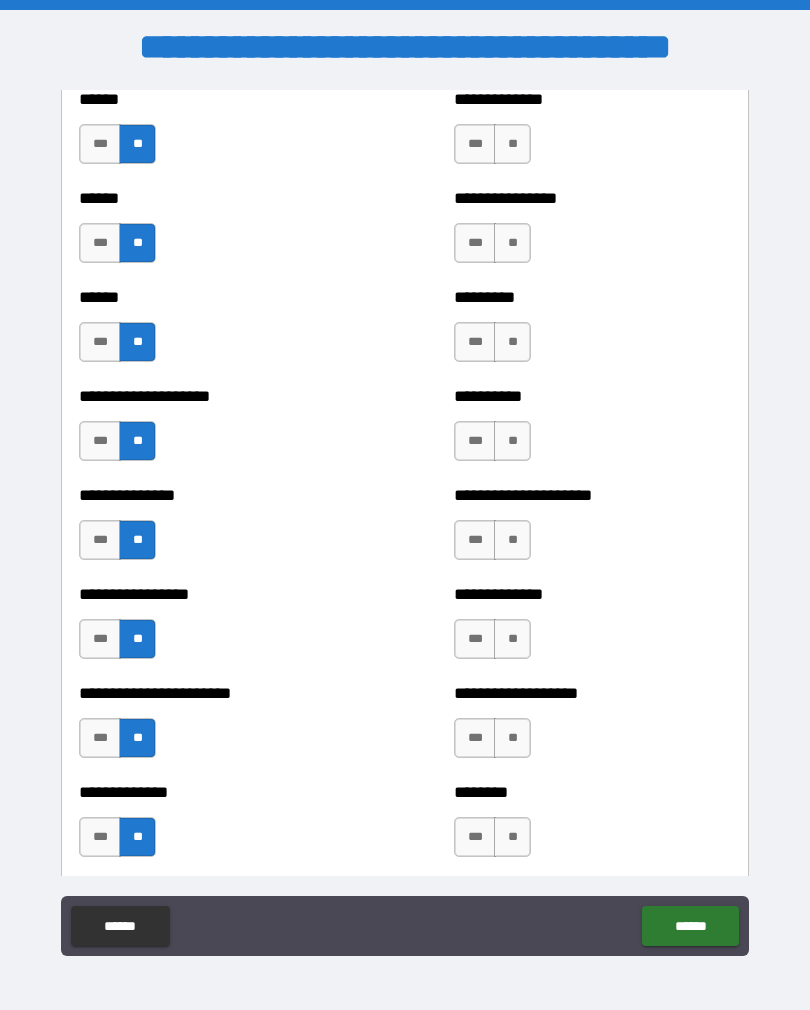 click on "**" at bounding box center [512, 837] 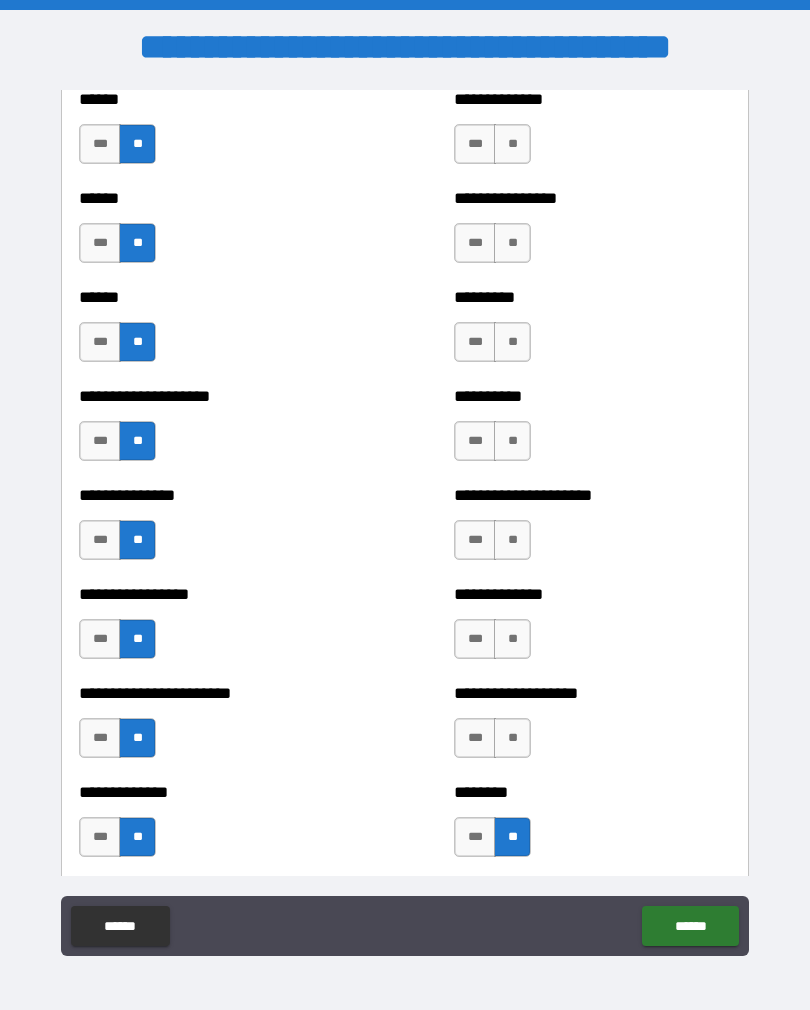 click on "**" at bounding box center (512, 738) 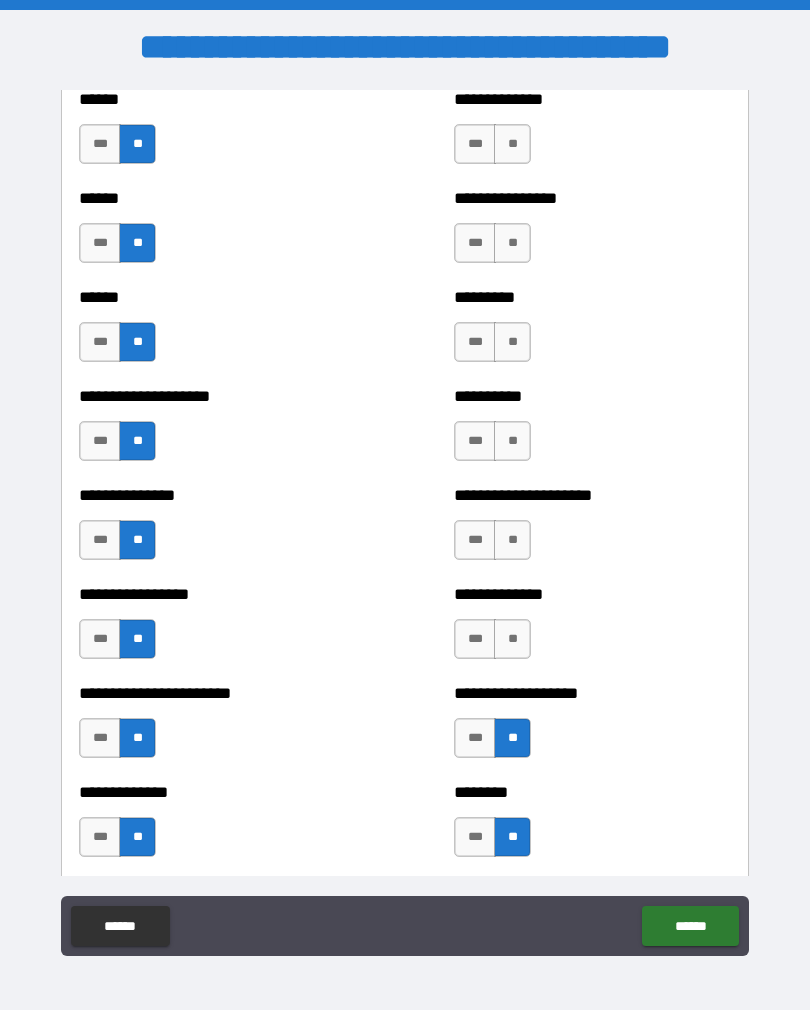 click on "**" at bounding box center [512, 639] 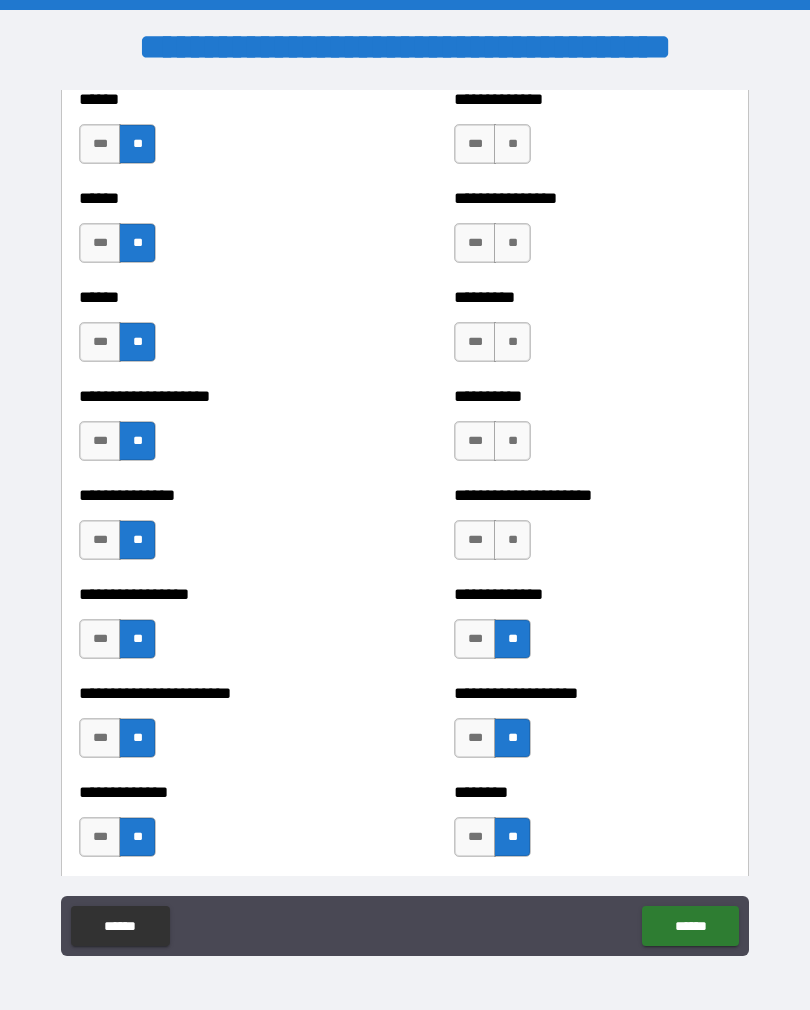 click on "**" at bounding box center [512, 540] 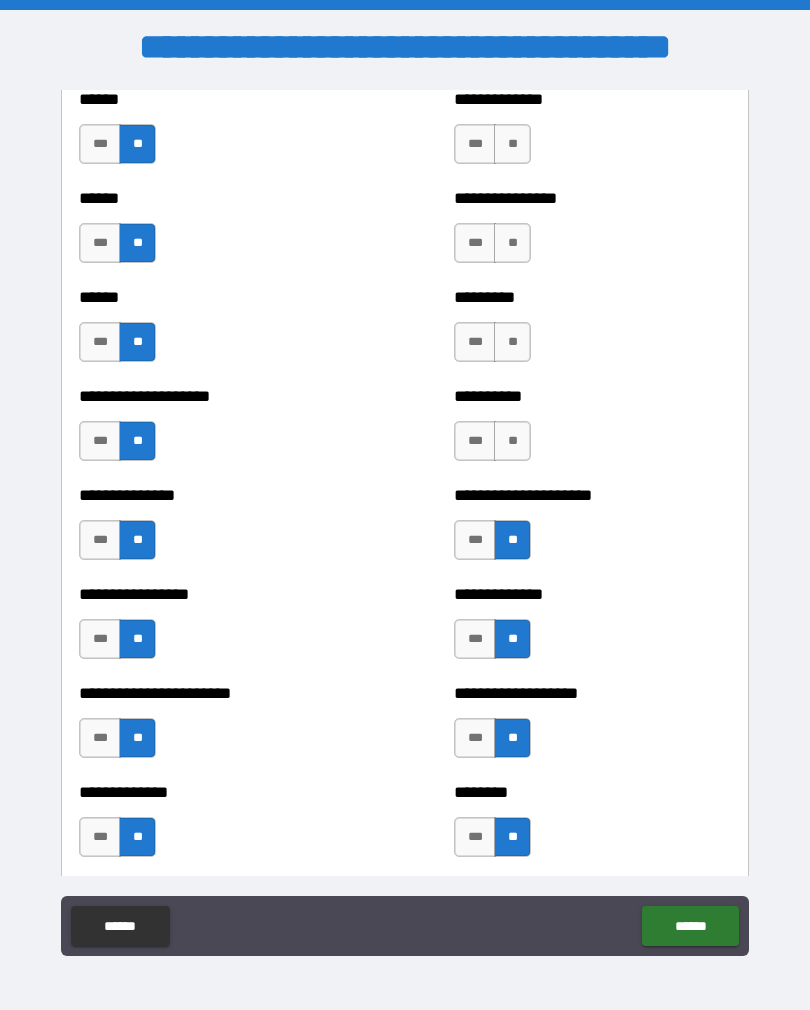 click on "**" at bounding box center [512, 441] 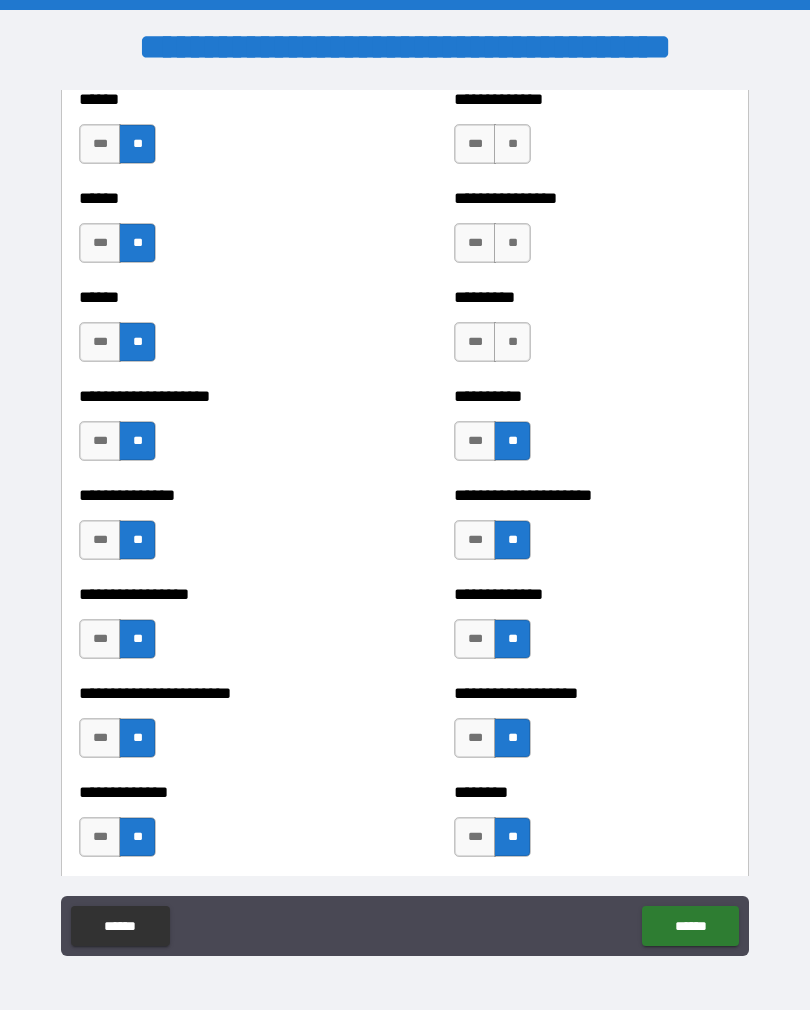 click on "**" at bounding box center (512, 342) 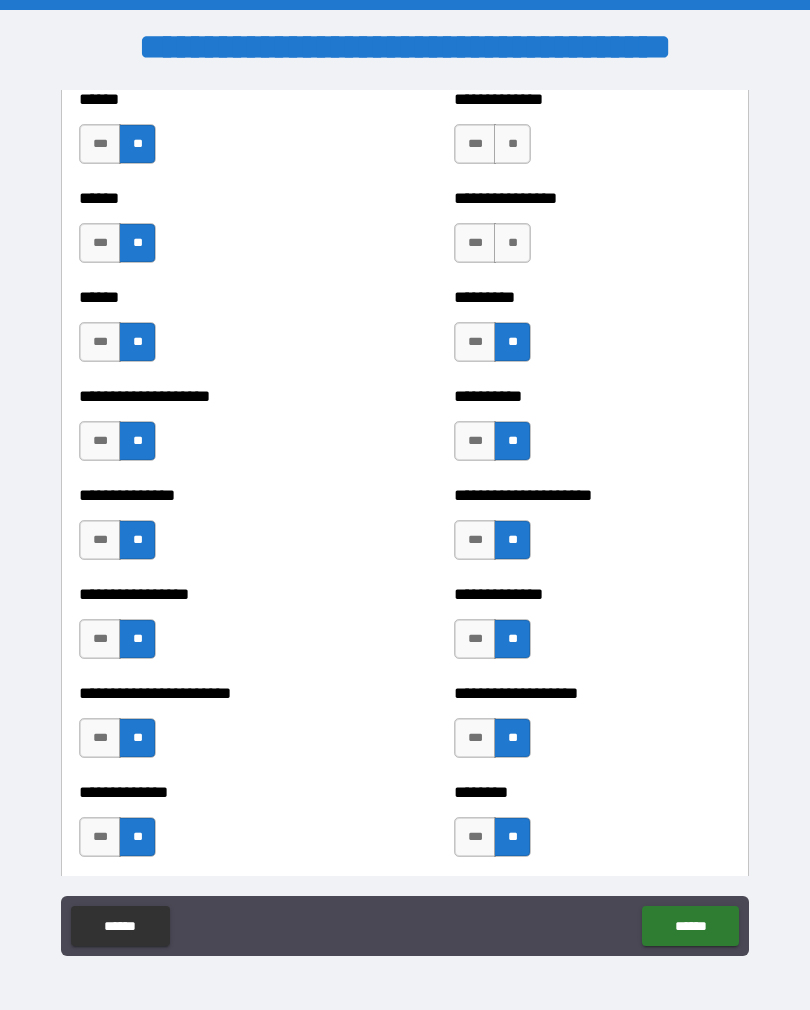click on "**" at bounding box center (512, 243) 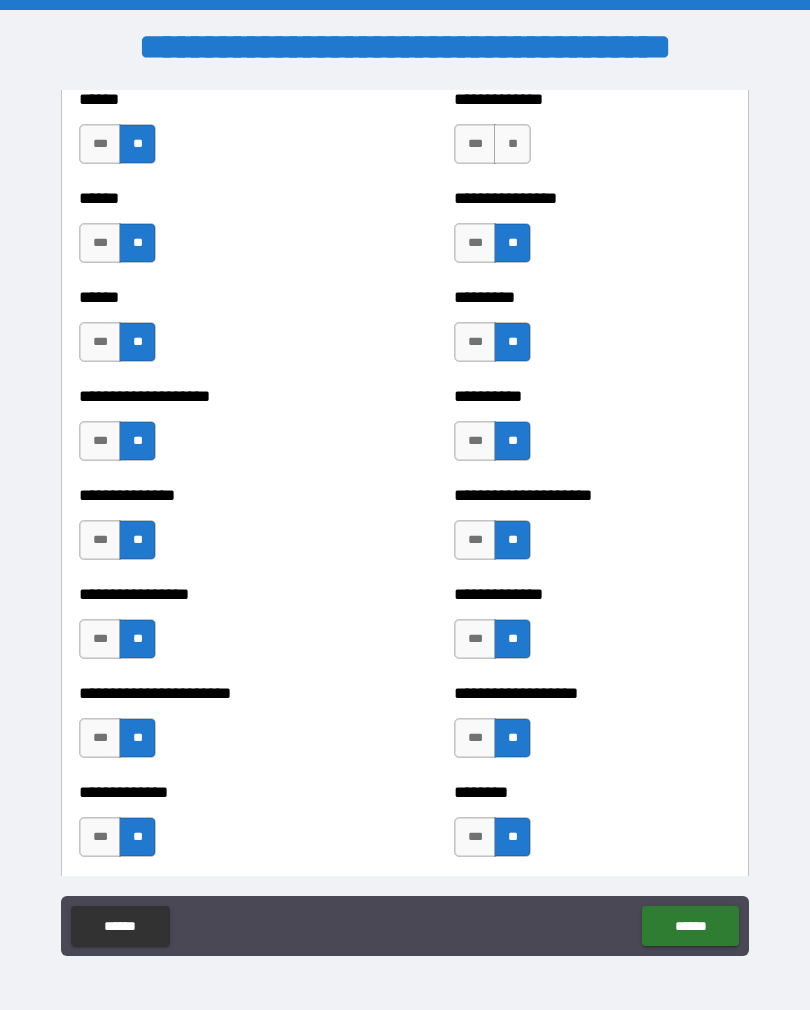click on "**" at bounding box center [512, 144] 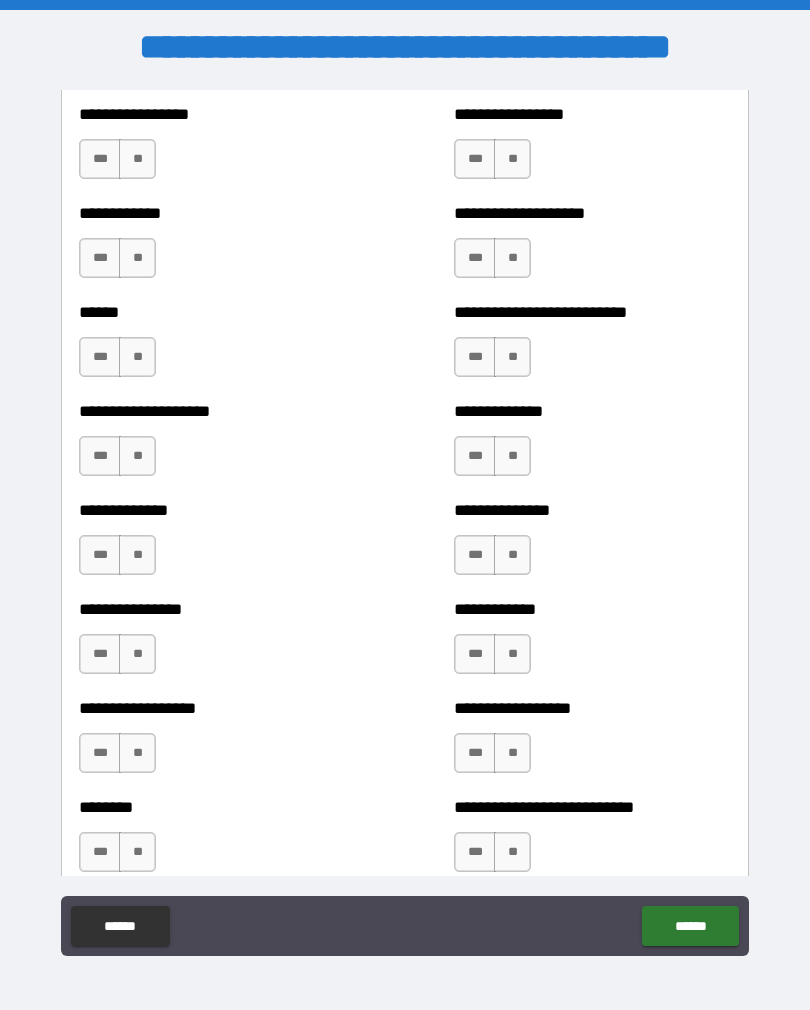 scroll, scrollTop: 3939, scrollLeft: 0, axis: vertical 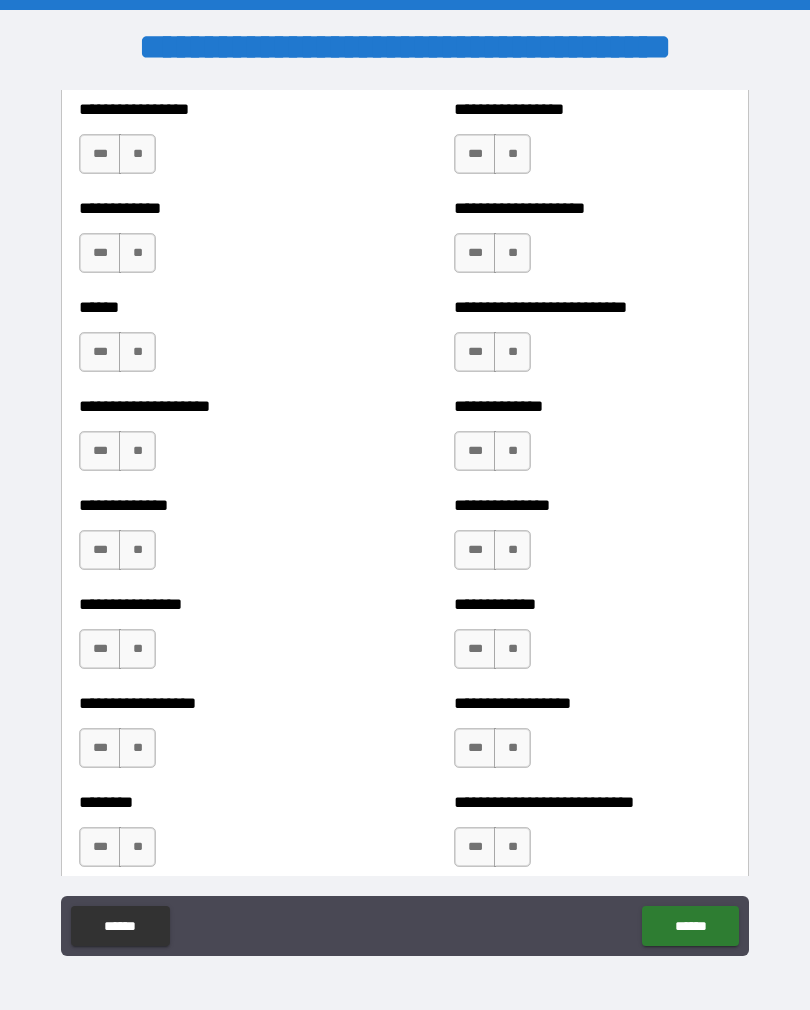 click on "**" at bounding box center [137, 154] 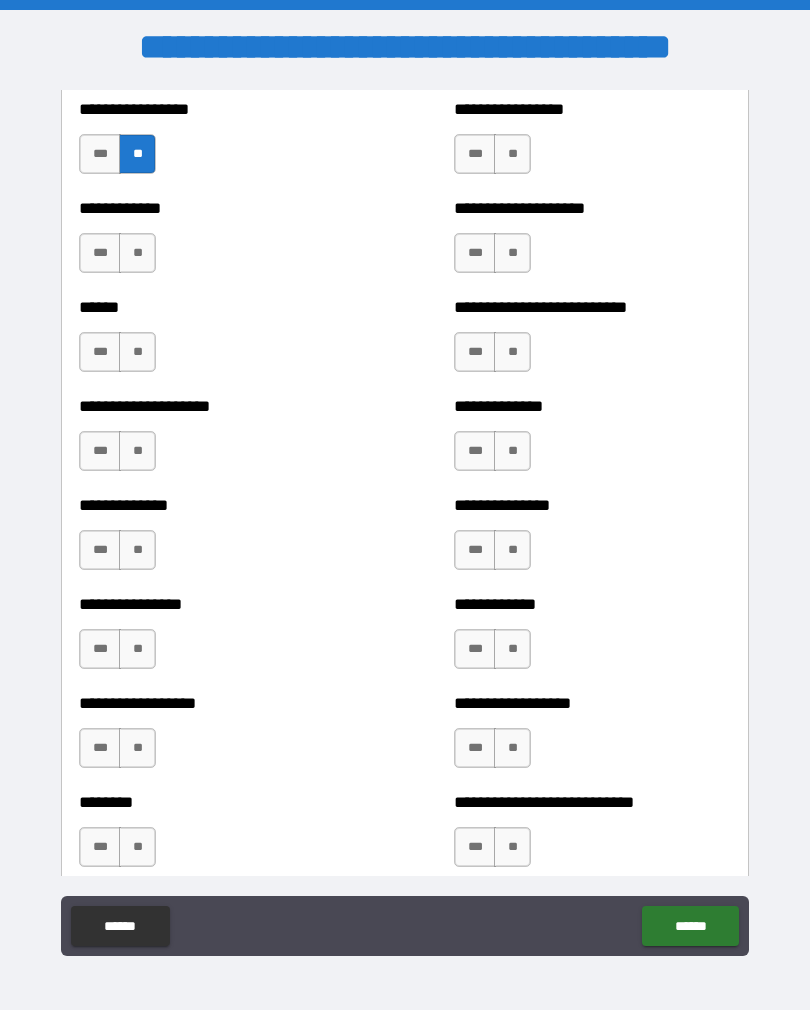 click on "**" at bounding box center [137, 253] 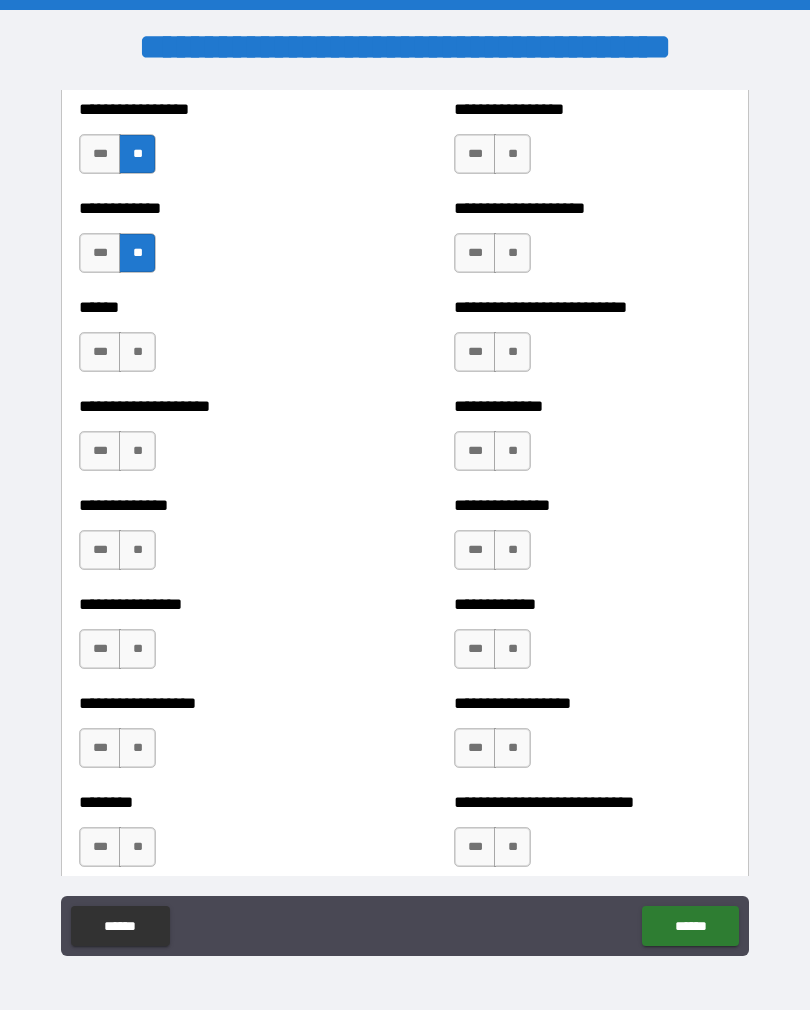 click on "**" at bounding box center [137, 352] 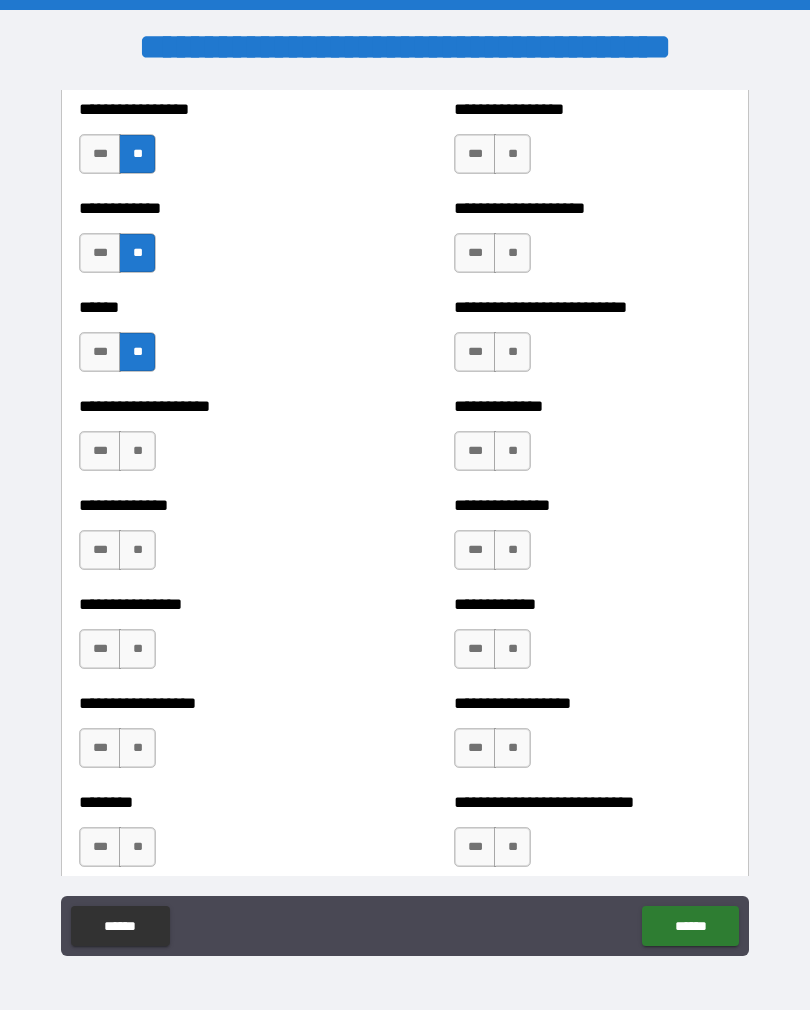 click on "**" at bounding box center [137, 451] 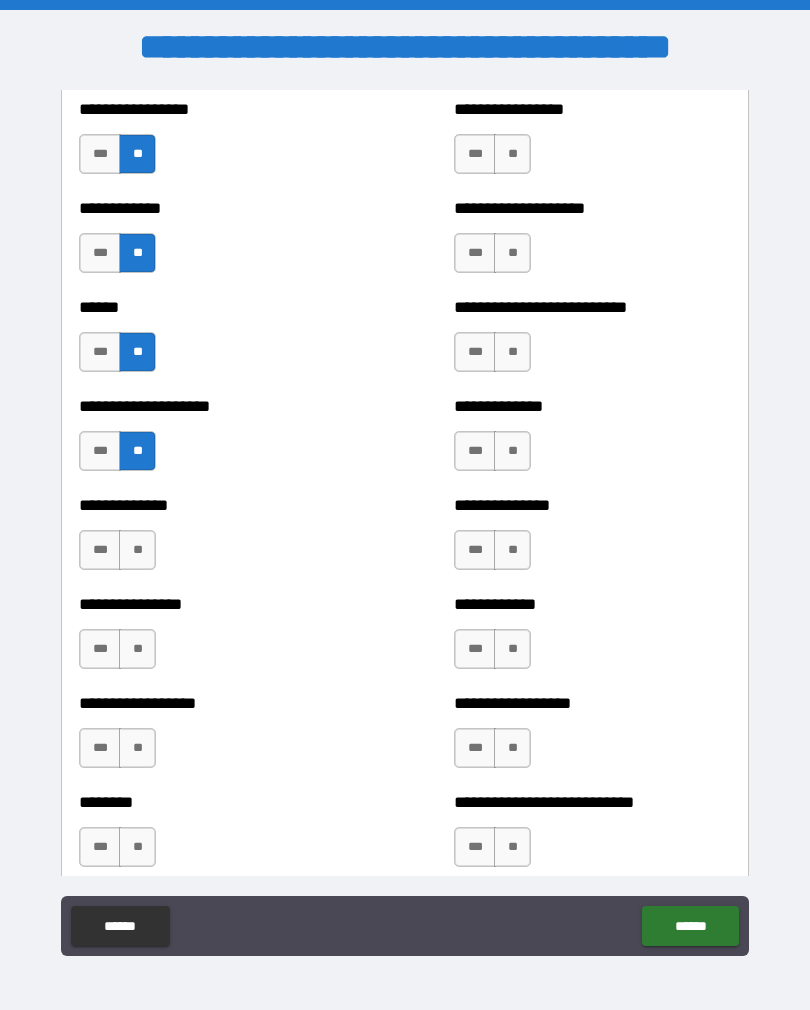 click on "**" at bounding box center [137, 550] 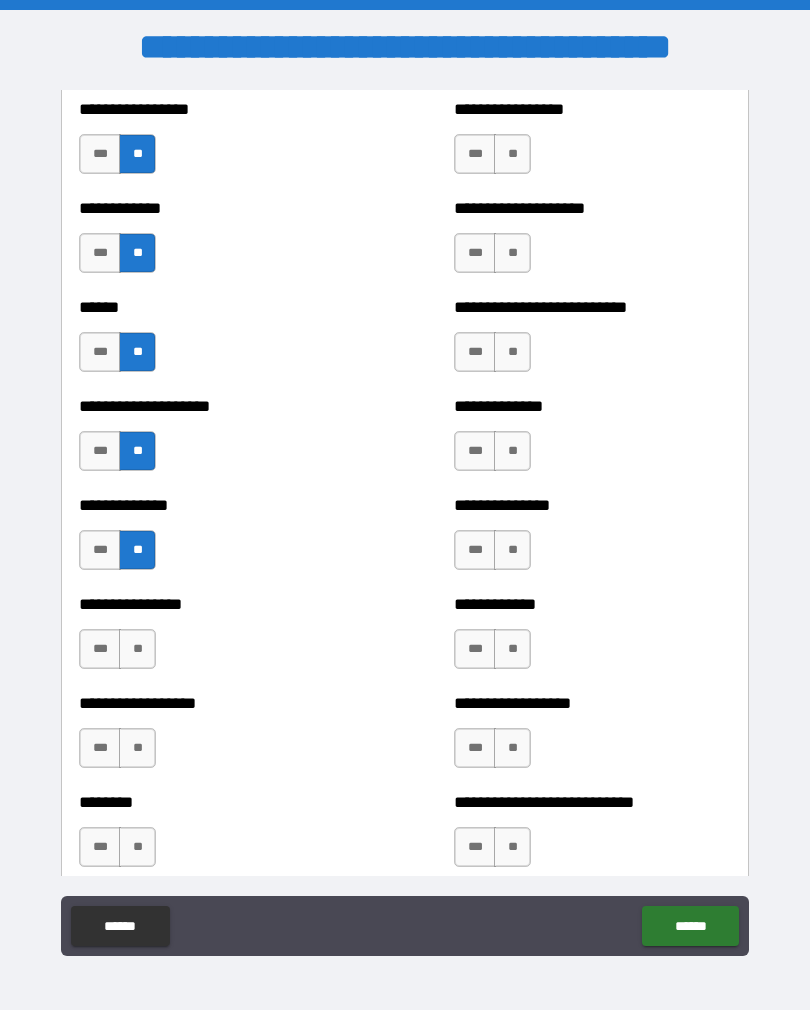 click on "**" at bounding box center (137, 649) 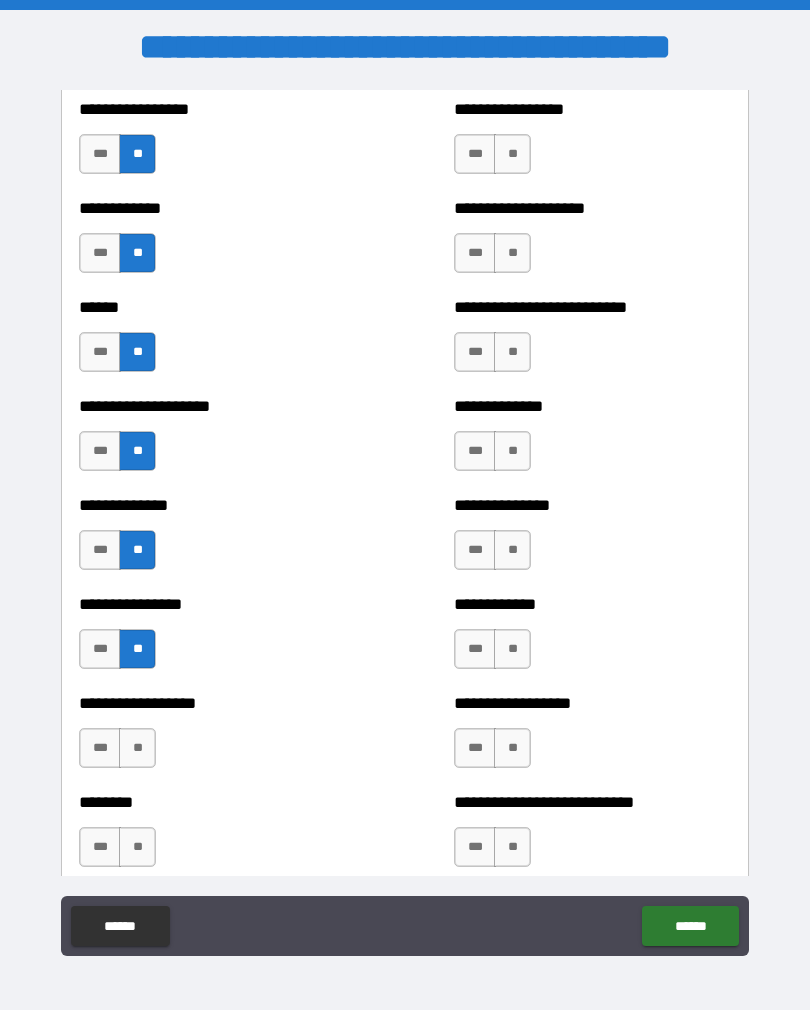 click on "**" at bounding box center (137, 748) 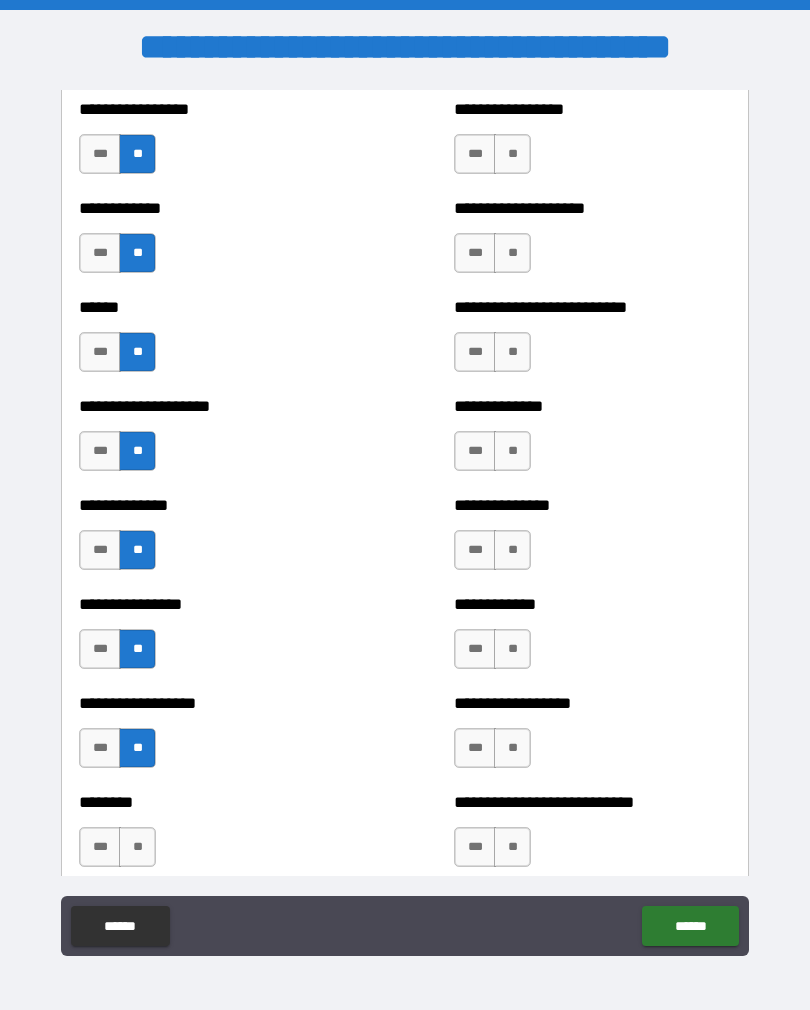 click on "**" at bounding box center [137, 847] 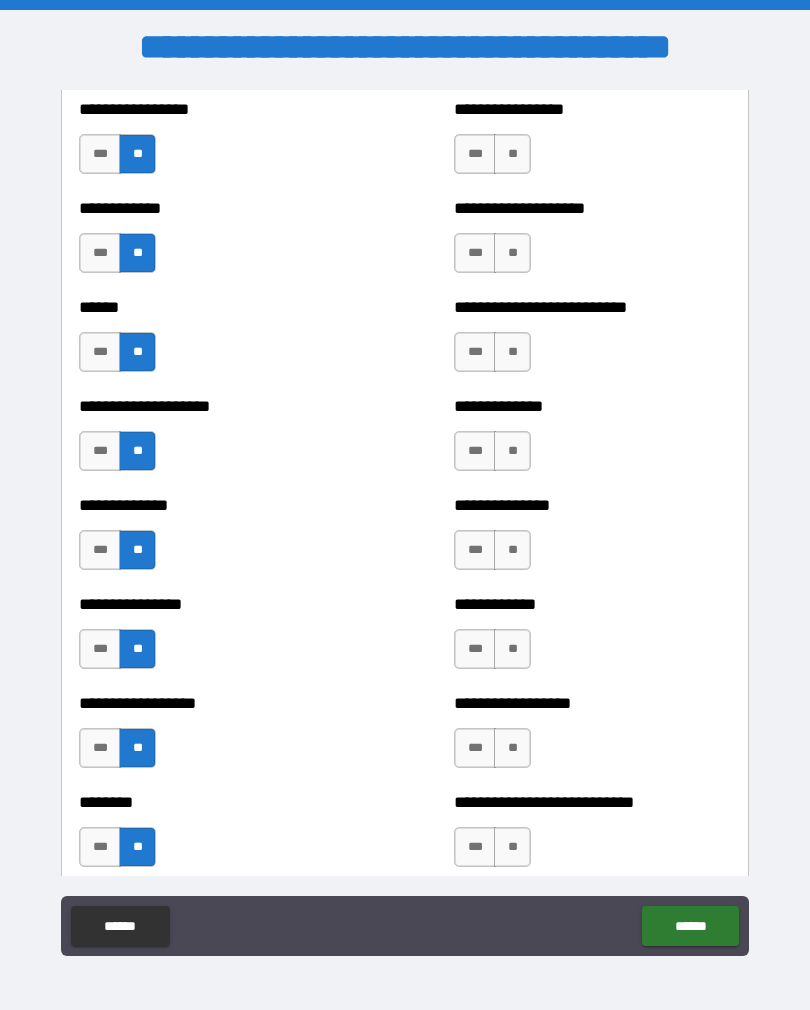 click on "**" at bounding box center [512, 847] 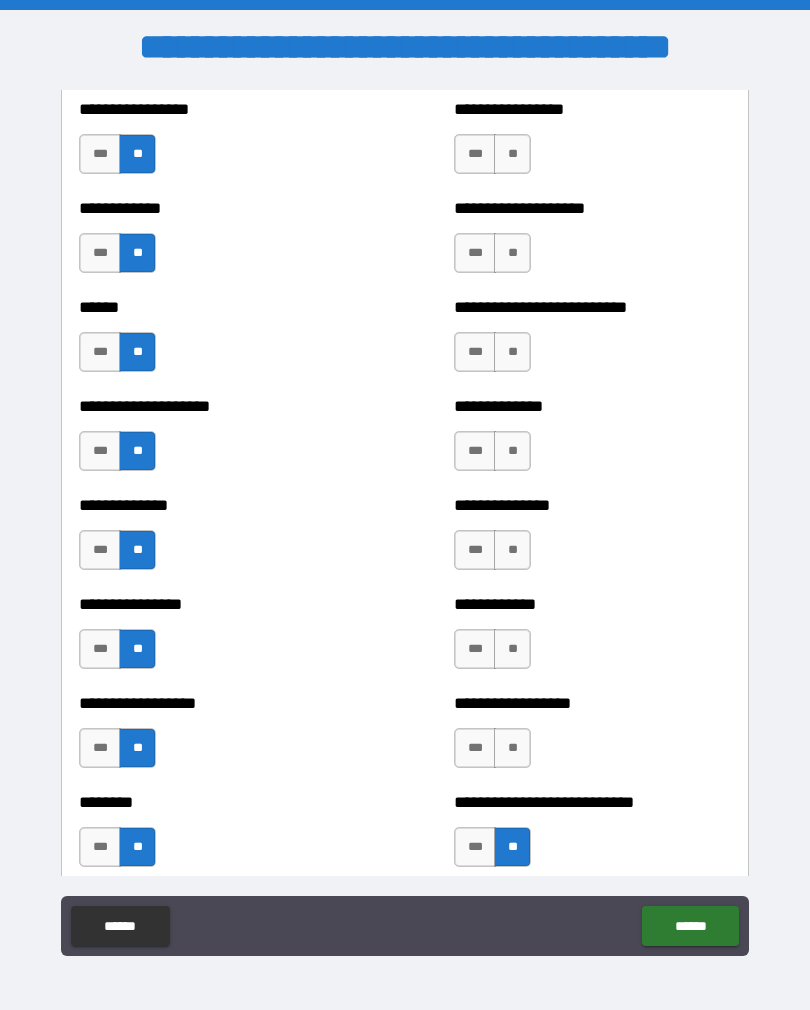 click on "**" at bounding box center (512, 748) 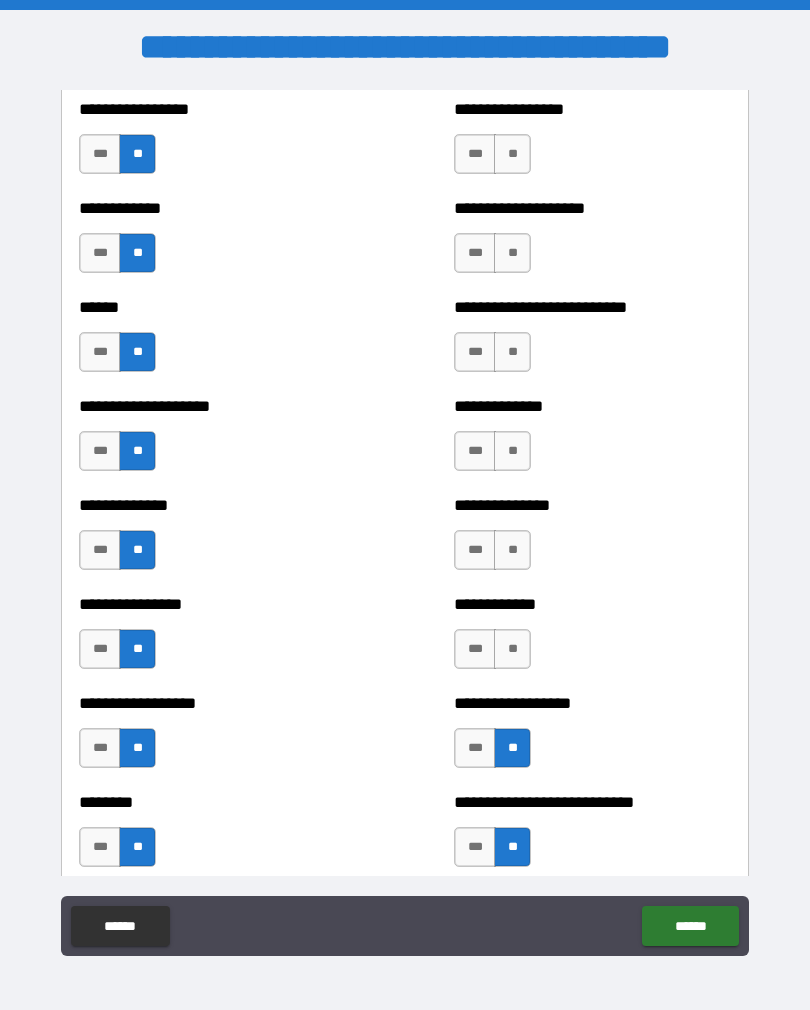 click on "**" at bounding box center [512, 649] 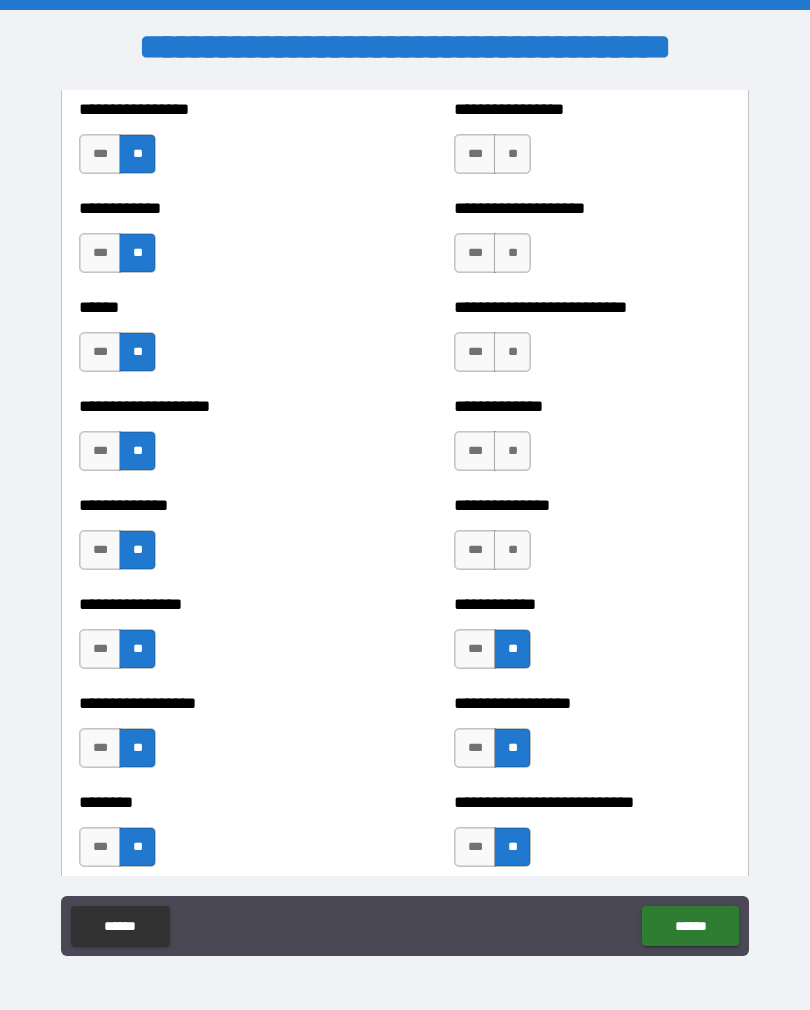 click on "**" at bounding box center (512, 550) 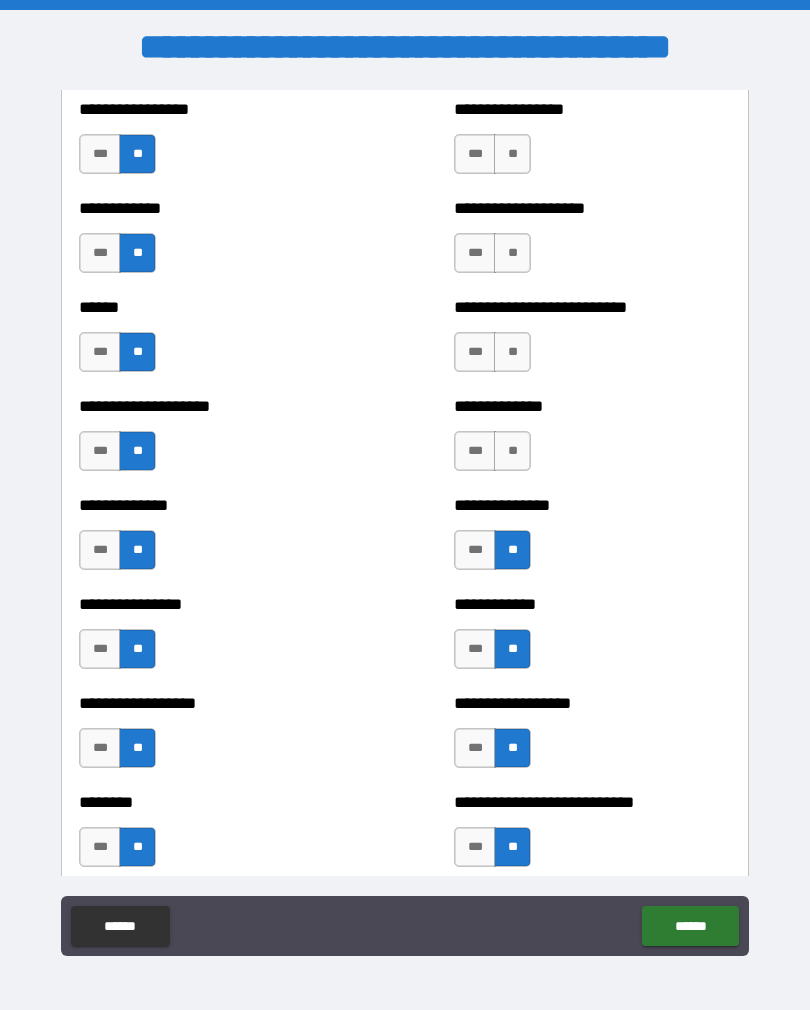 click on "**" at bounding box center (512, 451) 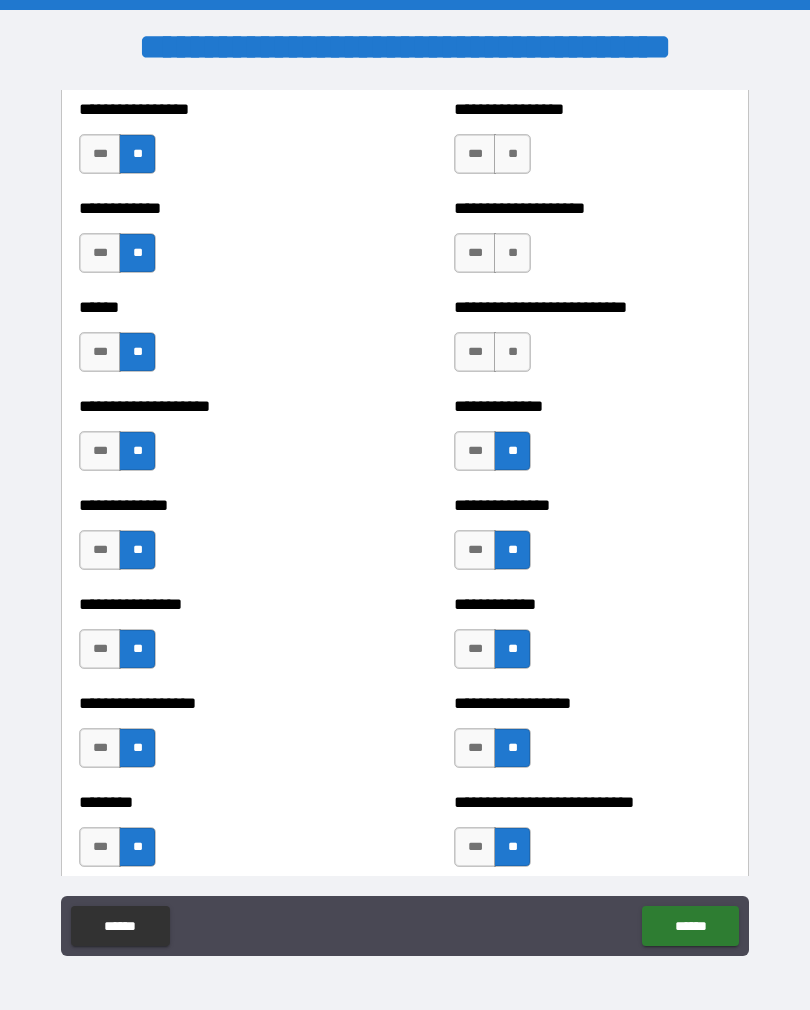 click on "**" at bounding box center (512, 352) 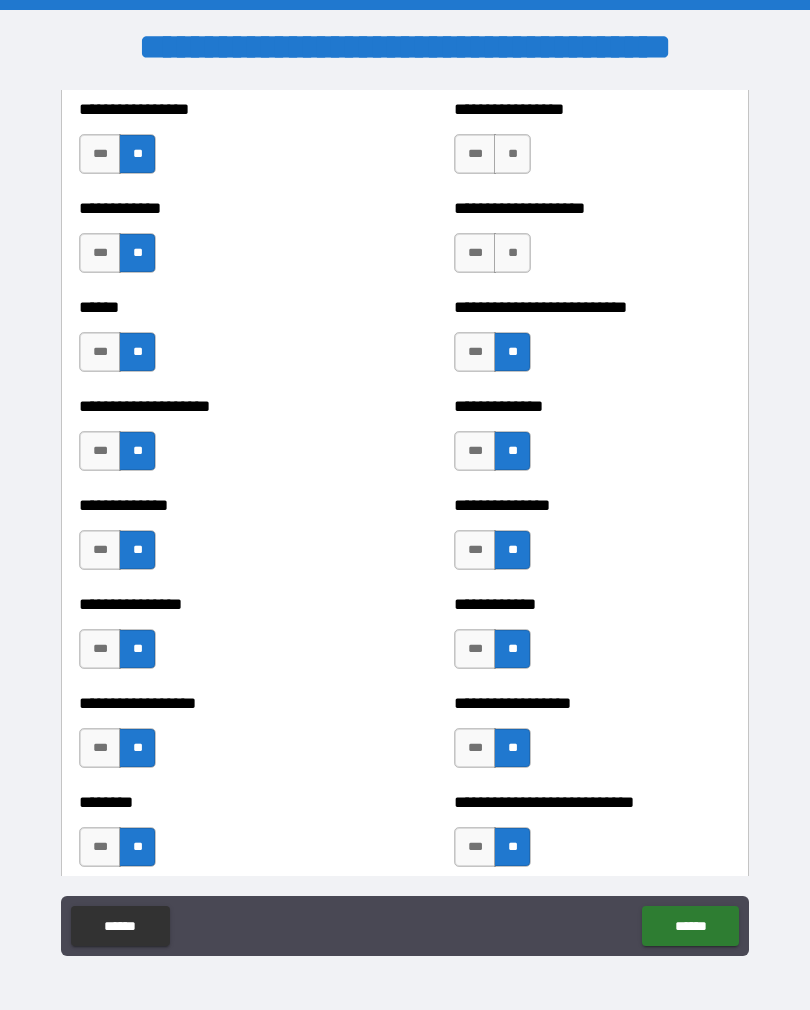 click on "**" at bounding box center [512, 253] 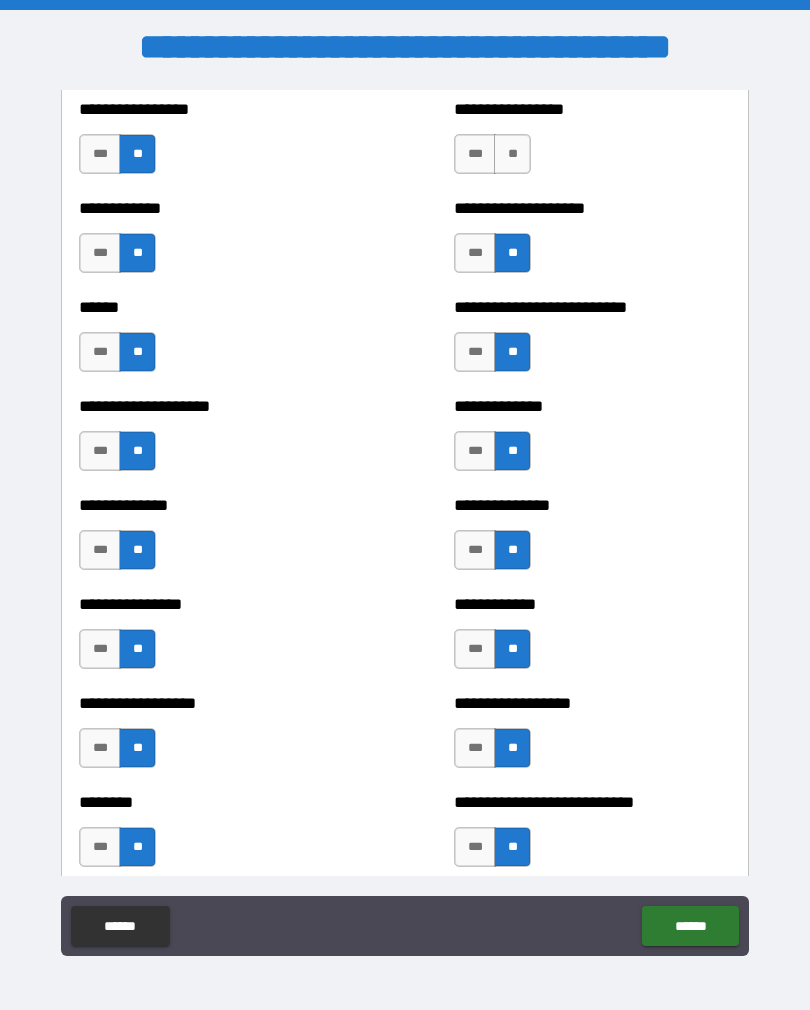 click on "**" at bounding box center (512, 154) 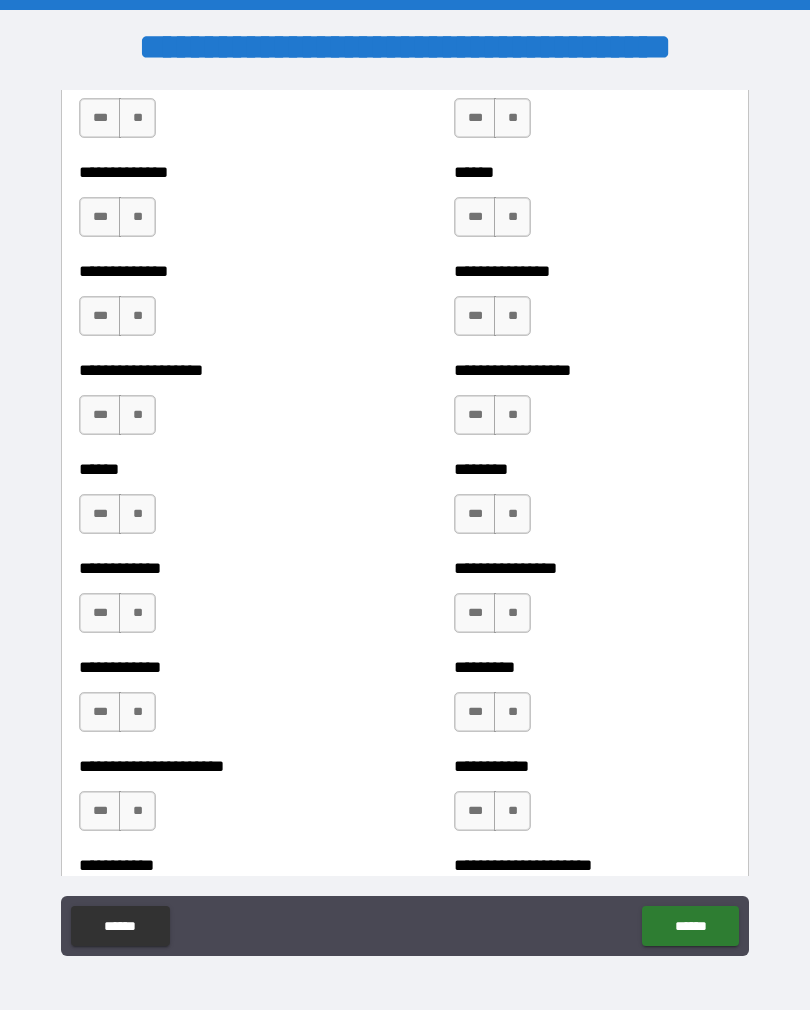 scroll, scrollTop: 4768, scrollLeft: 0, axis: vertical 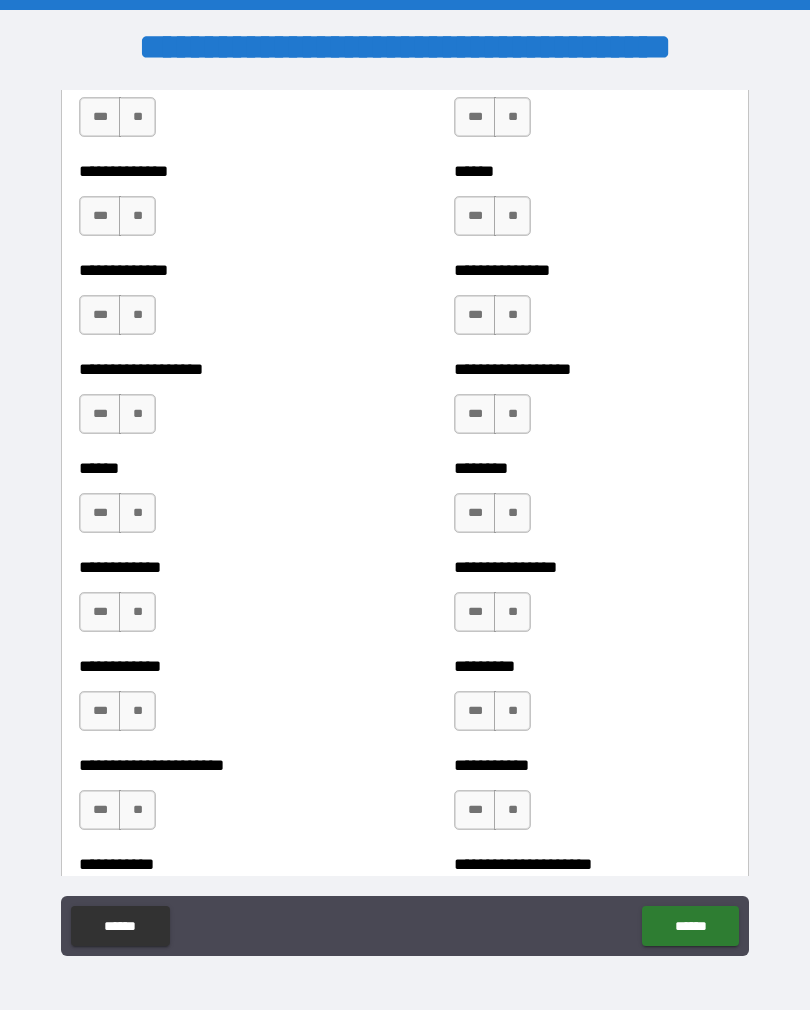 click on "**" at bounding box center (137, 117) 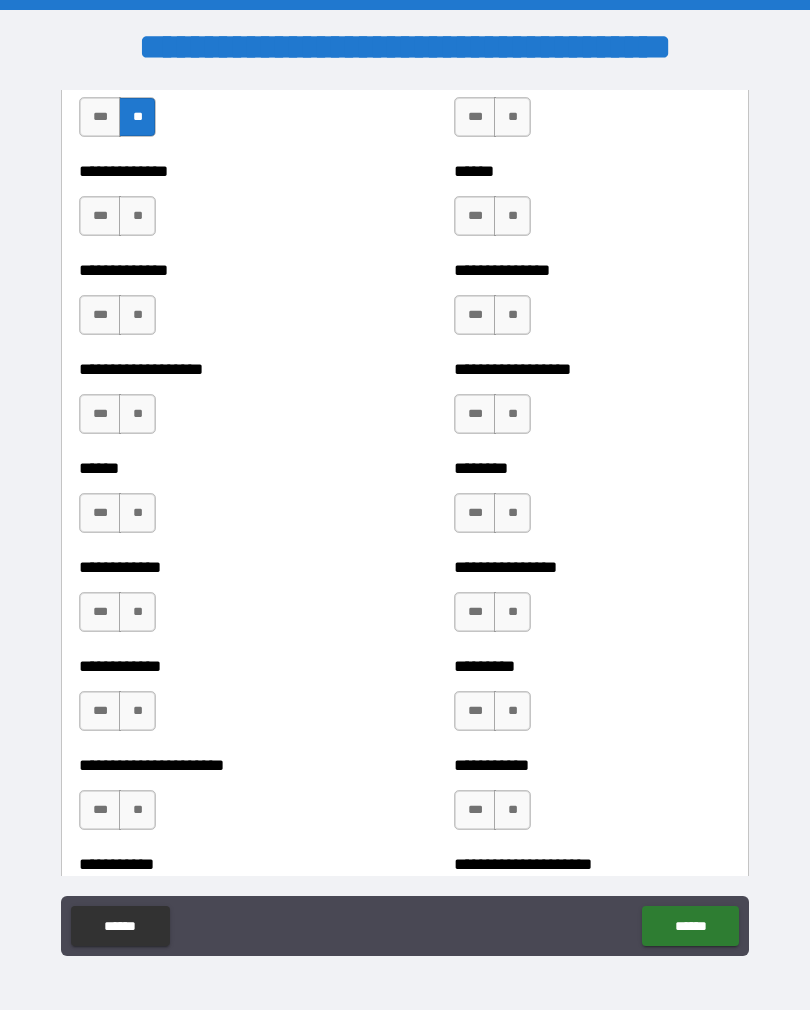 click on "**" at bounding box center (137, 216) 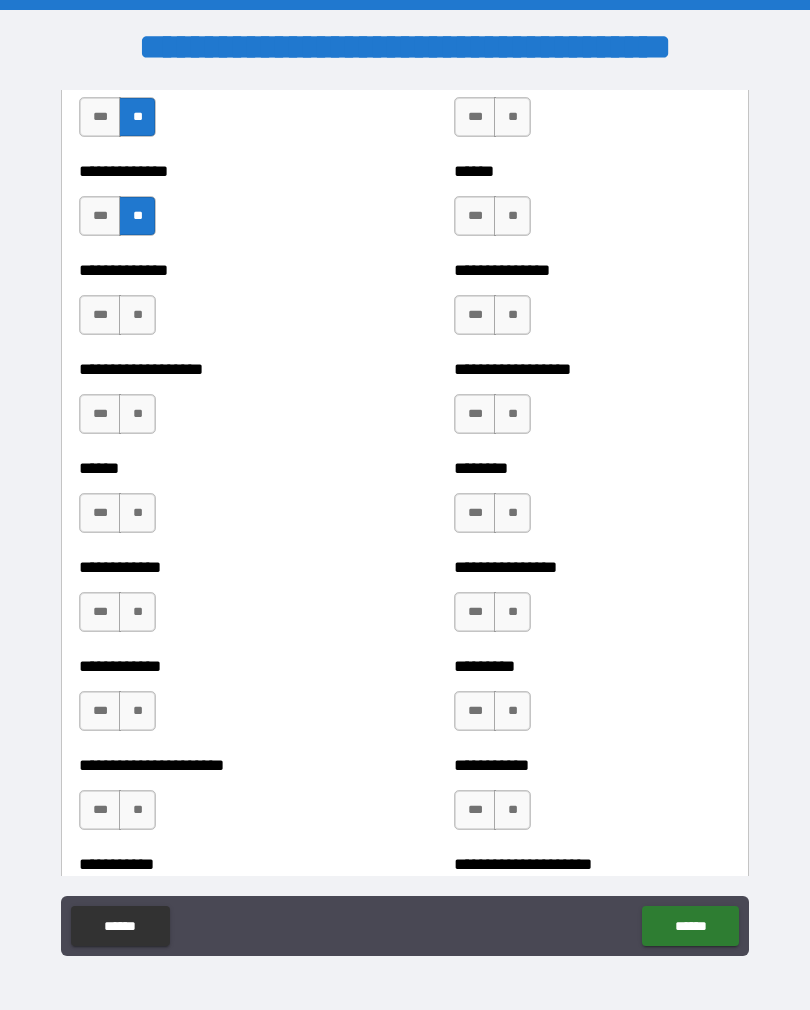 click on "**" at bounding box center [137, 315] 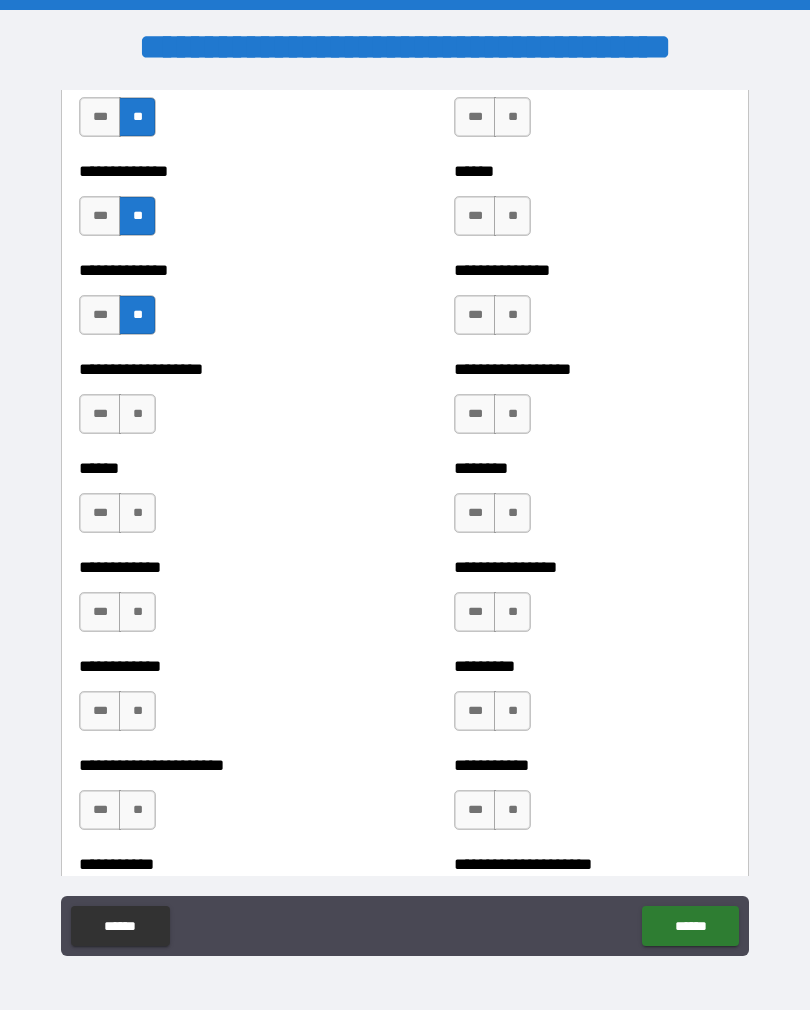 click on "**" at bounding box center (137, 414) 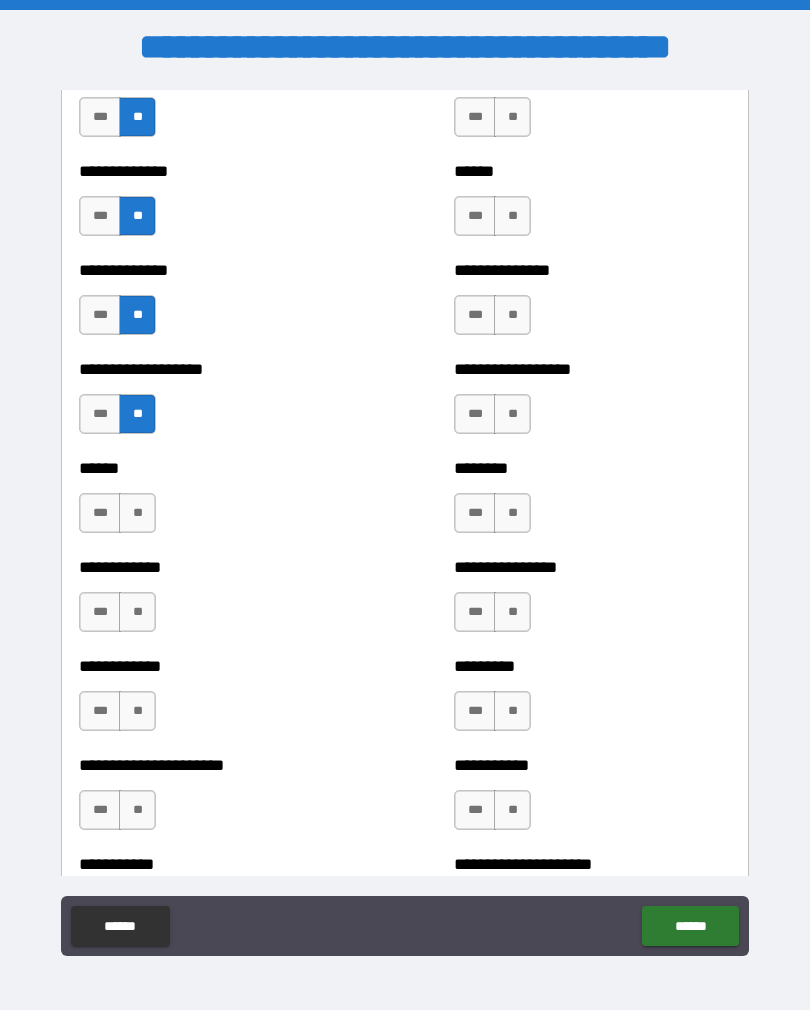 click on "**" at bounding box center (137, 513) 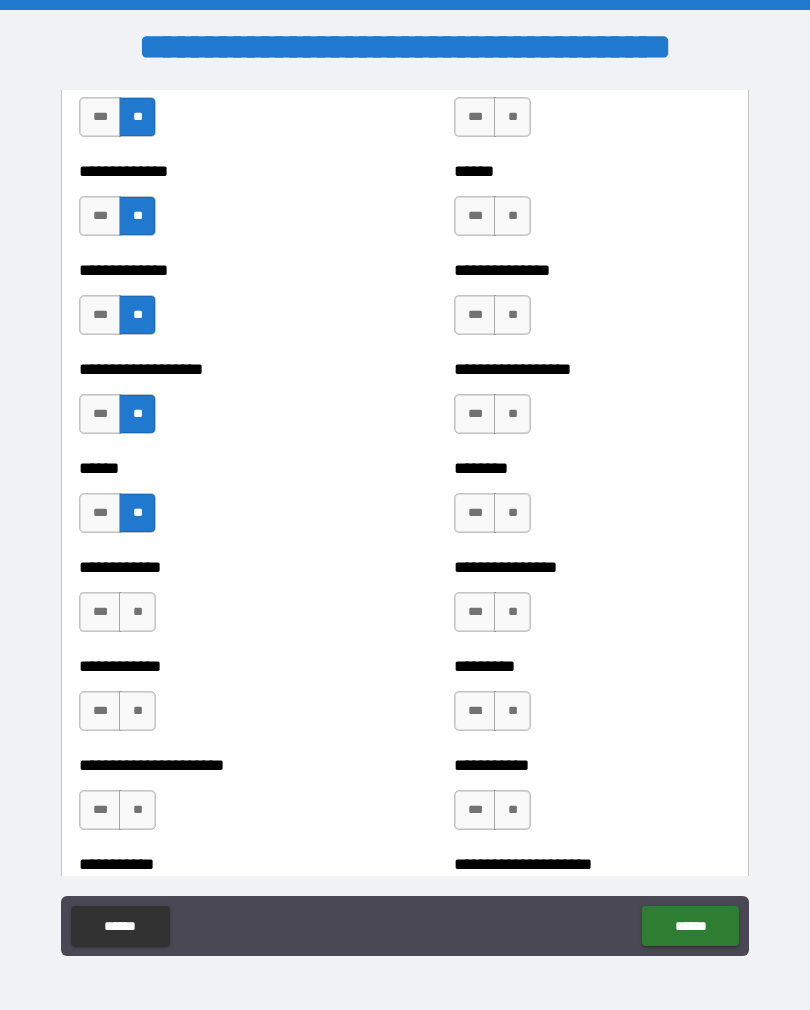 click on "**" at bounding box center (137, 612) 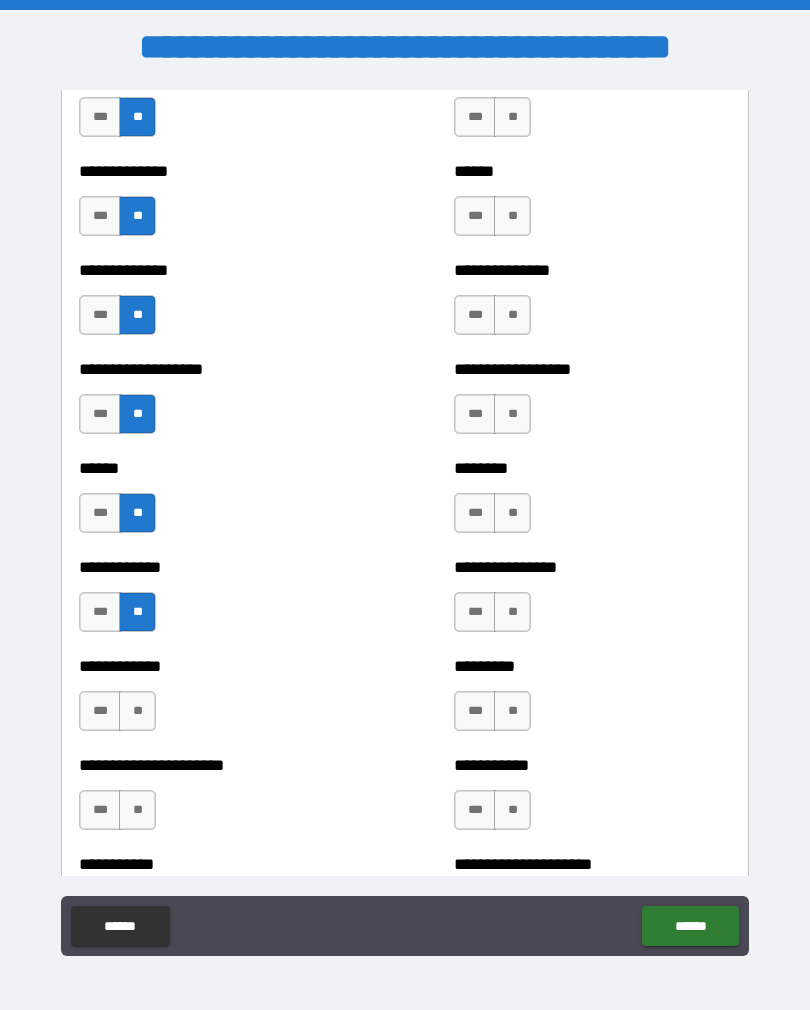 click on "**" at bounding box center (137, 711) 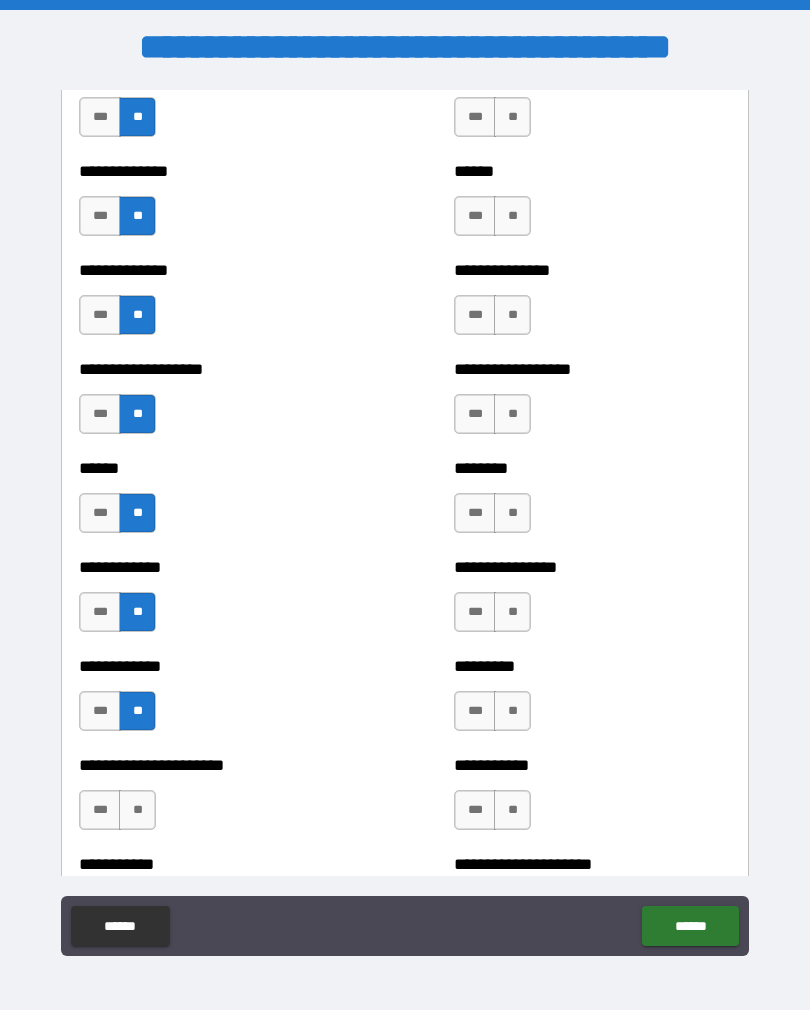 click on "**" at bounding box center [137, 810] 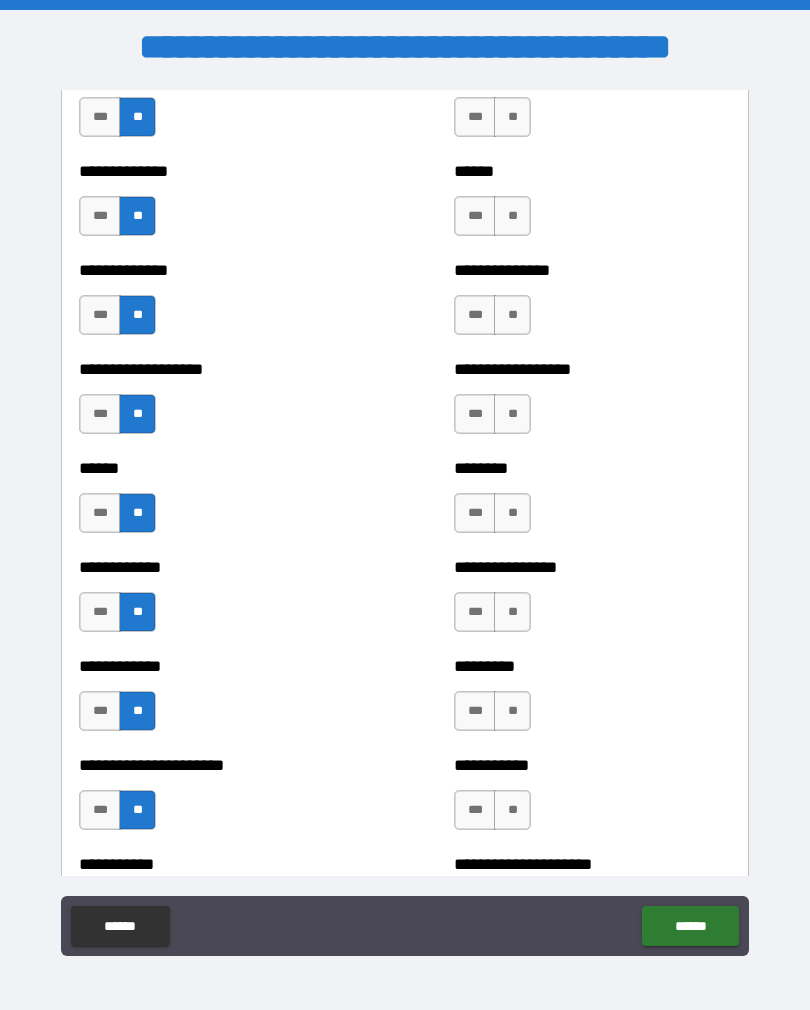 click on "**" at bounding box center [512, 810] 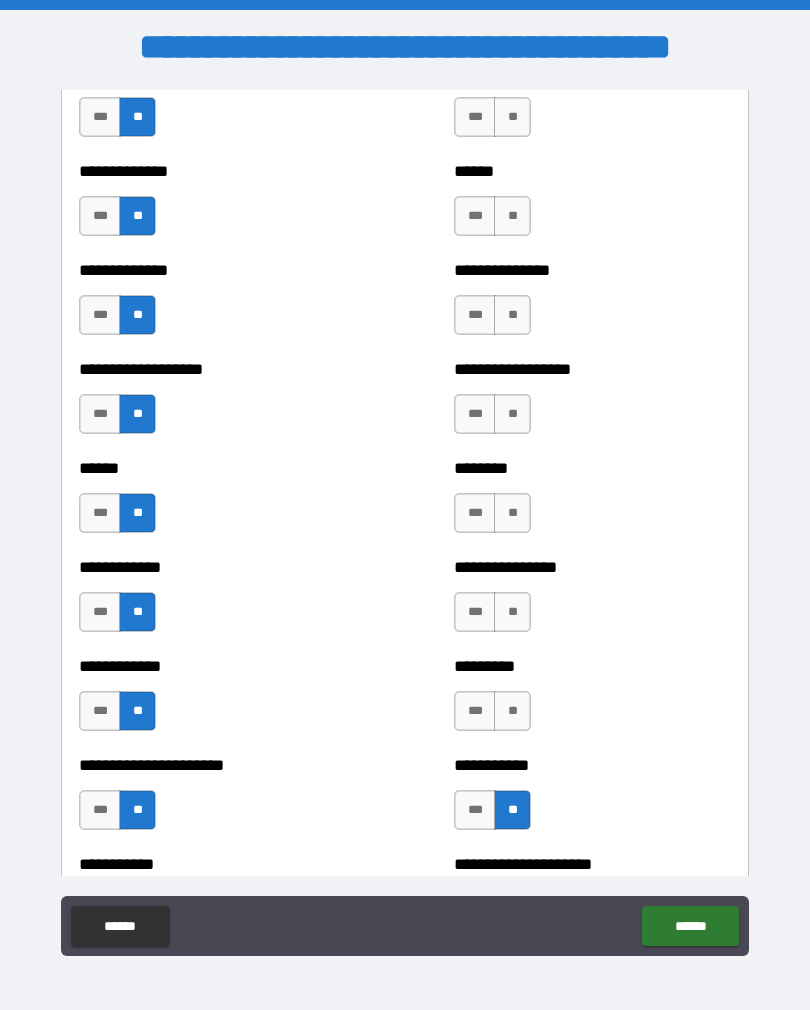 click on "**" at bounding box center [512, 711] 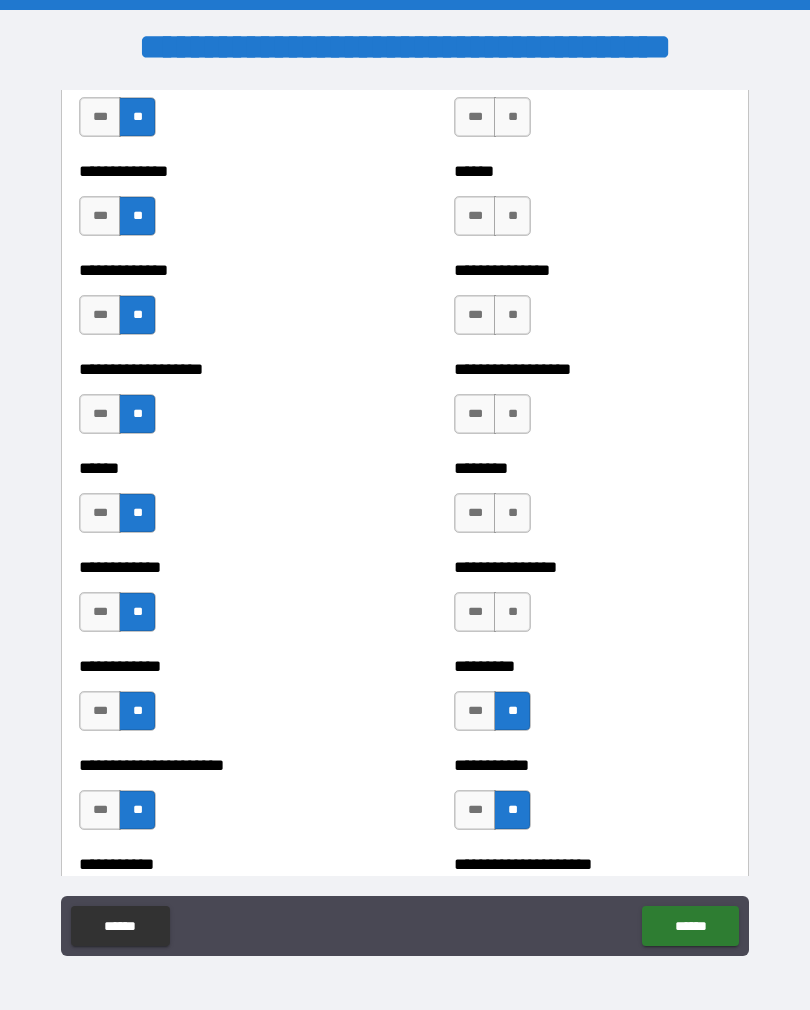 click on "**" at bounding box center (512, 612) 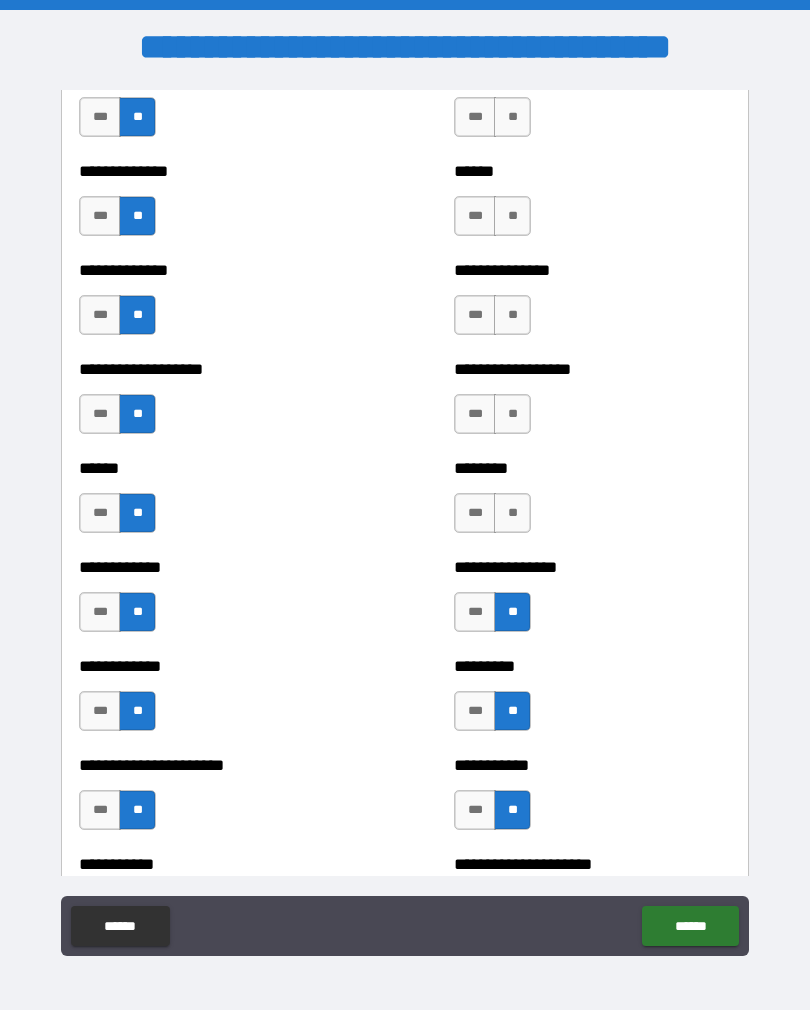 click on "**" at bounding box center [512, 513] 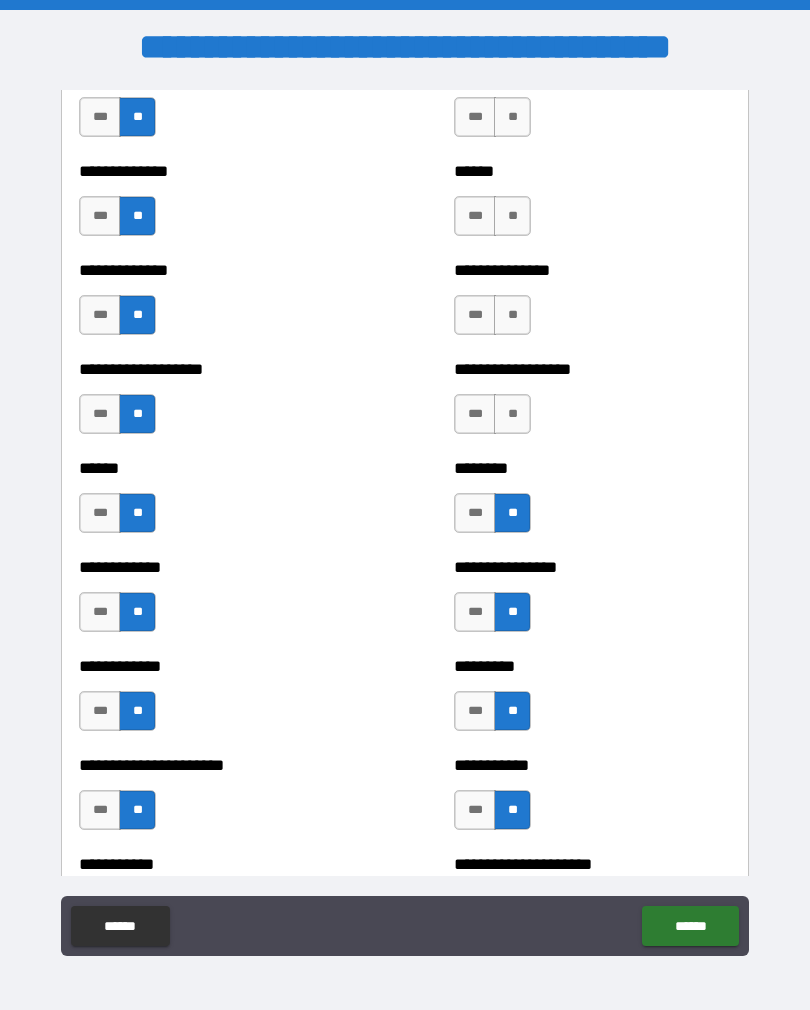 click on "**" at bounding box center [512, 414] 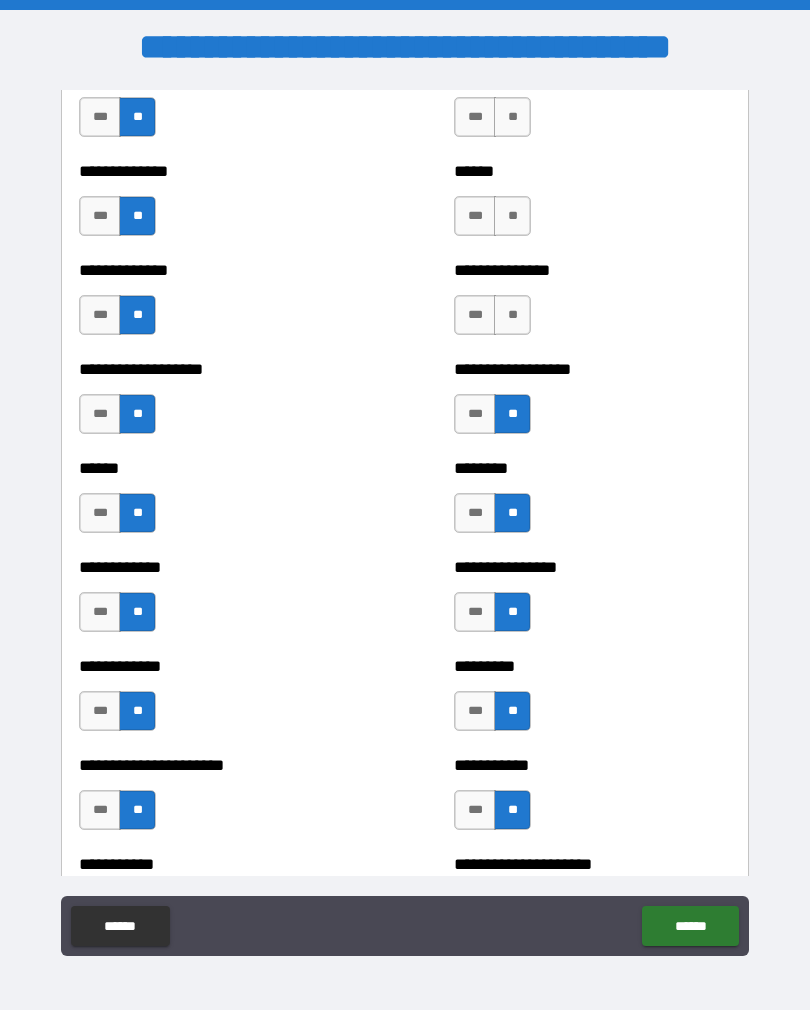 click on "**" at bounding box center [512, 315] 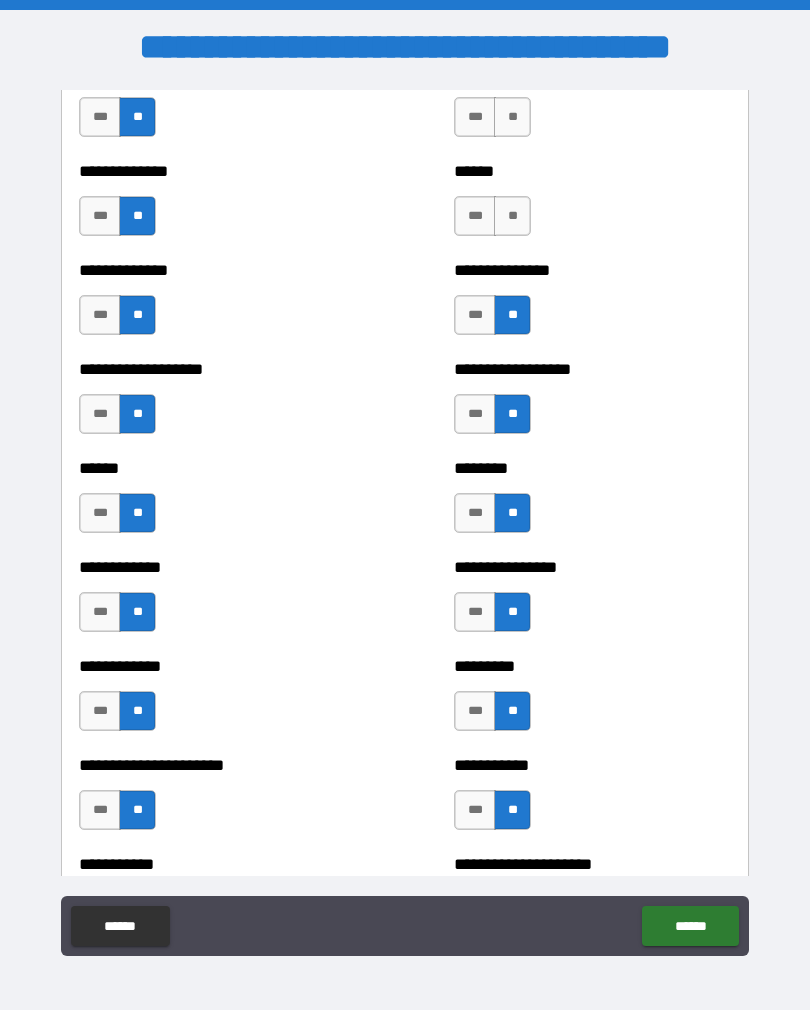 click on "**" at bounding box center [512, 216] 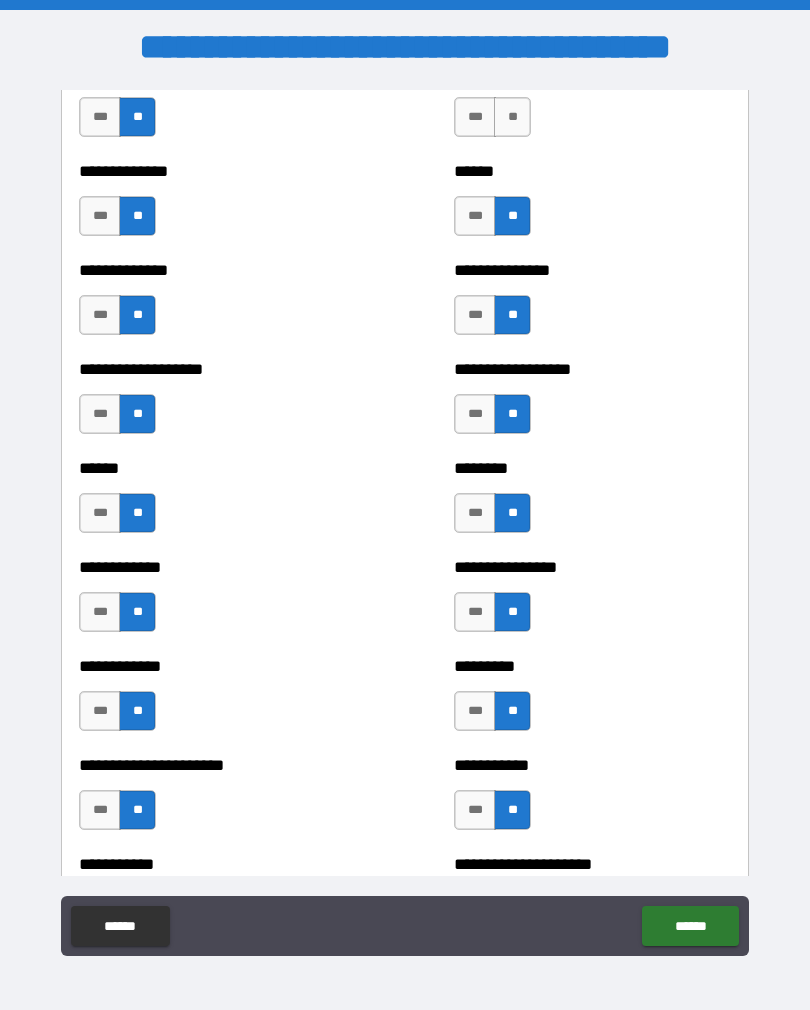 click on "**" at bounding box center (512, 117) 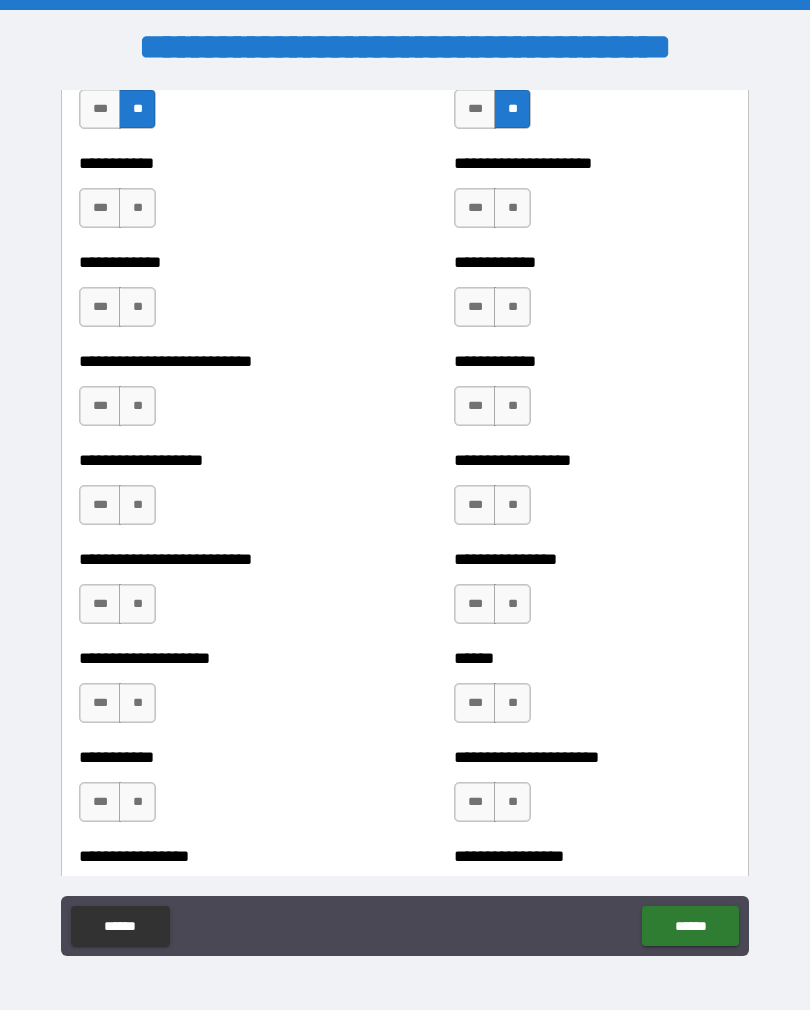 scroll, scrollTop: 5471, scrollLeft: 0, axis: vertical 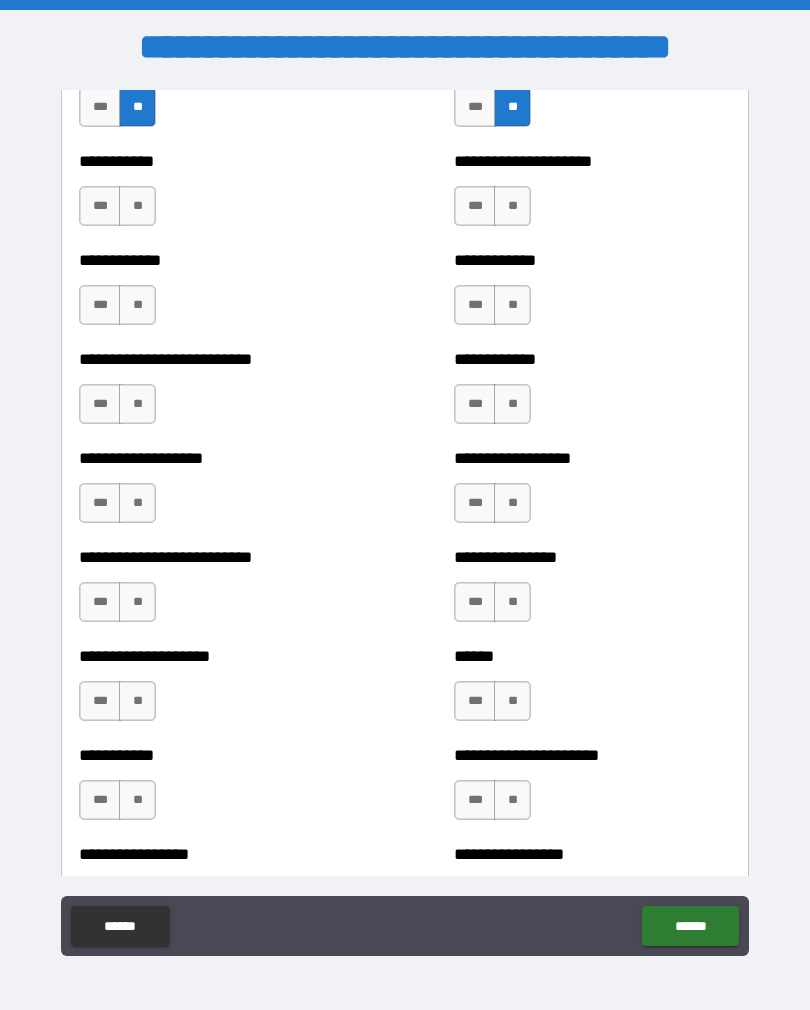 click on "**" at bounding box center [137, 206] 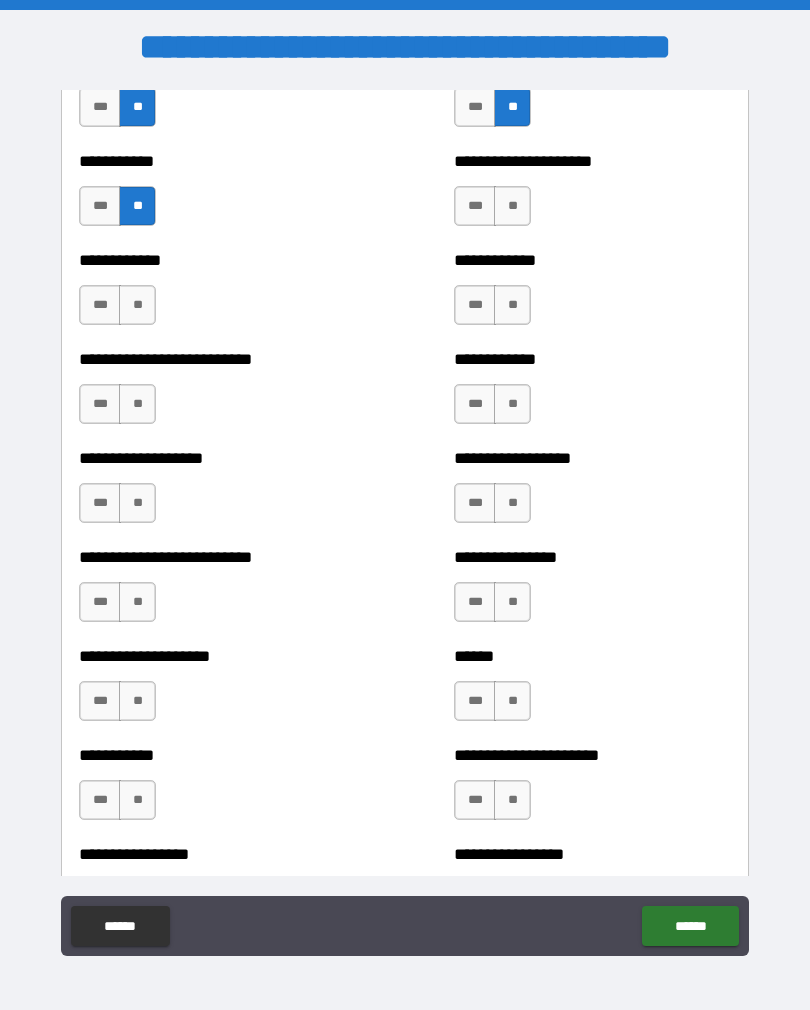 click on "**" at bounding box center [137, 305] 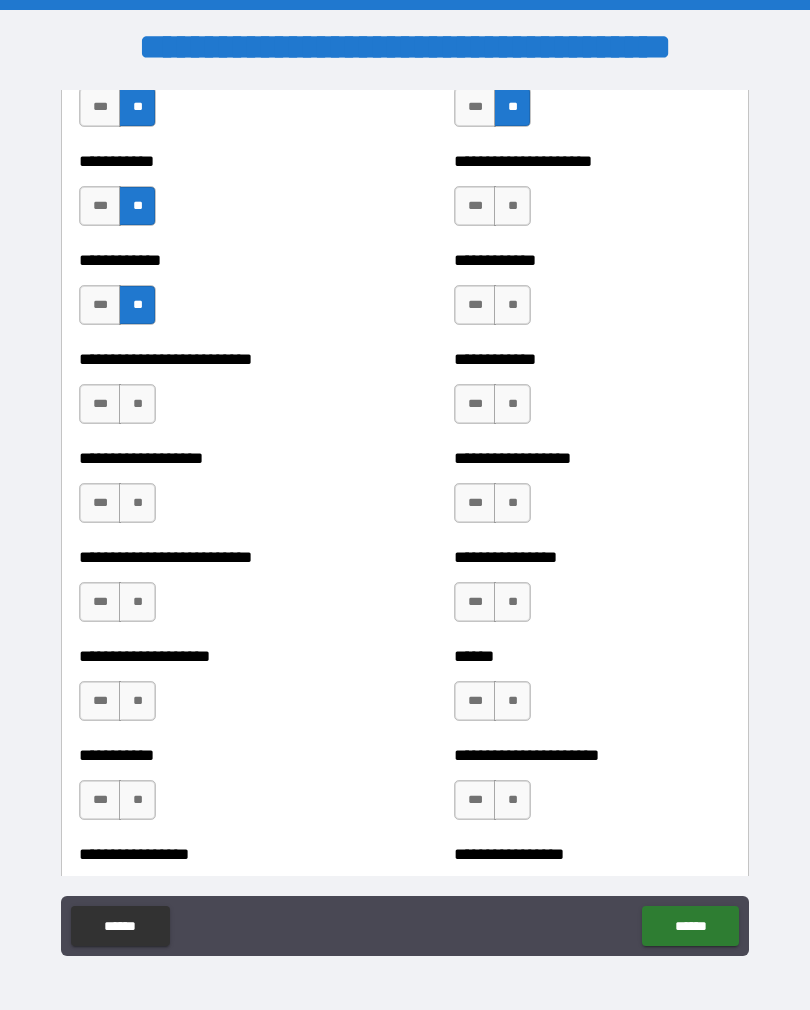 click on "**" at bounding box center (137, 404) 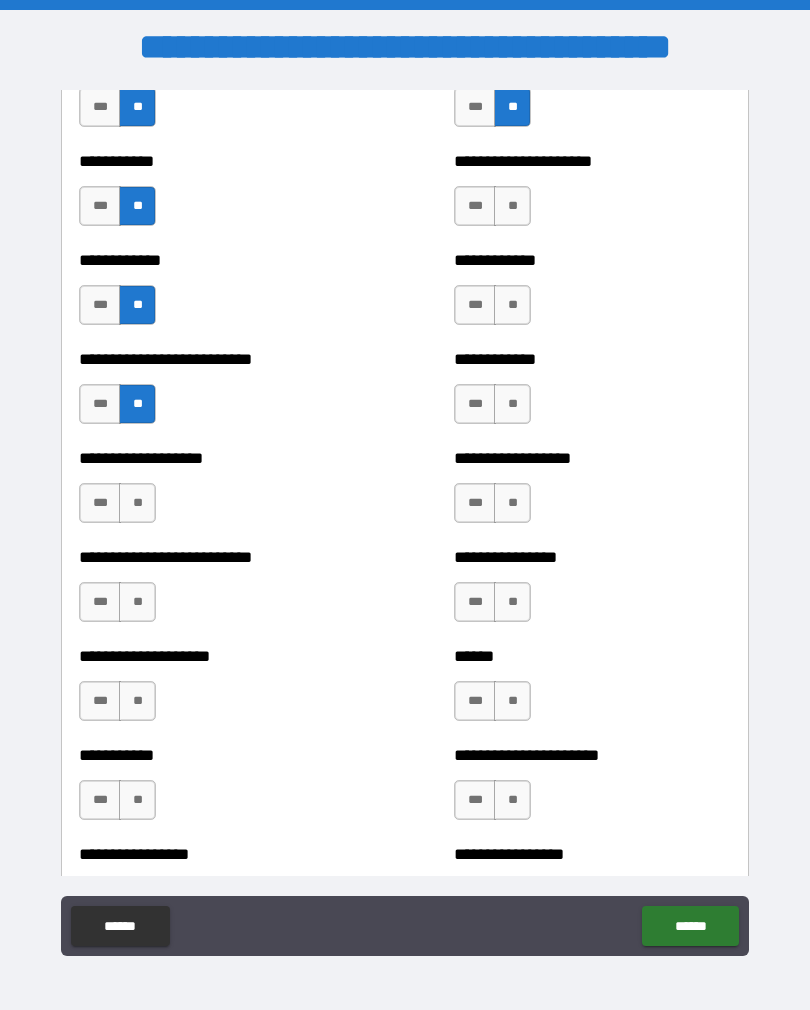 click on "**" at bounding box center (137, 503) 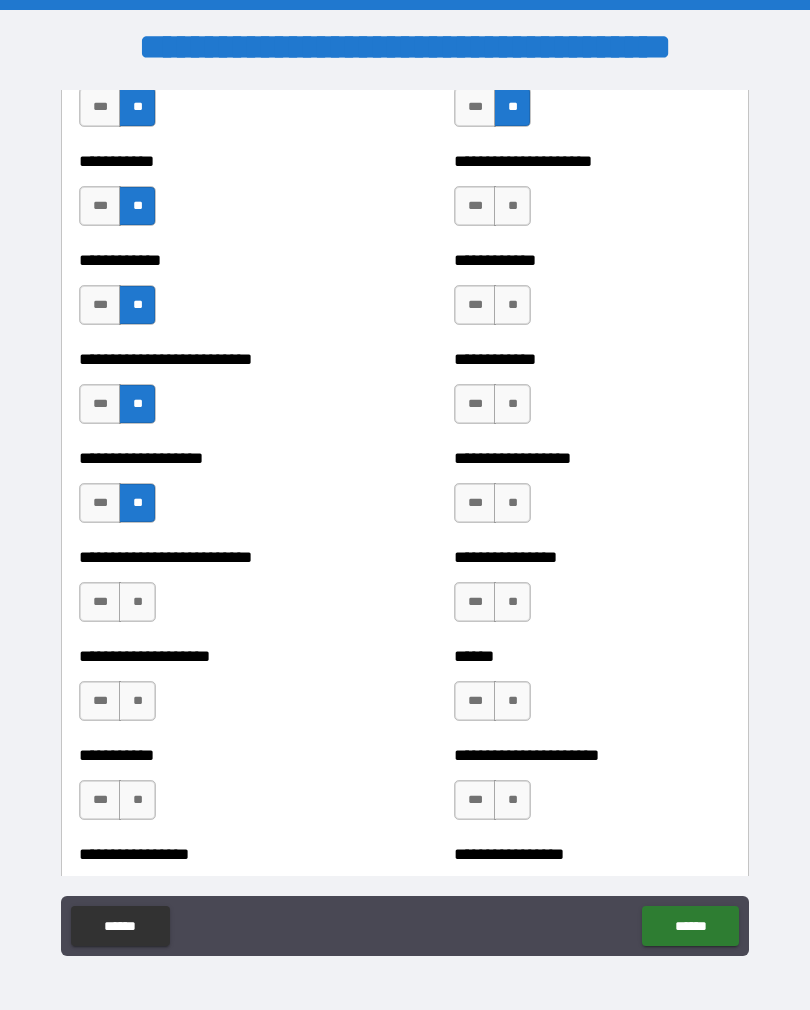click on "**" at bounding box center [137, 602] 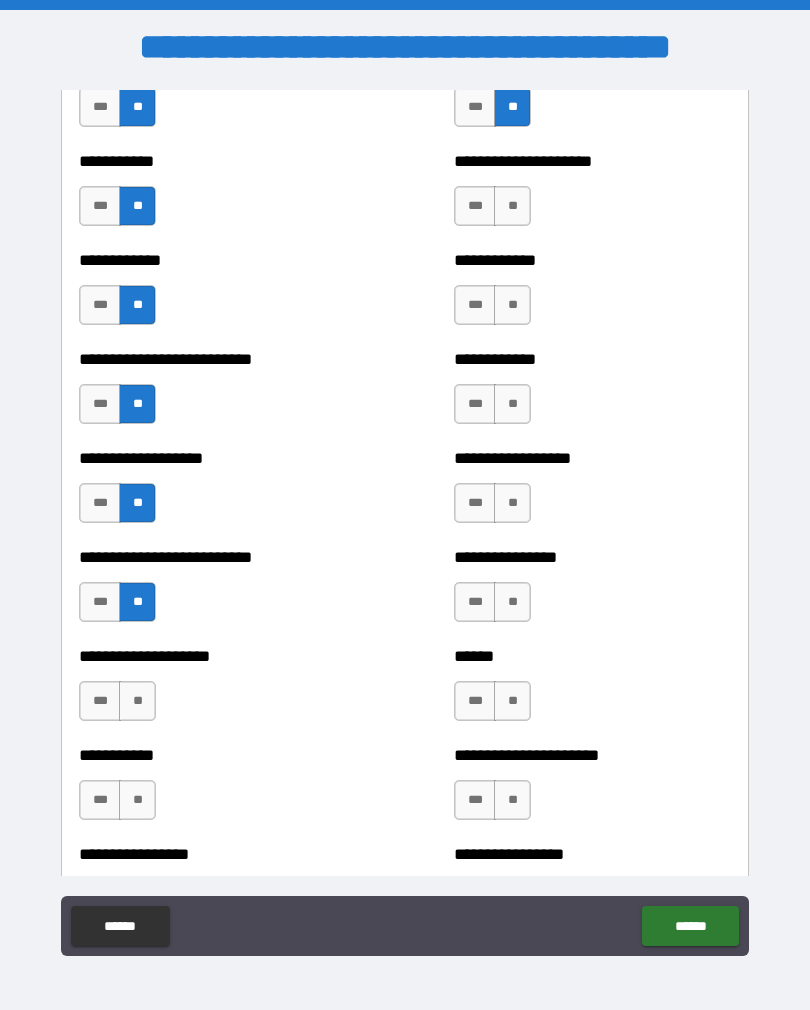 click on "**" at bounding box center [137, 701] 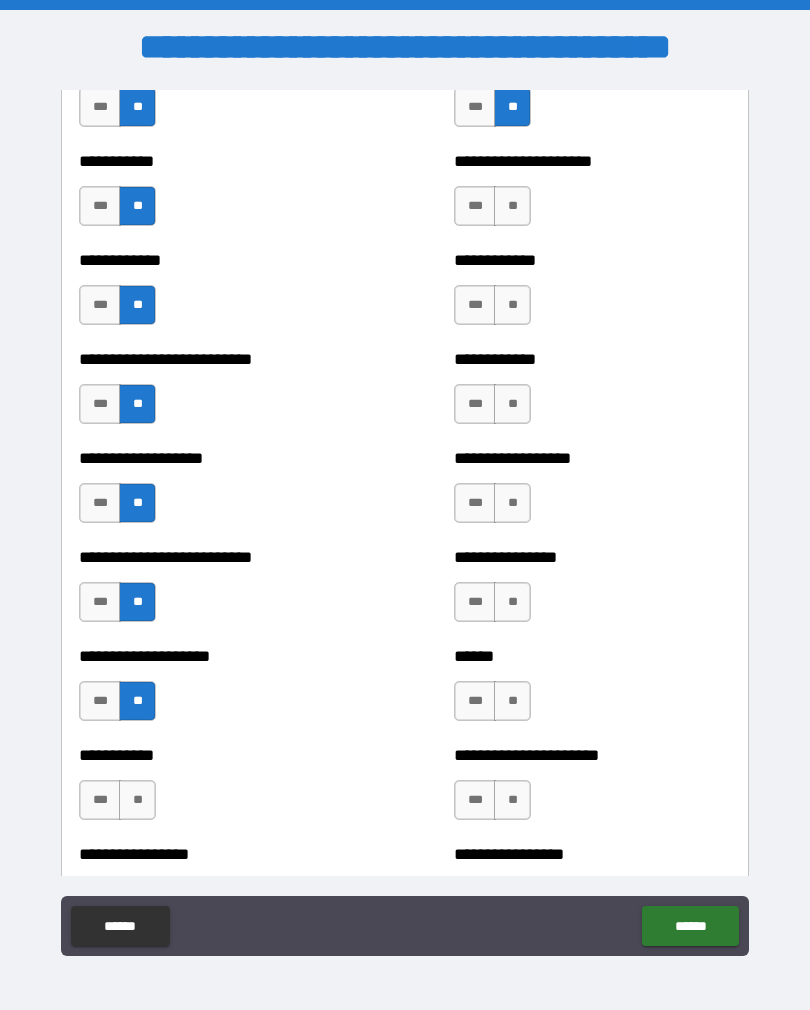 click on "**" at bounding box center (137, 800) 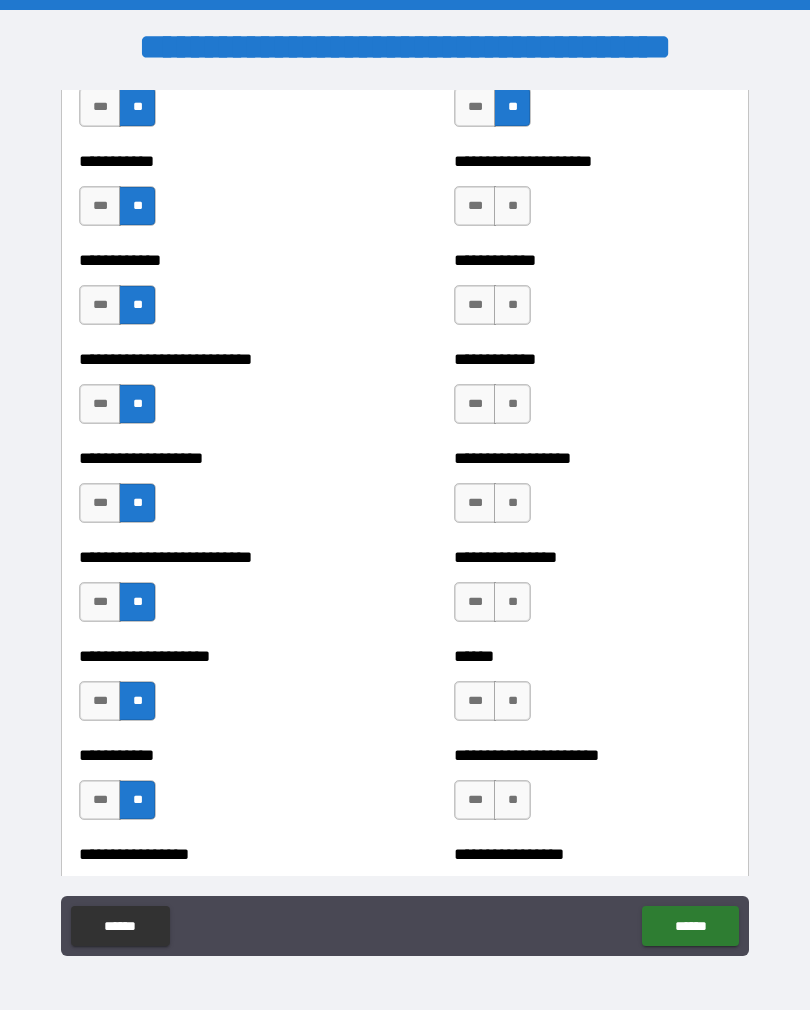 click on "**" at bounding box center (512, 800) 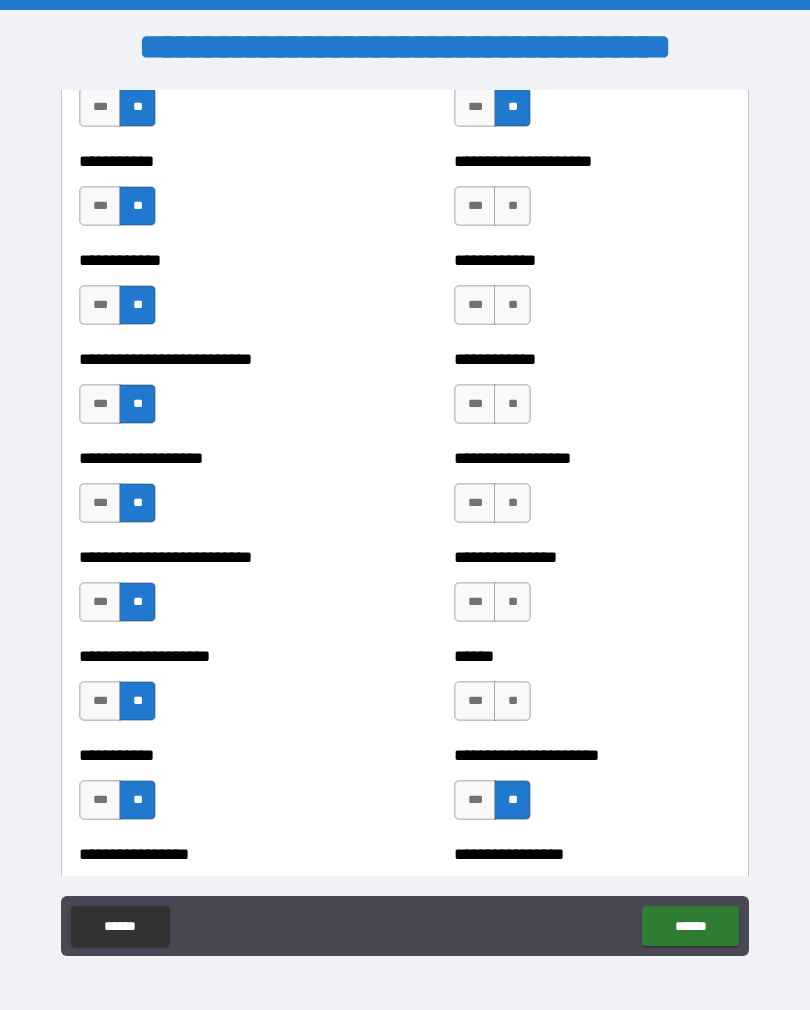 click on "**" at bounding box center [512, 701] 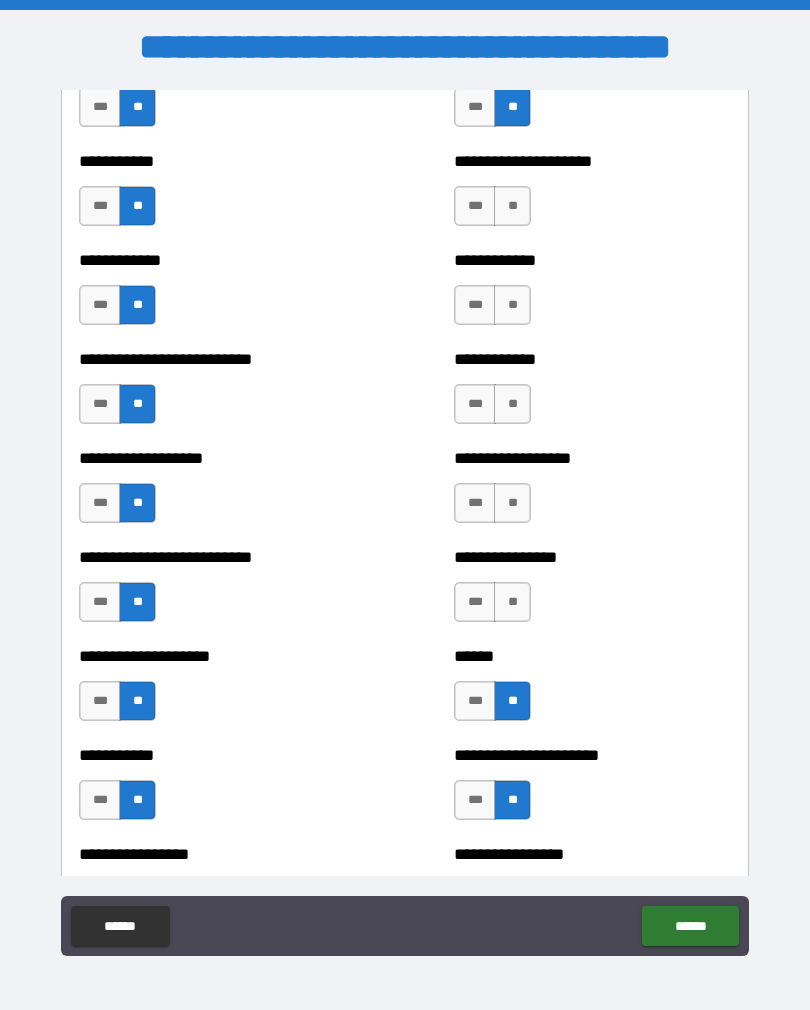 click on "**" at bounding box center (512, 602) 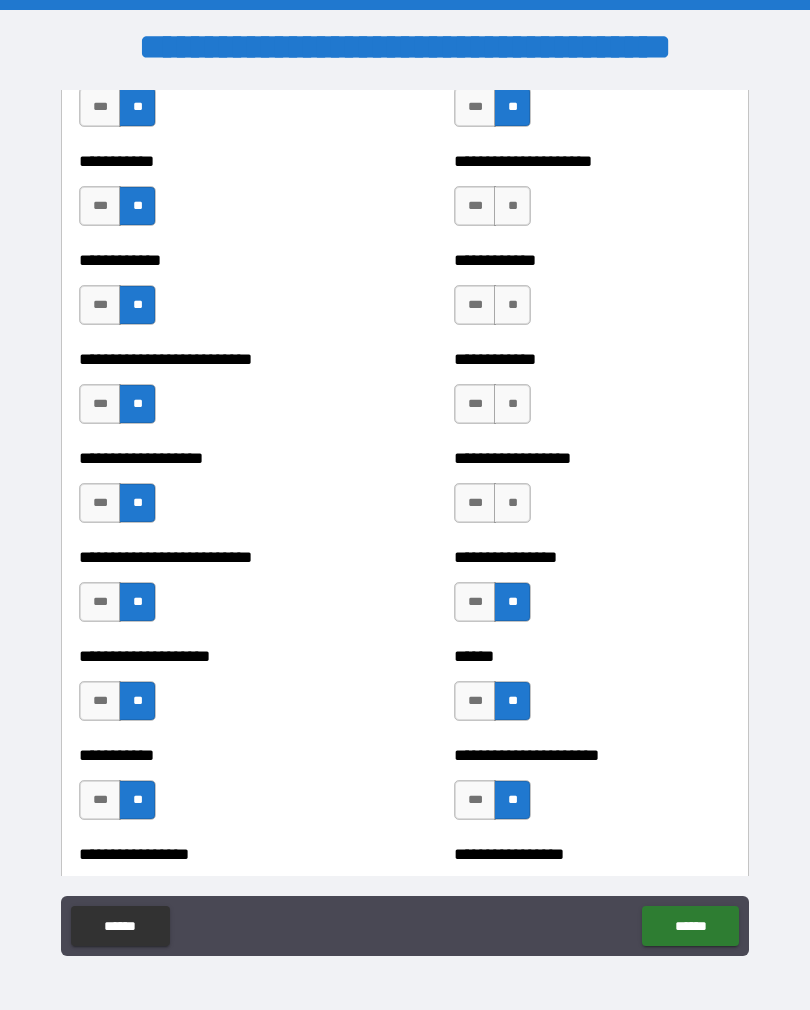 click on "**" at bounding box center [512, 503] 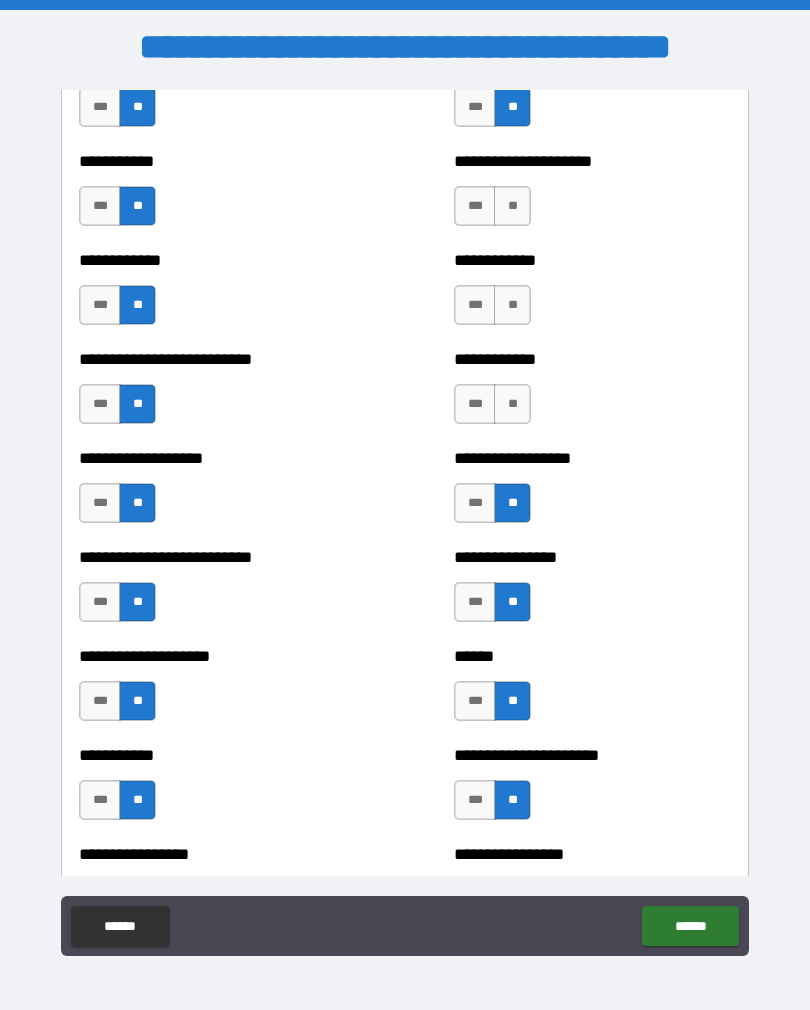 click on "**" at bounding box center (512, 404) 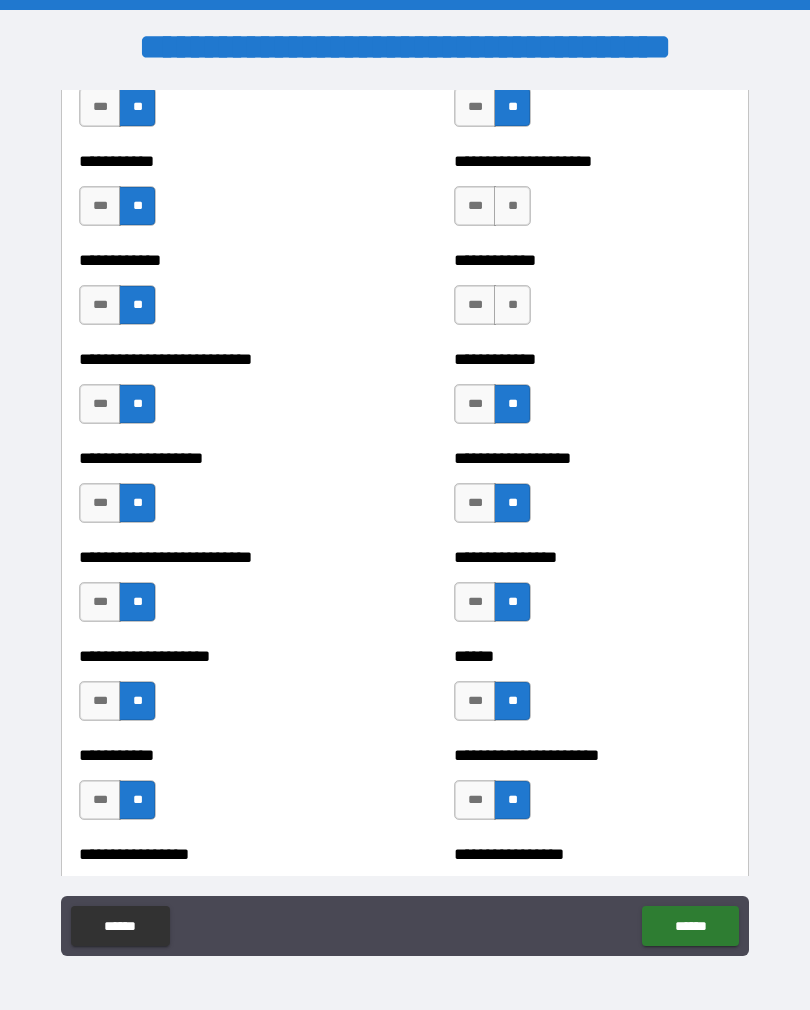 click on "**" at bounding box center [512, 305] 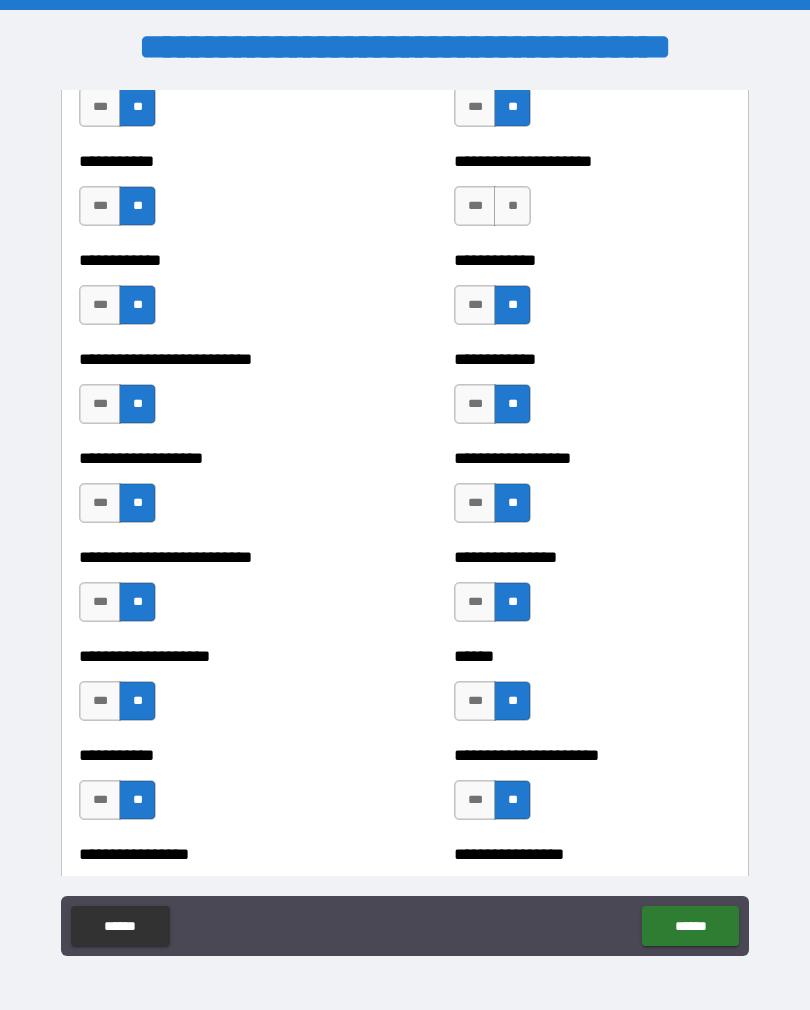 click on "**" at bounding box center (512, 206) 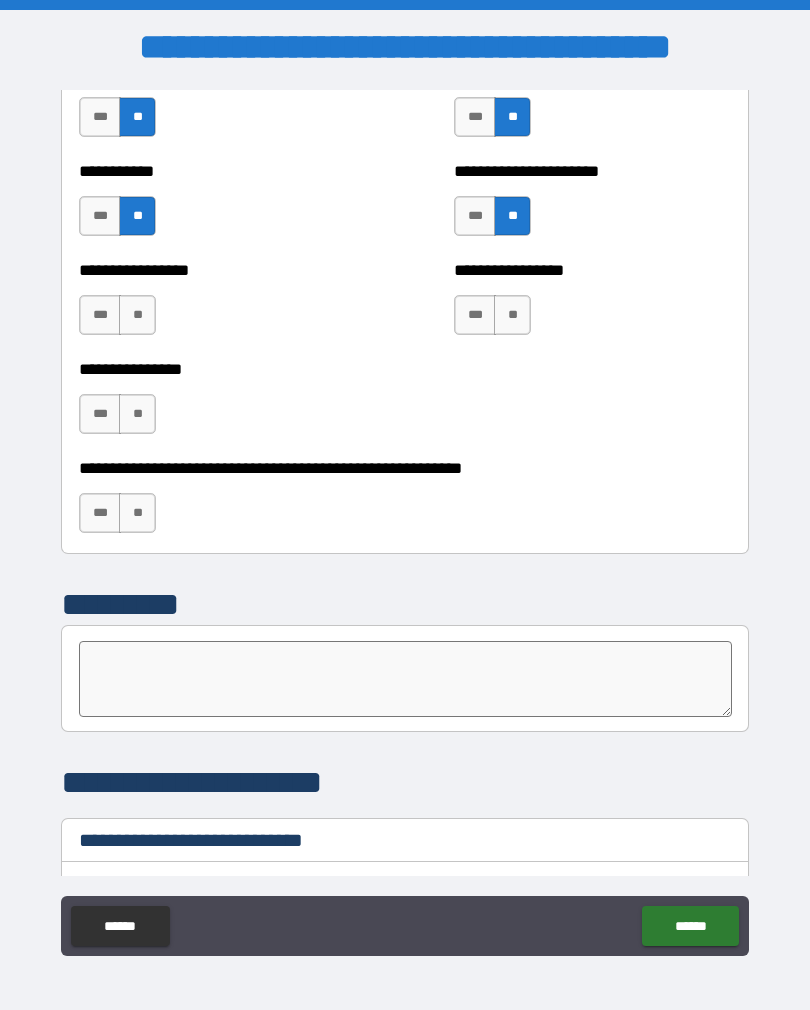 scroll, scrollTop: 6058, scrollLeft: 0, axis: vertical 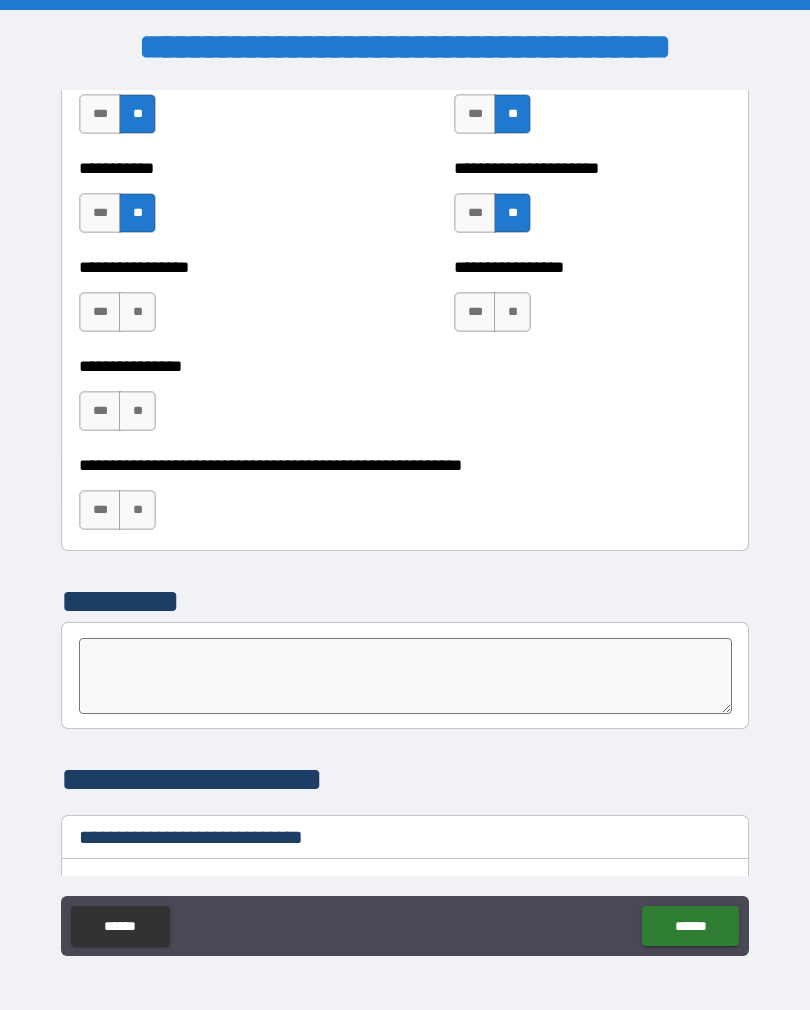 click on "**" at bounding box center (512, 312) 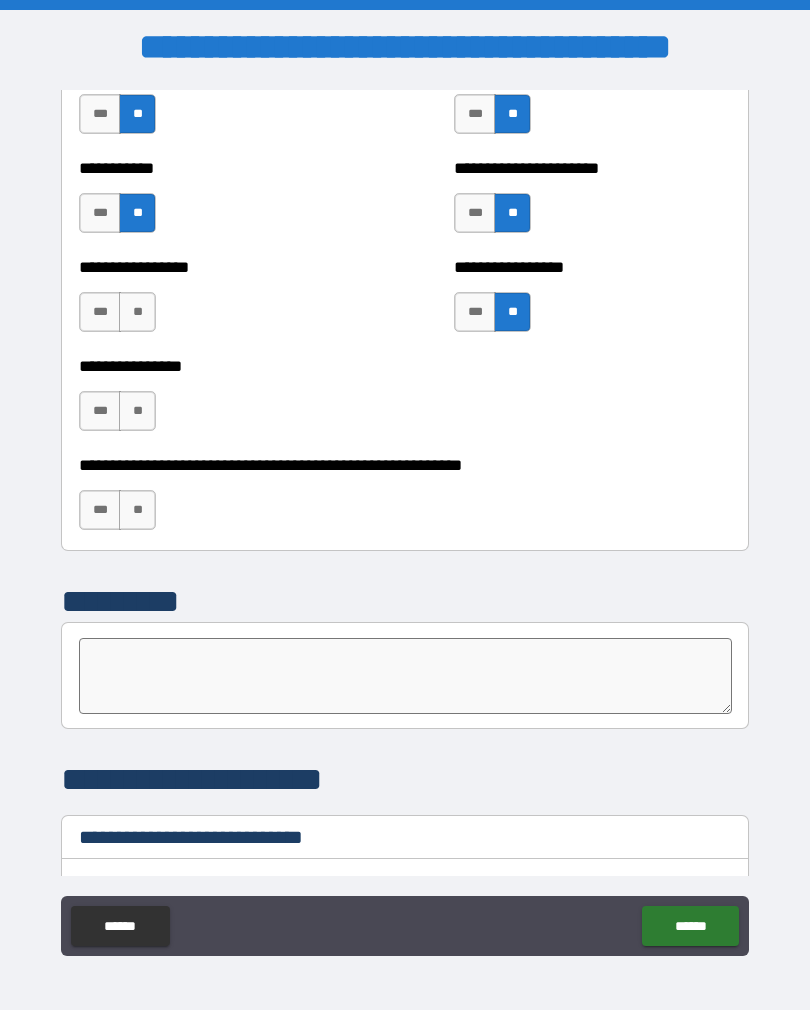 click on "**" at bounding box center [137, 312] 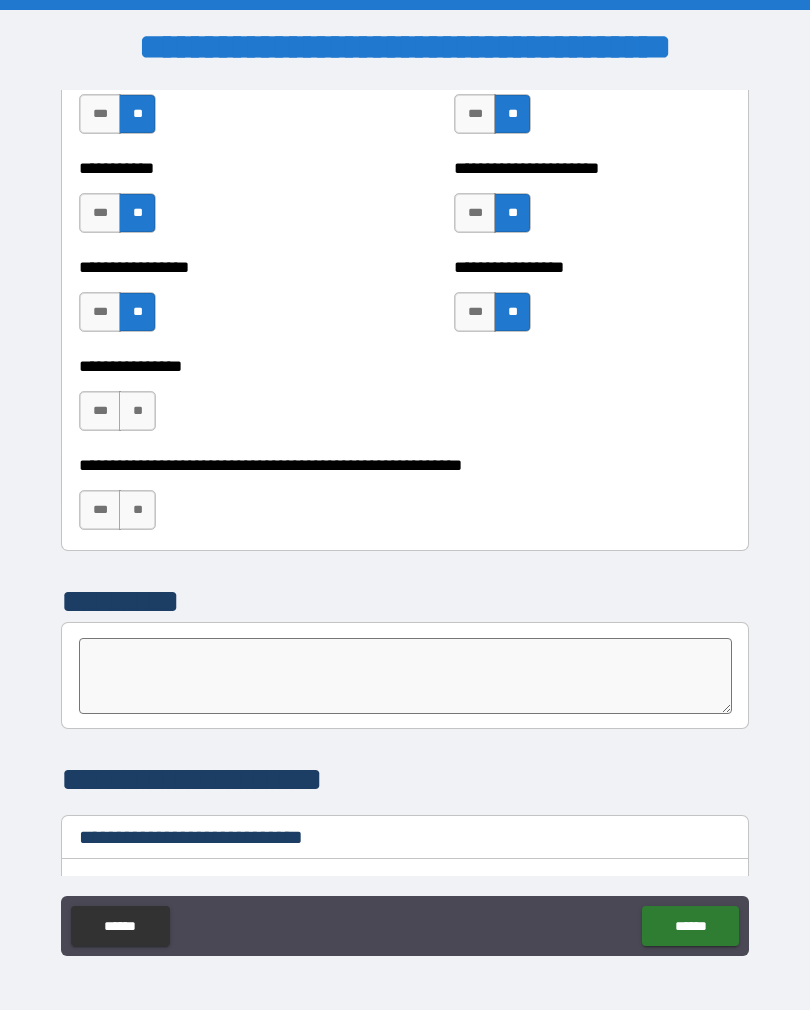 click on "**" at bounding box center (137, 411) 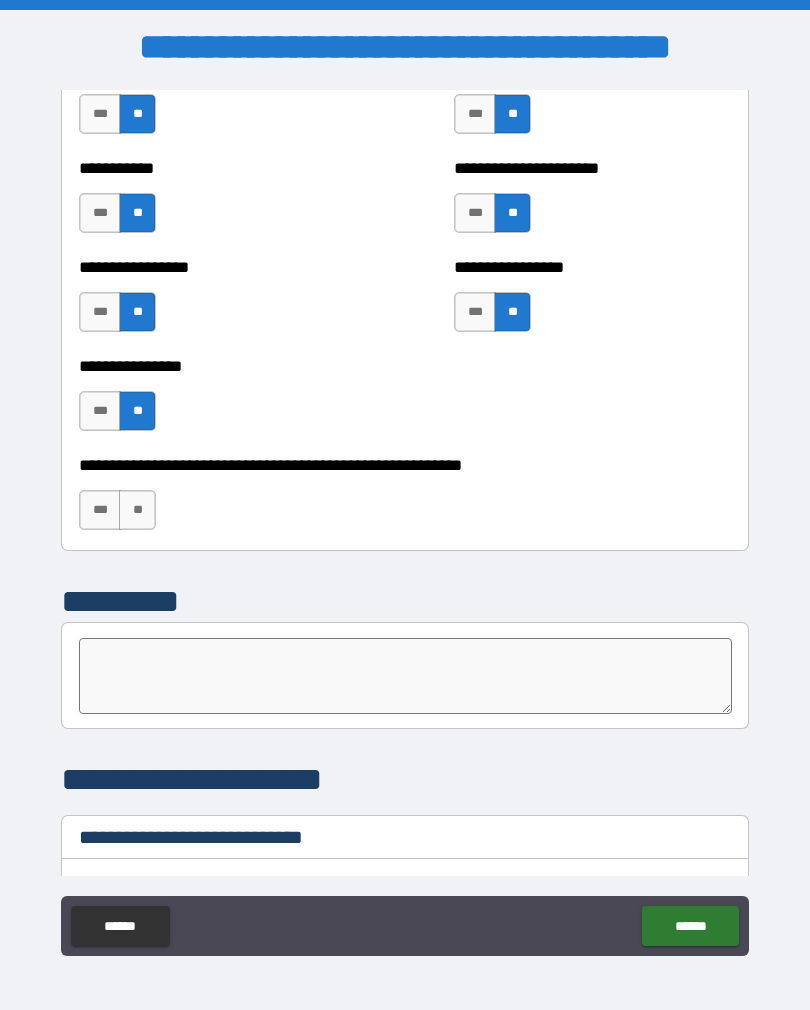 click on "**" at bounding box center [137, 510] 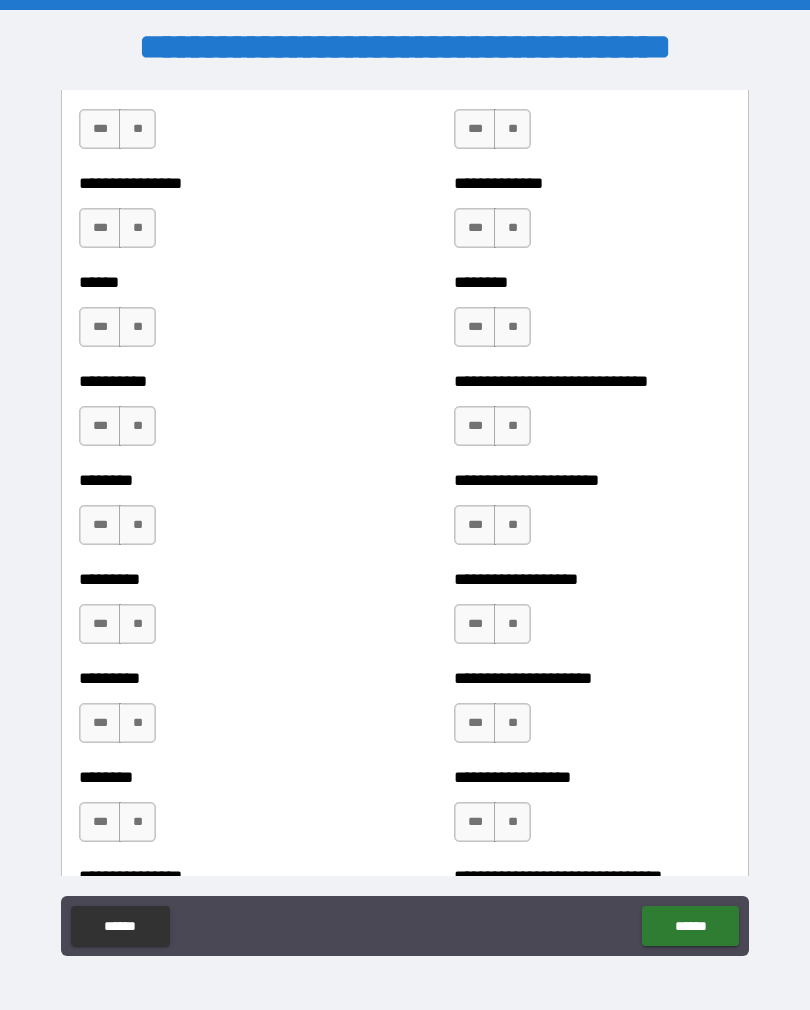 scroll, scrollTop: 6846, scrollLeft: 0, axis: vertical 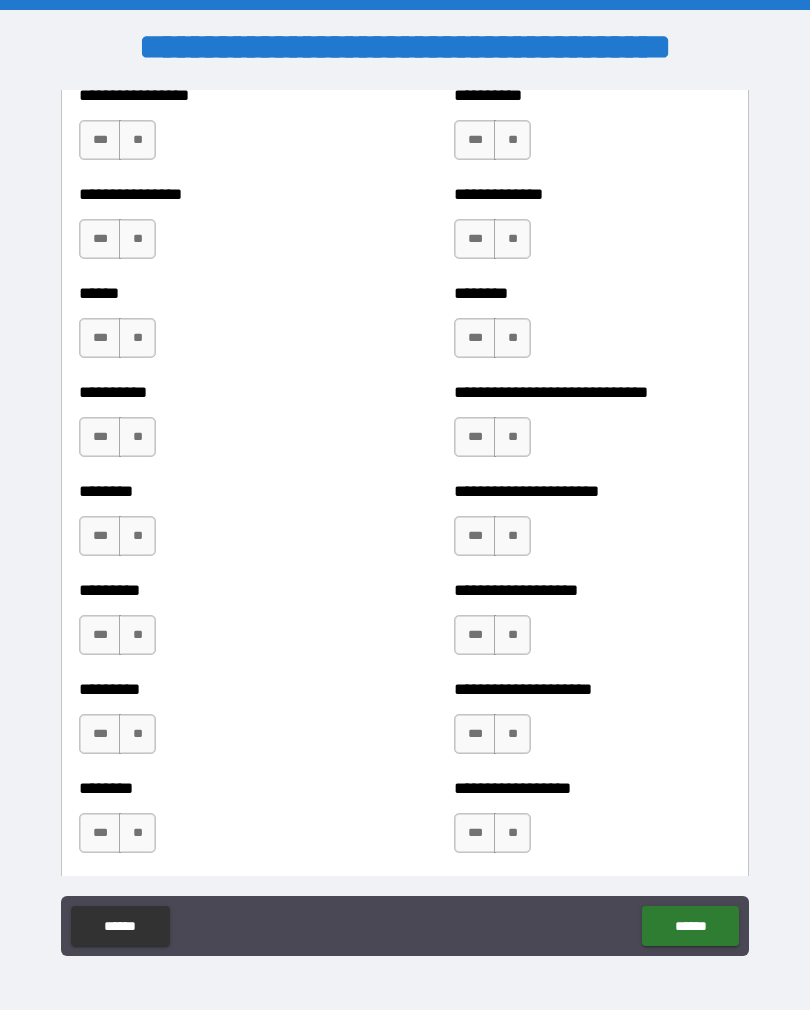 click on "**" at bounding box center (137, 140) 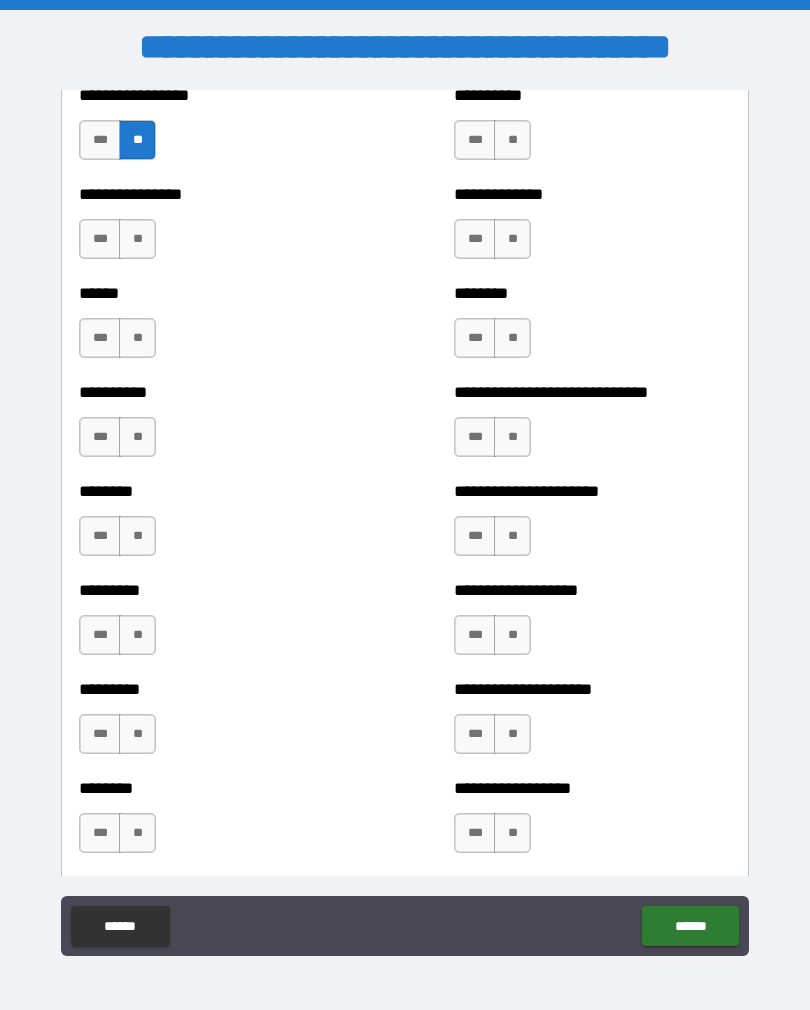 click on "**" at bounding box center [137, 338] 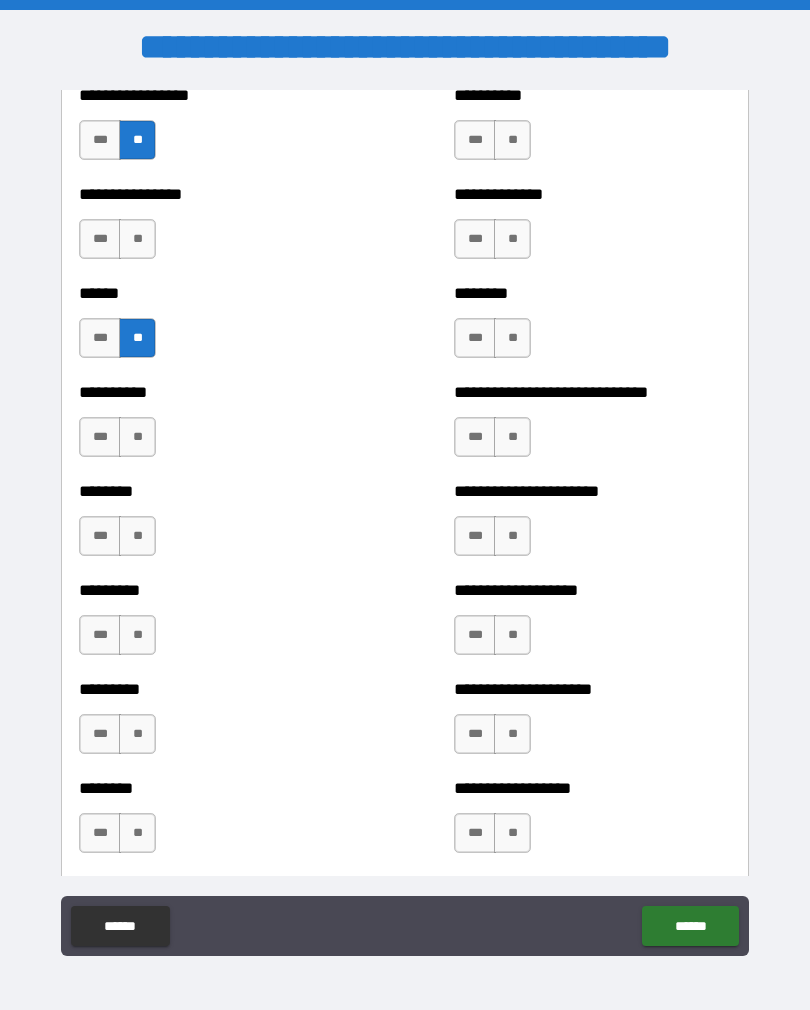 click on "**" at bounding box center (137, 437) 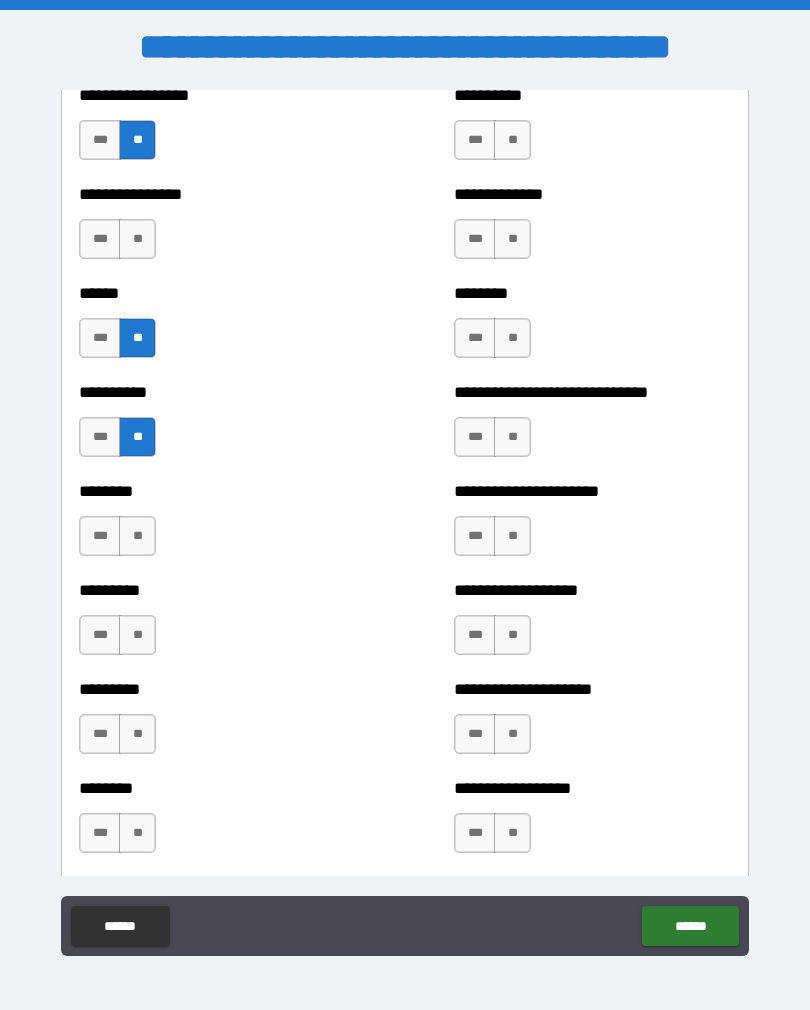 click on "**" at bounding box center (137, 536) 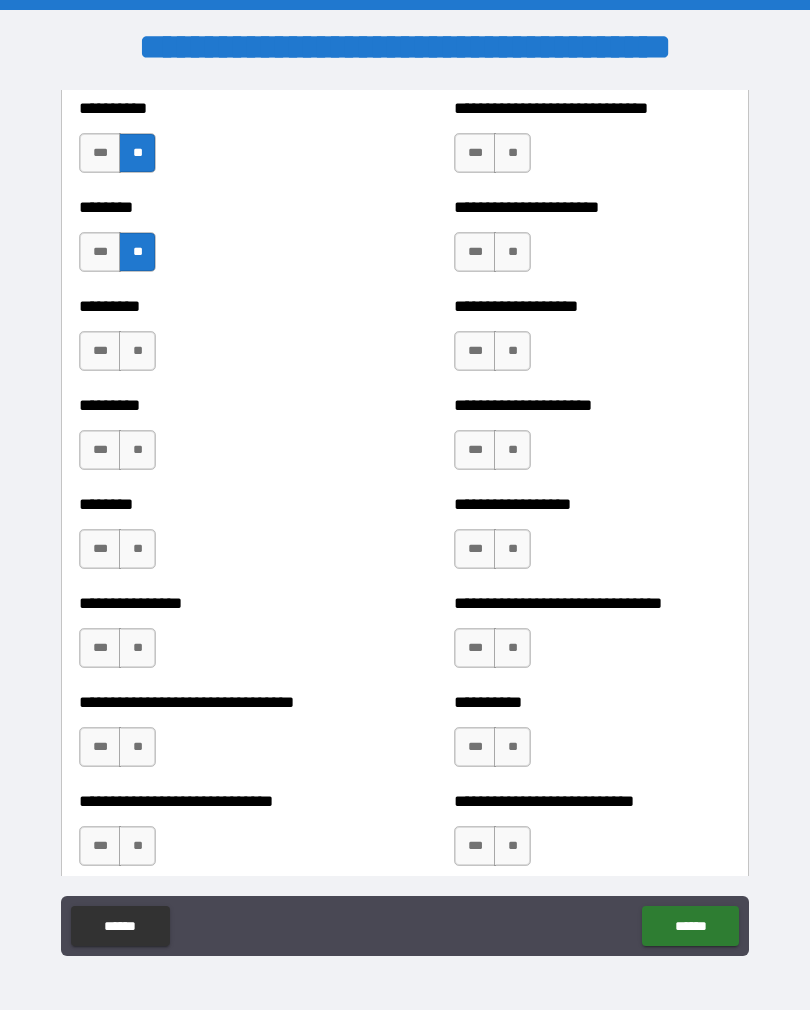 scroll, scrollTop: 7148, scrollLeft: 0, axis: vertical 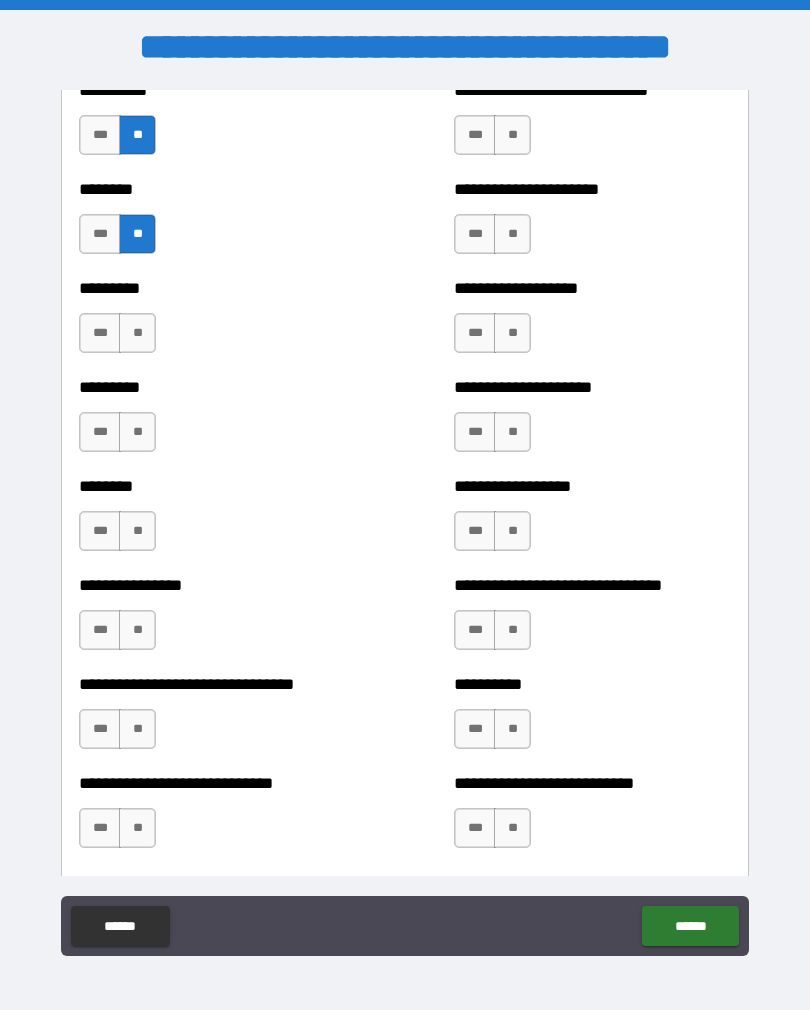 click on "**" at bounding box center (137, 333) 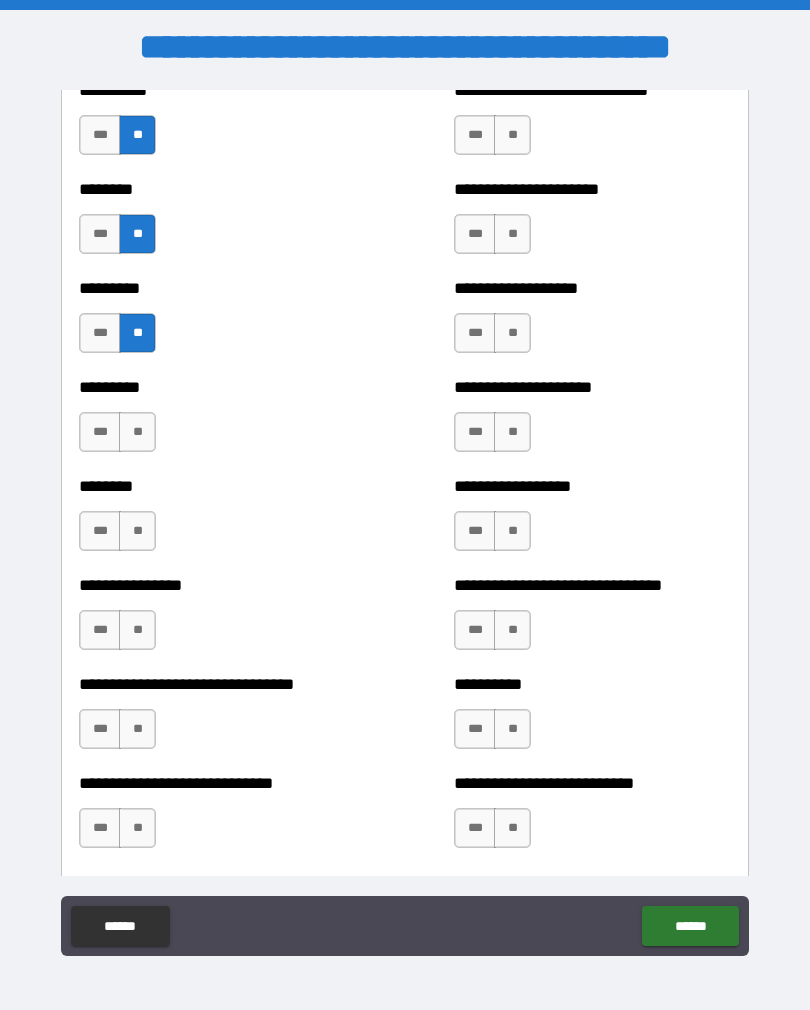 click on "**" at bounding box center (512, 333) 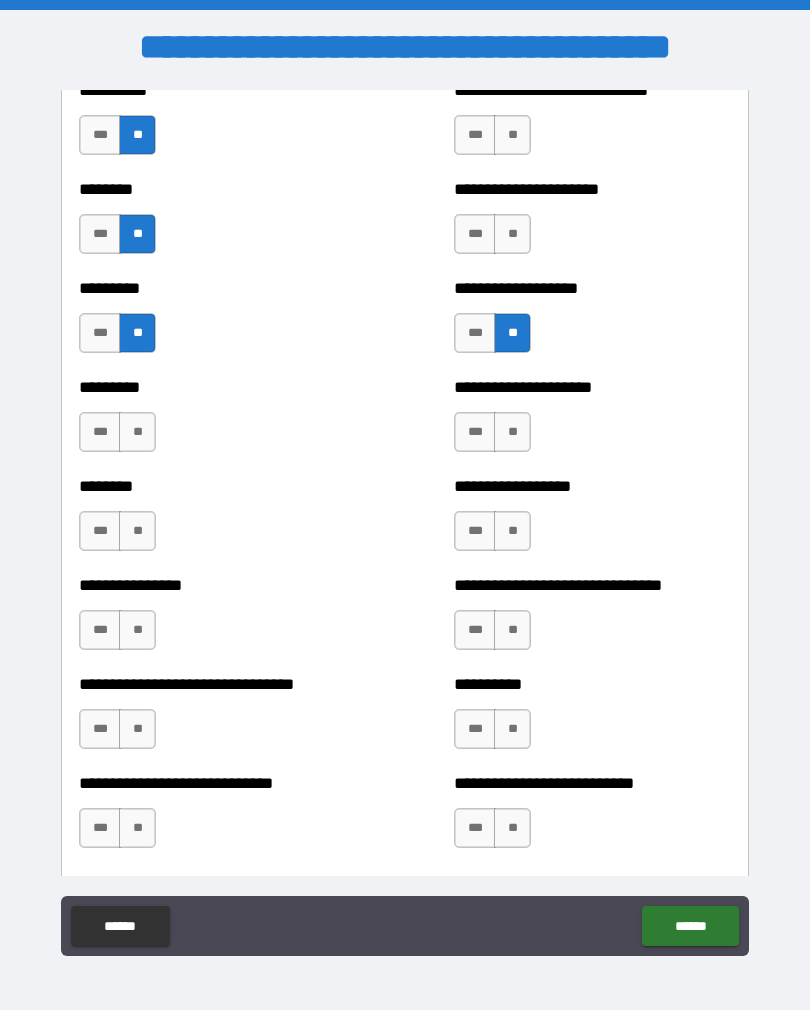 click on "**" at bounding box center [512, 234] 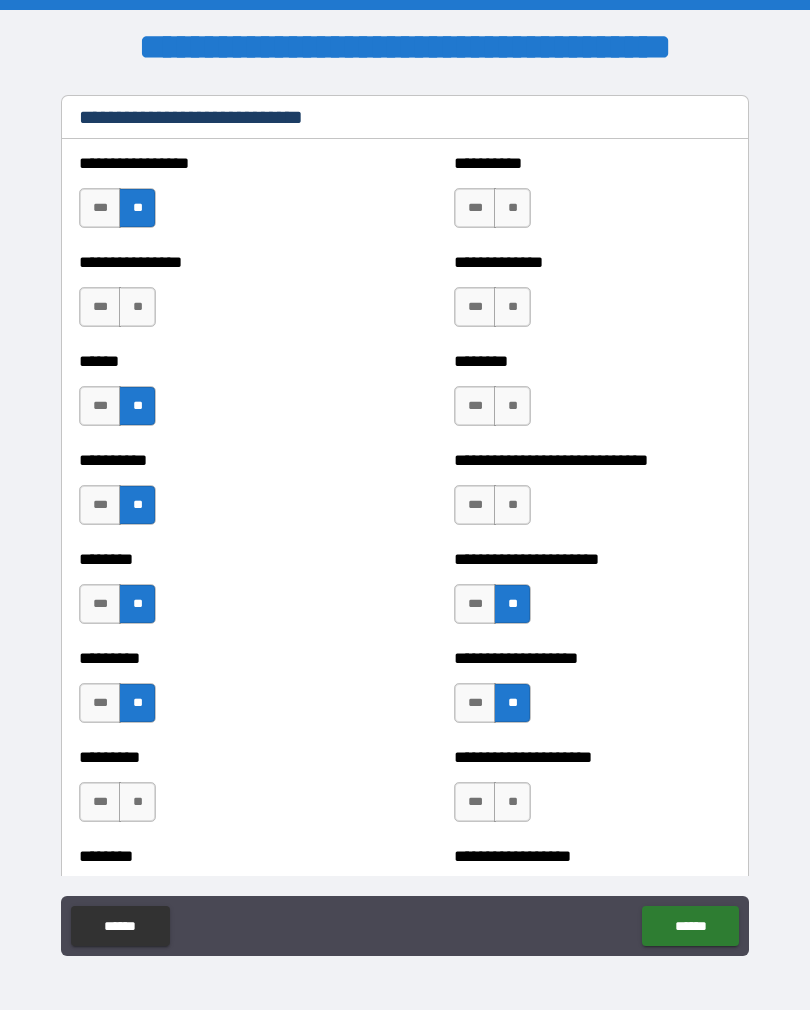 scroll, scrollTop: 6769, scrollLeft: 0, axis: vertical 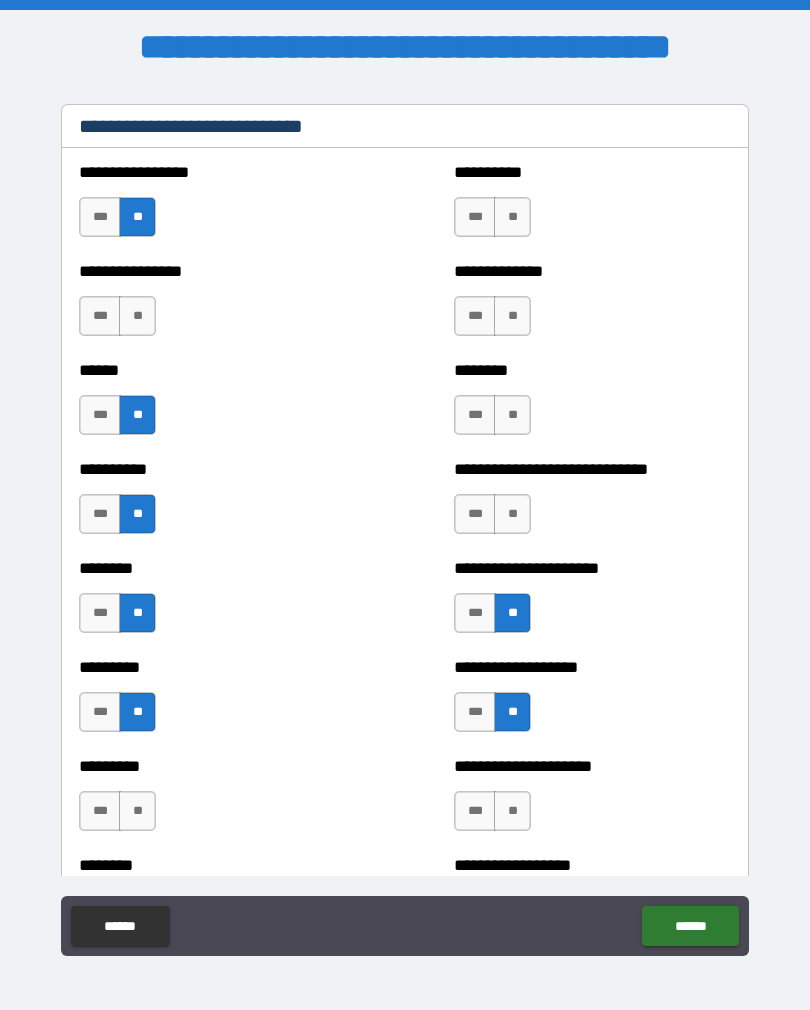 click on "**" at bounding box center (512, 514) 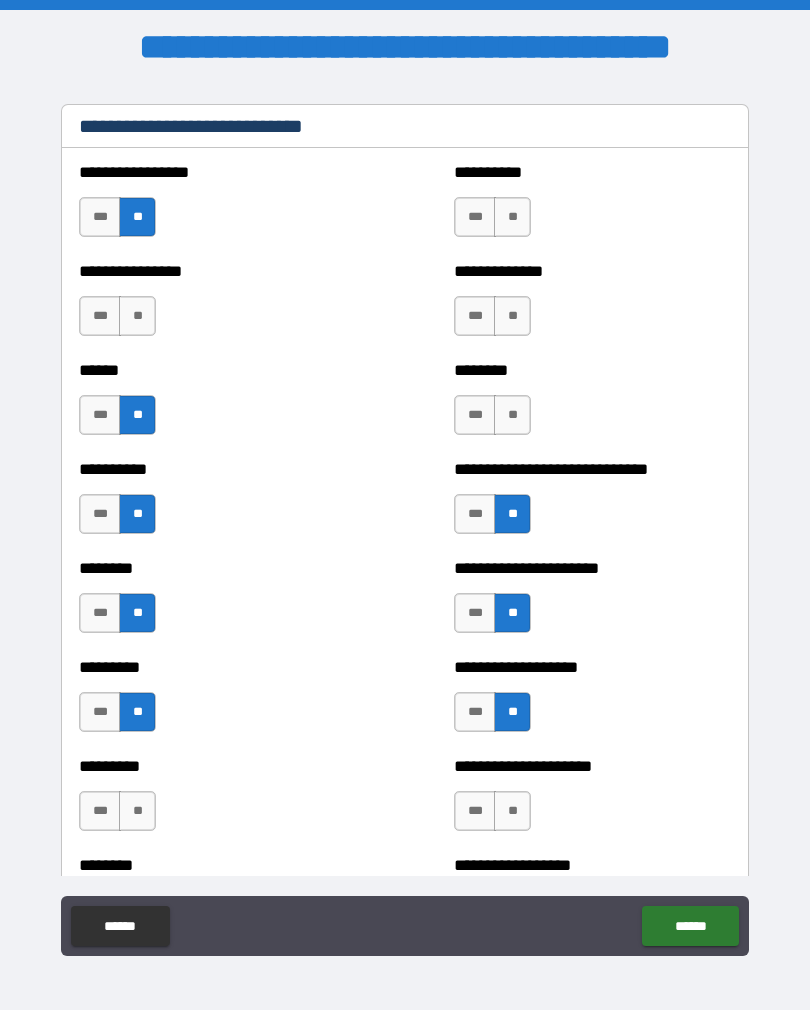 click on "**" at bounding box center (512, 415) 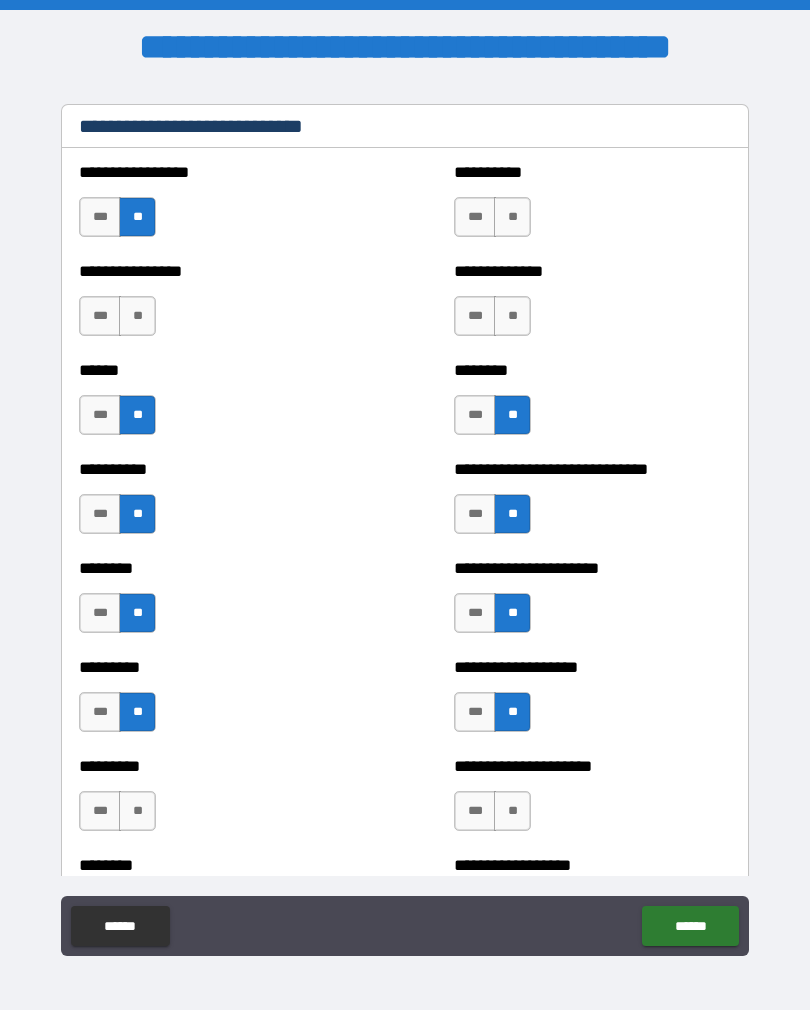 click on "**" at bounding box center (512, 316) 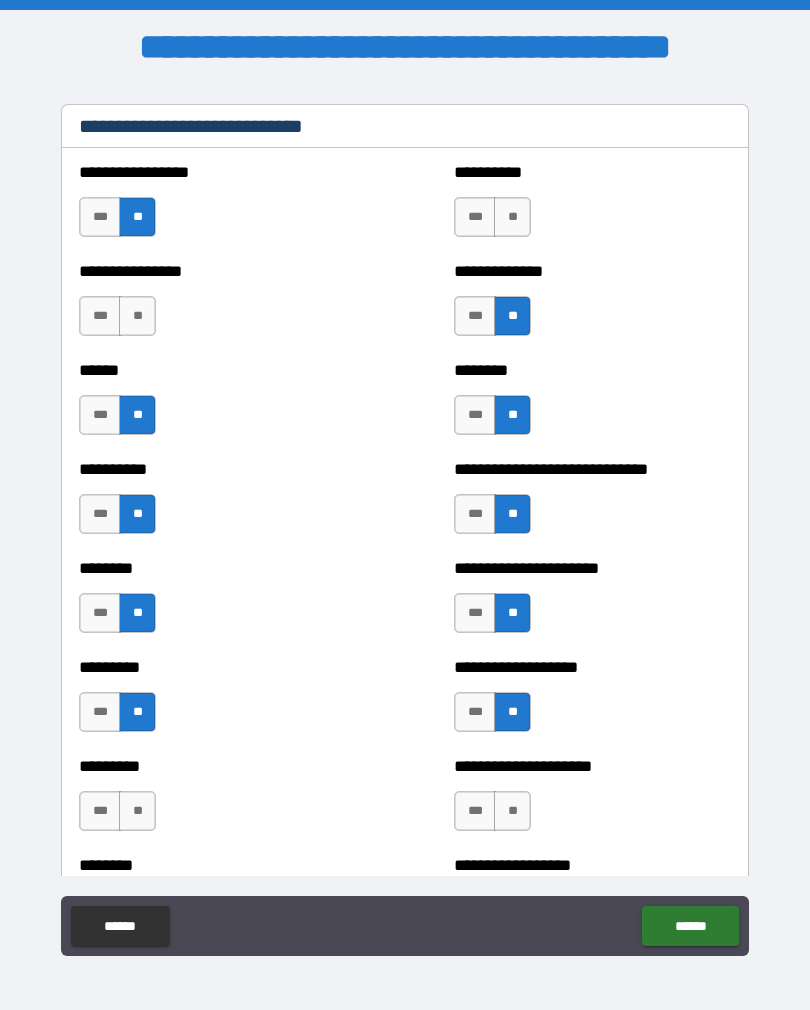 click on "**" at bounding box center [512, 217] 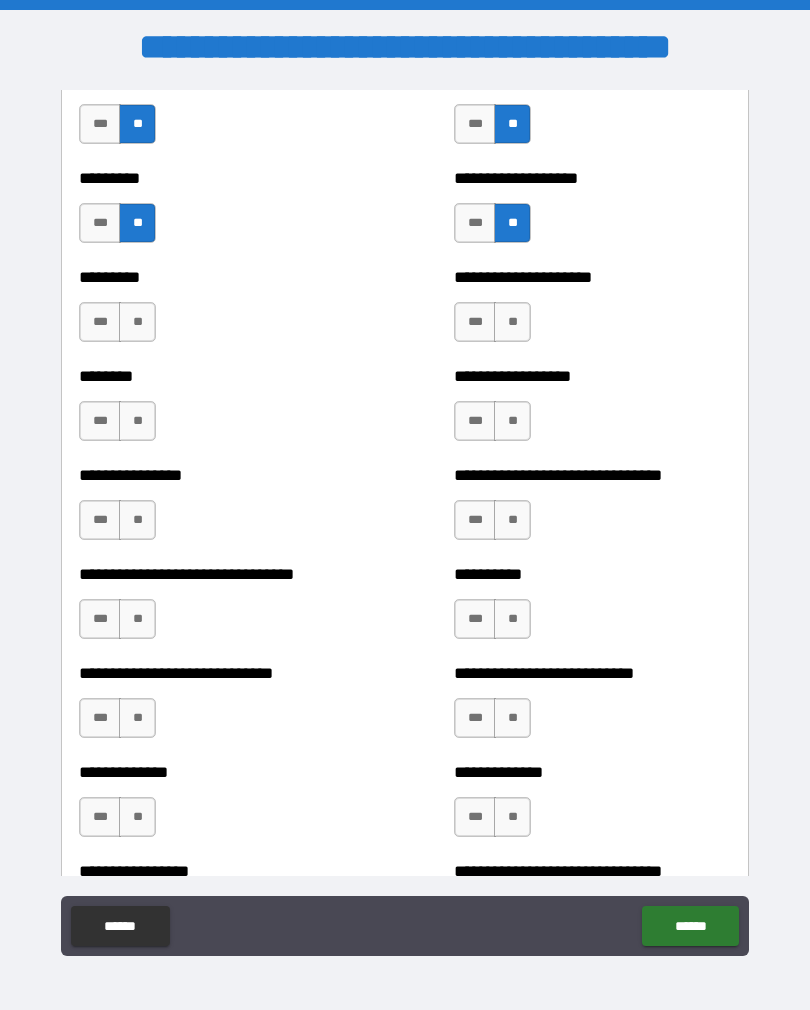 scroll, scrollTop: 7259, scrollLeft: 0, axis: vertical 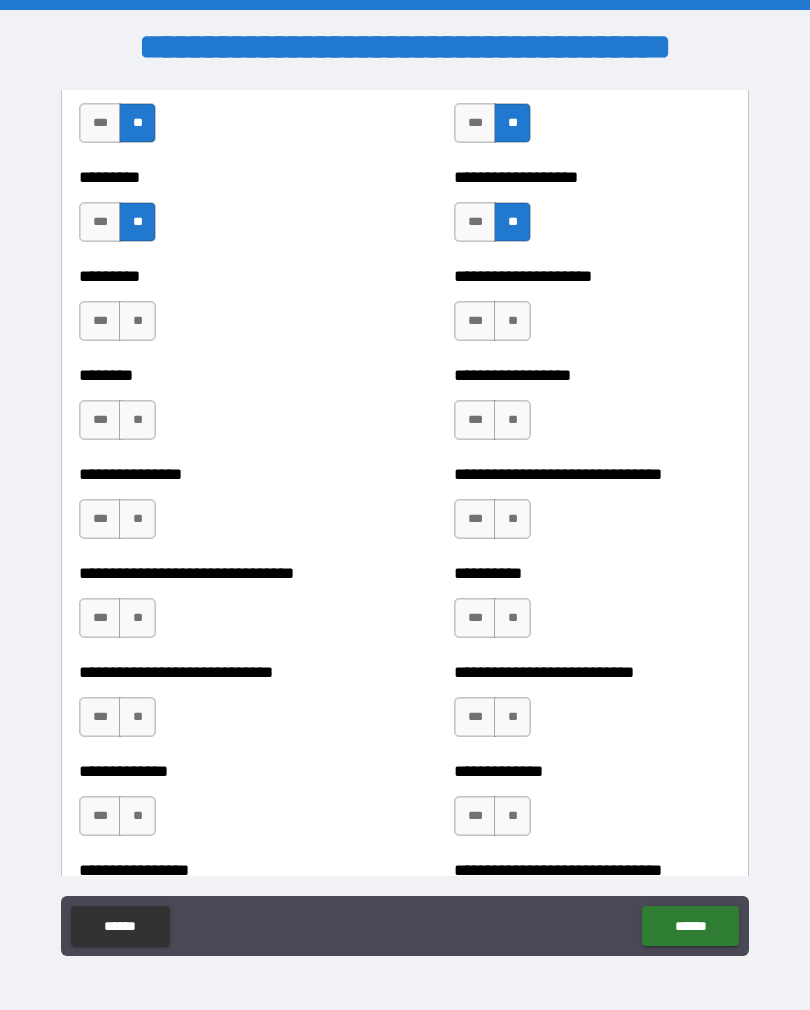 click on "**" at bounding box center (512, 321) 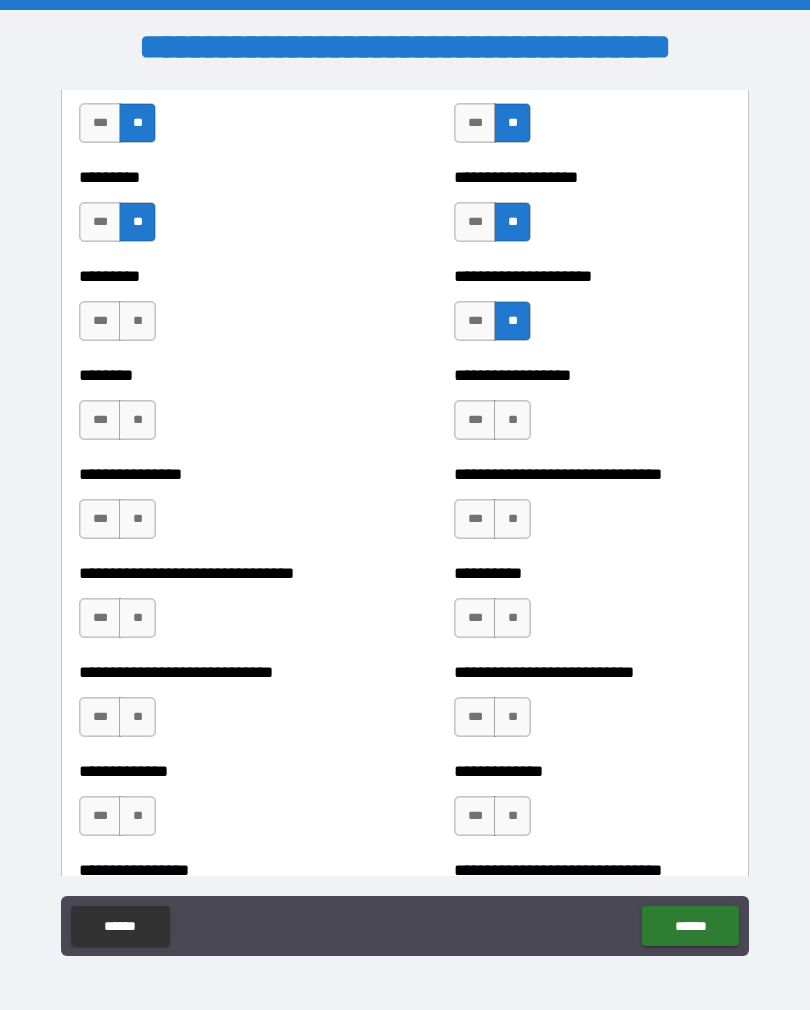 click on "**" at bounding box center (137, 321) 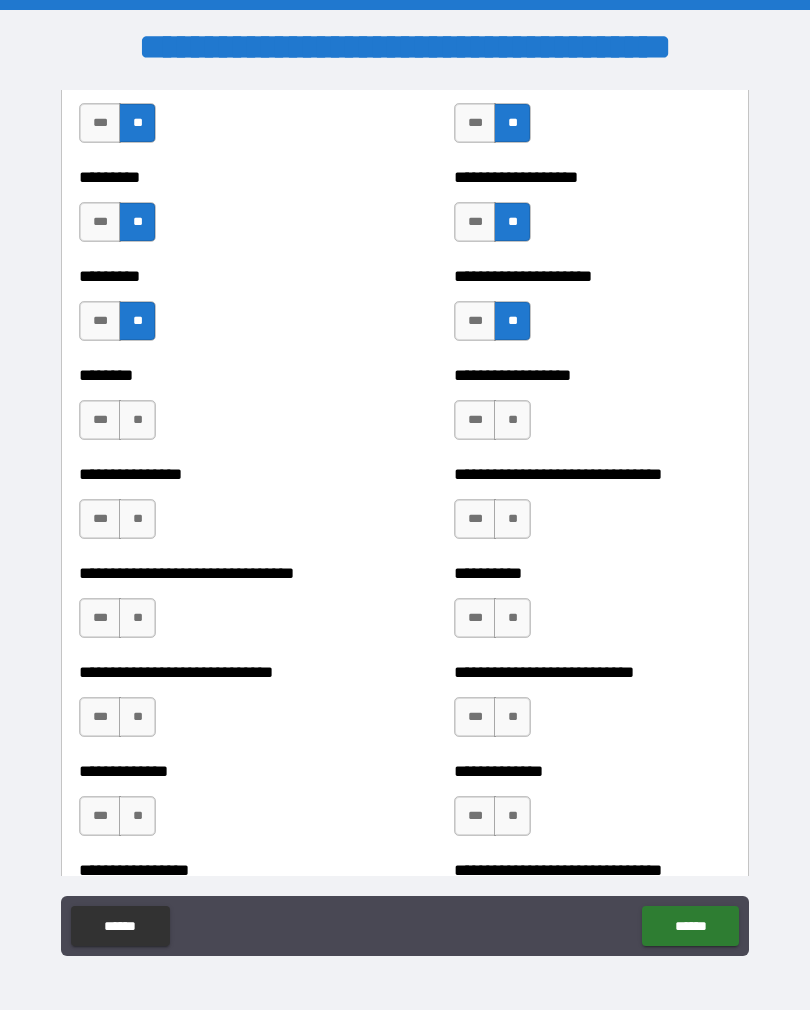 click on "**" at bounding box center [137, 420] 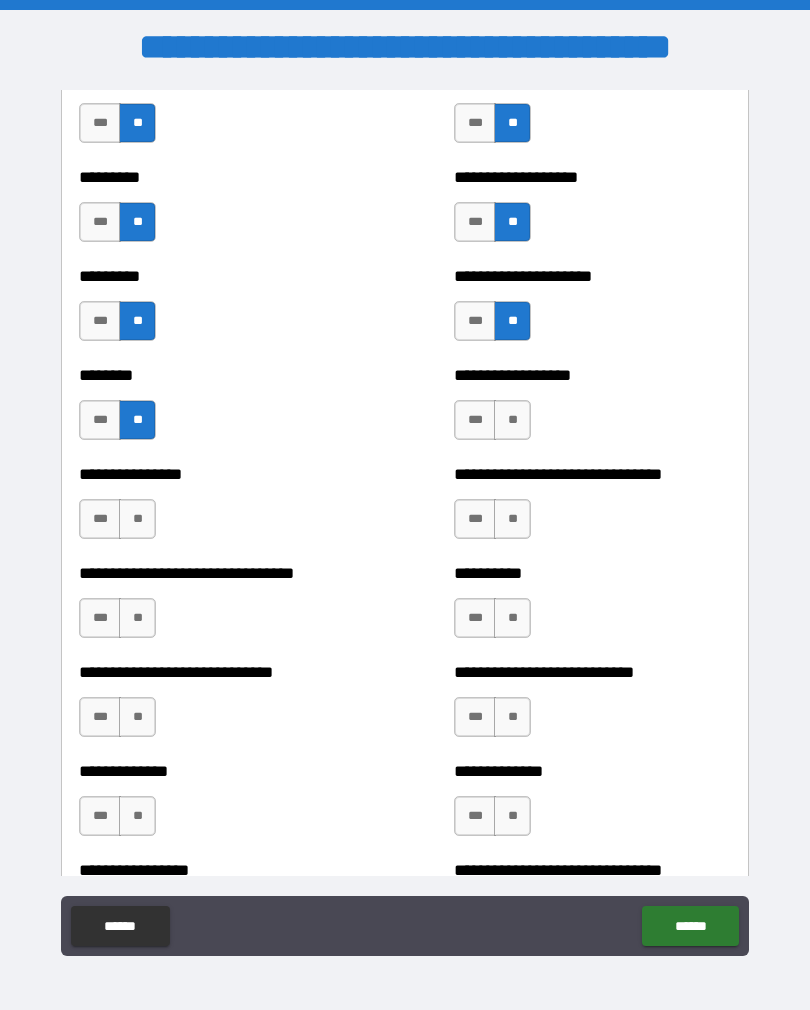 click on "**" at bounding box center (137, 519) 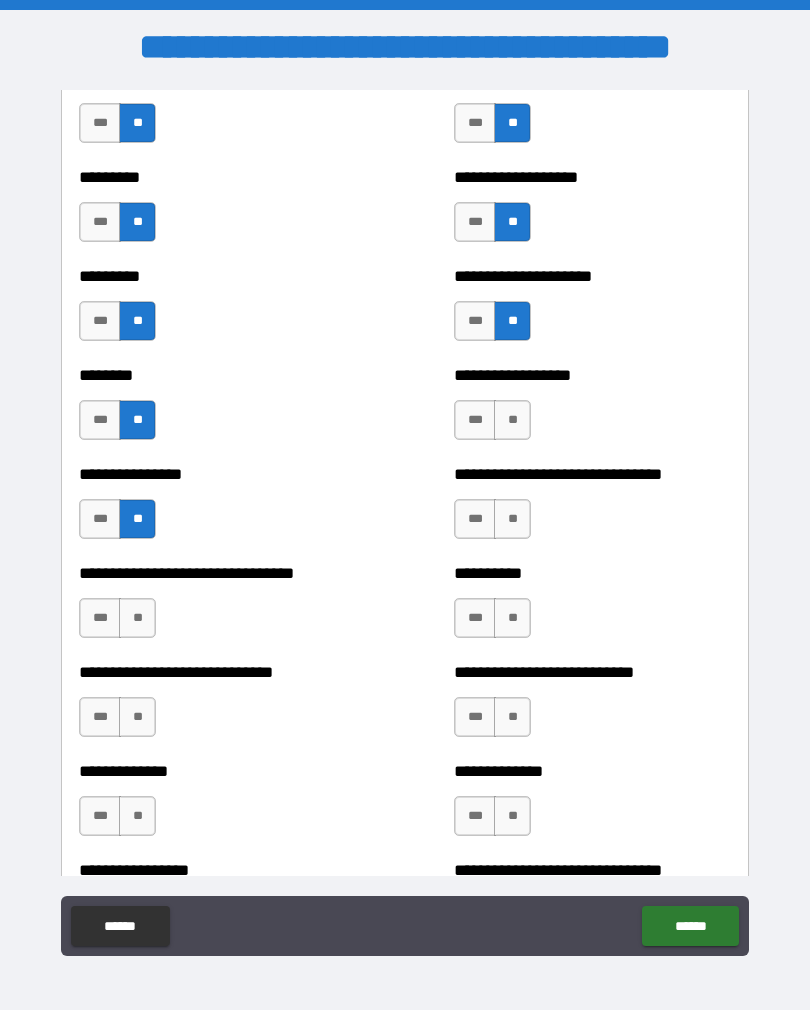 click on "**" at bounding box center (137, 618) 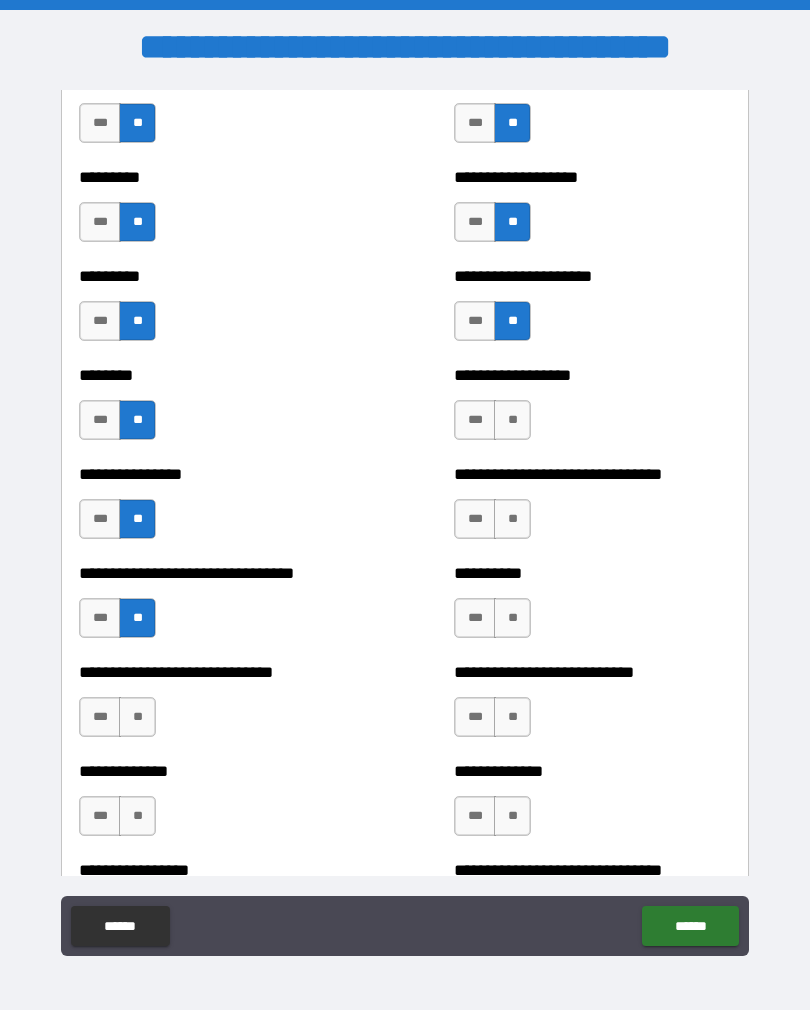 click on "**" at bounding box center (137, 717) 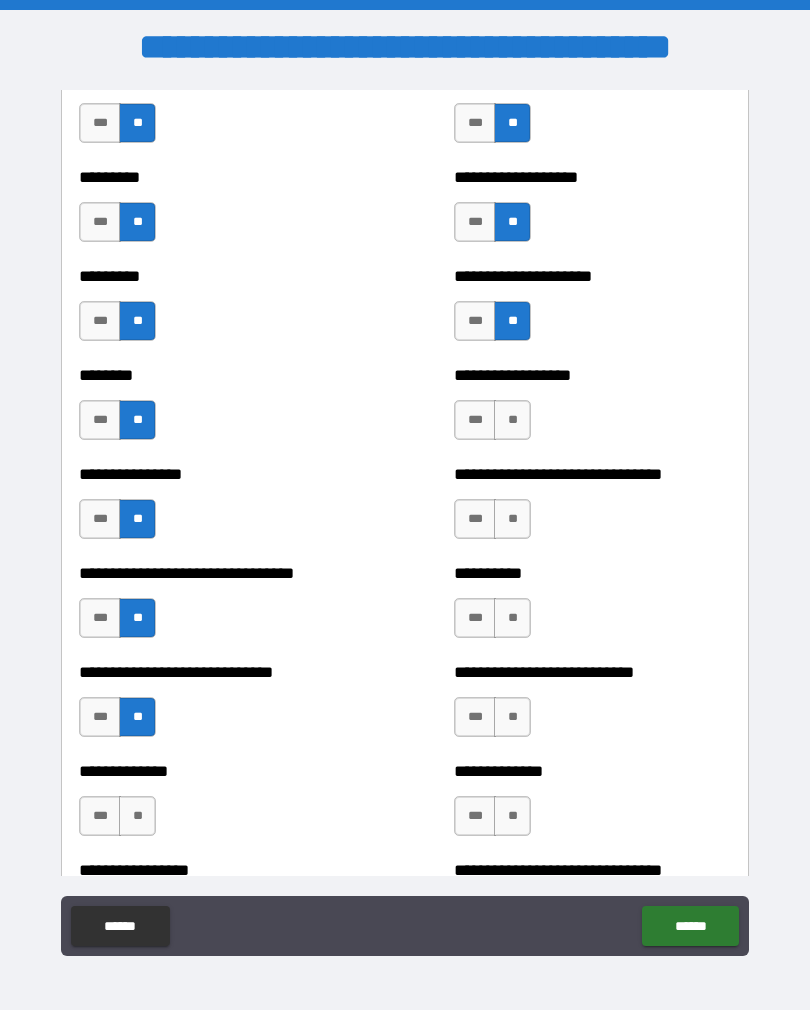 click on "**" at bounding box center [137, 816] 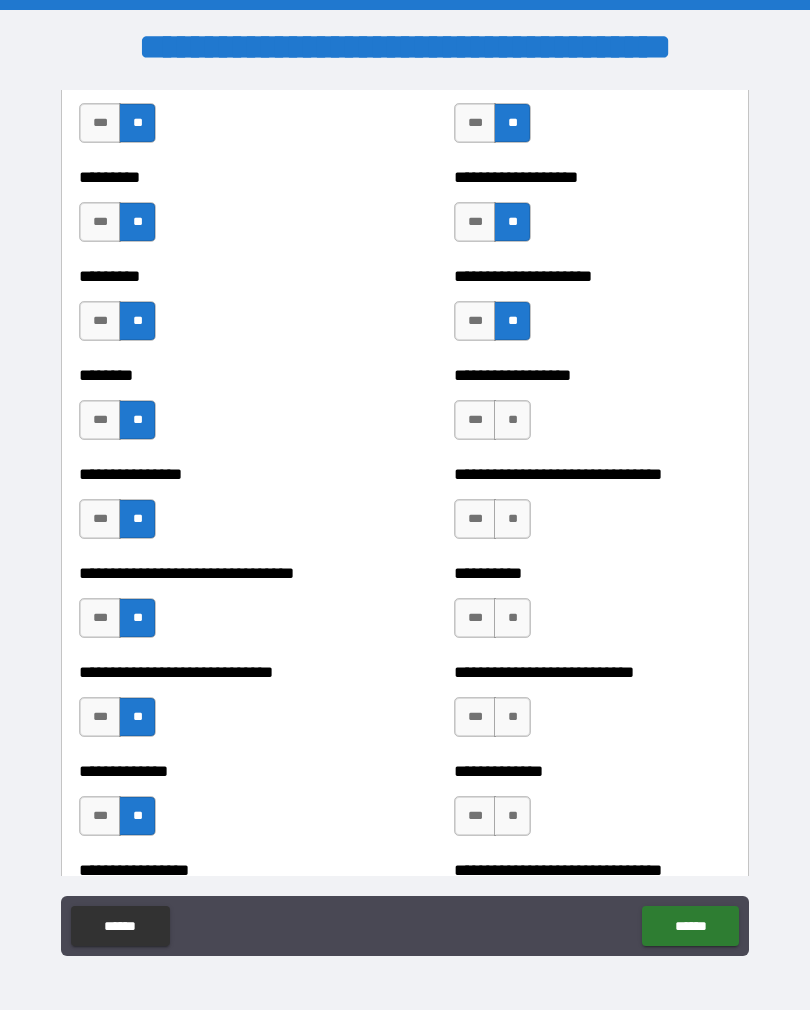 click on "**" at bounding box center (512, 816) 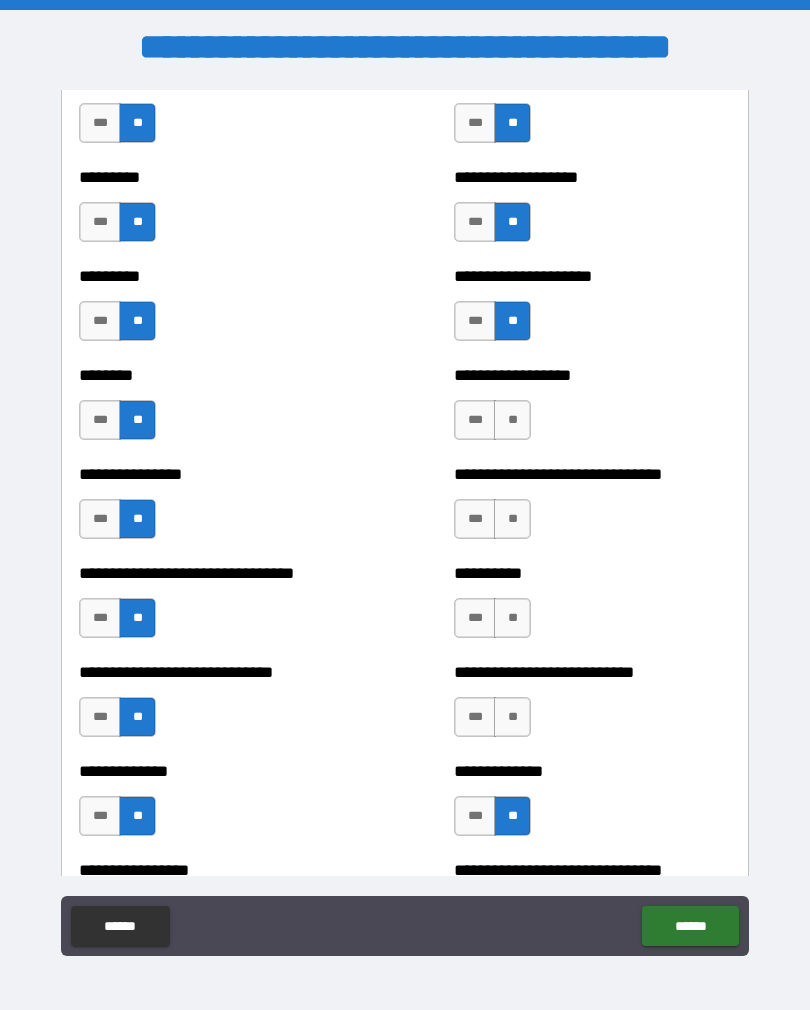 click on "**" at bounding box center (512, 717) 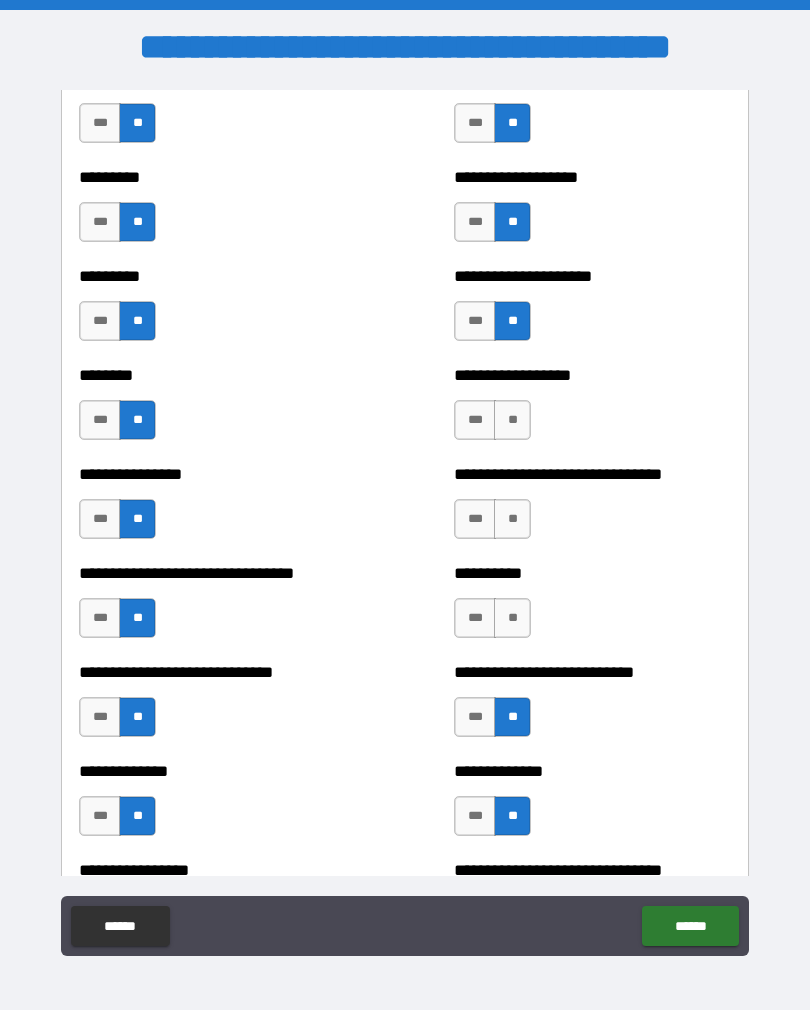 click on "**" at bounding box center (512, 618) 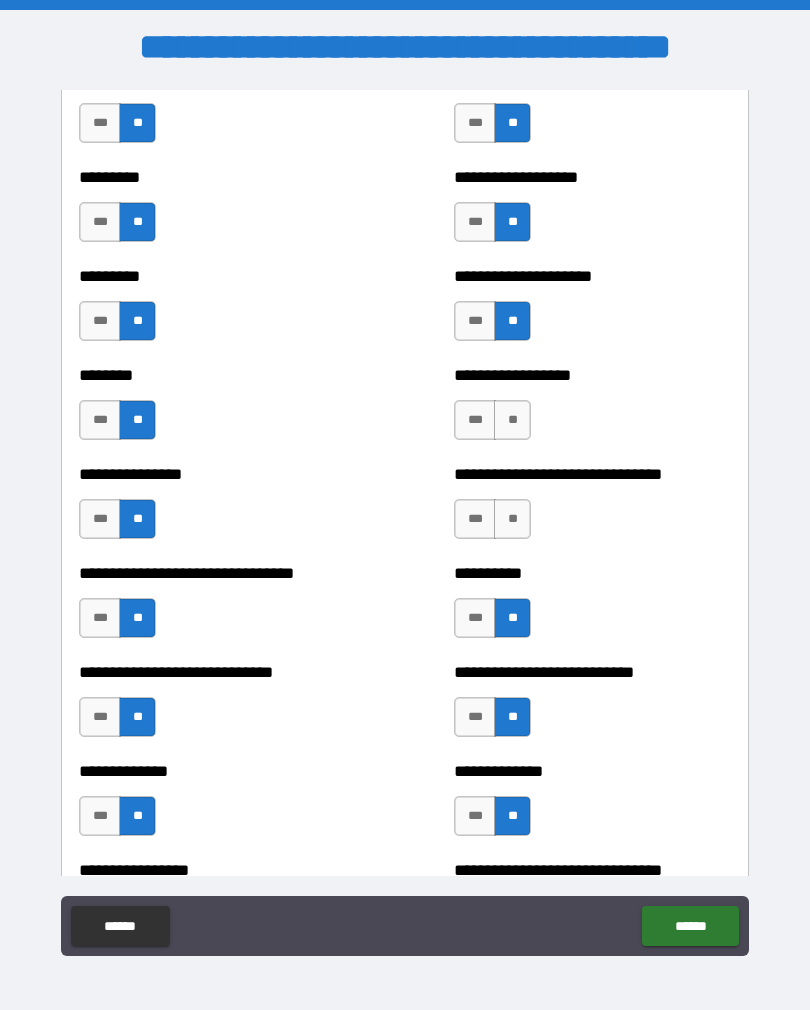 click on "**" at bounding box center [512, 519] 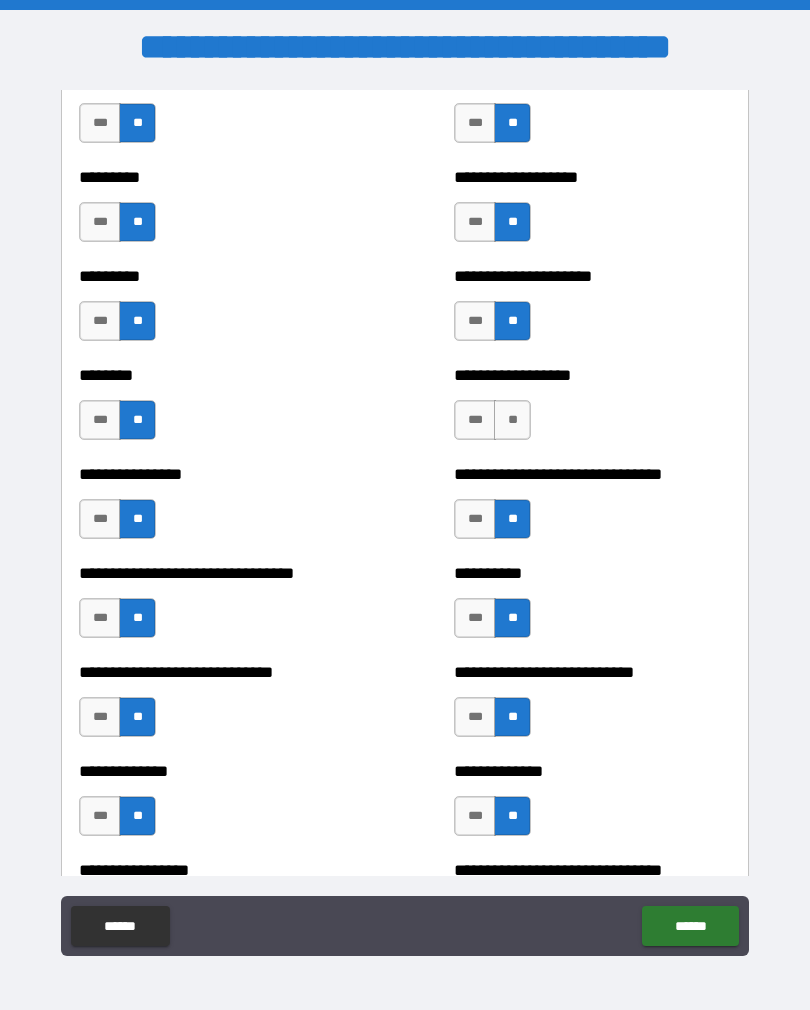 click on "**" at bounding box center (512, 420) 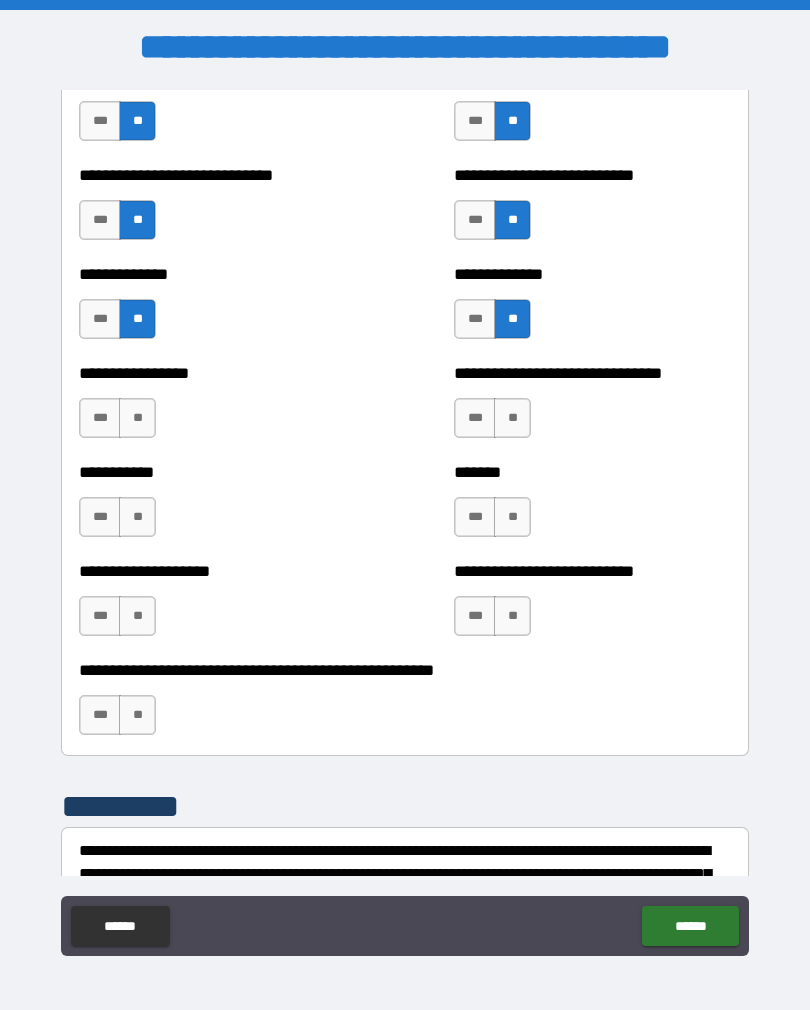 scroll, scrollTop: 7770, scrollLeft: 0, axis: vertical 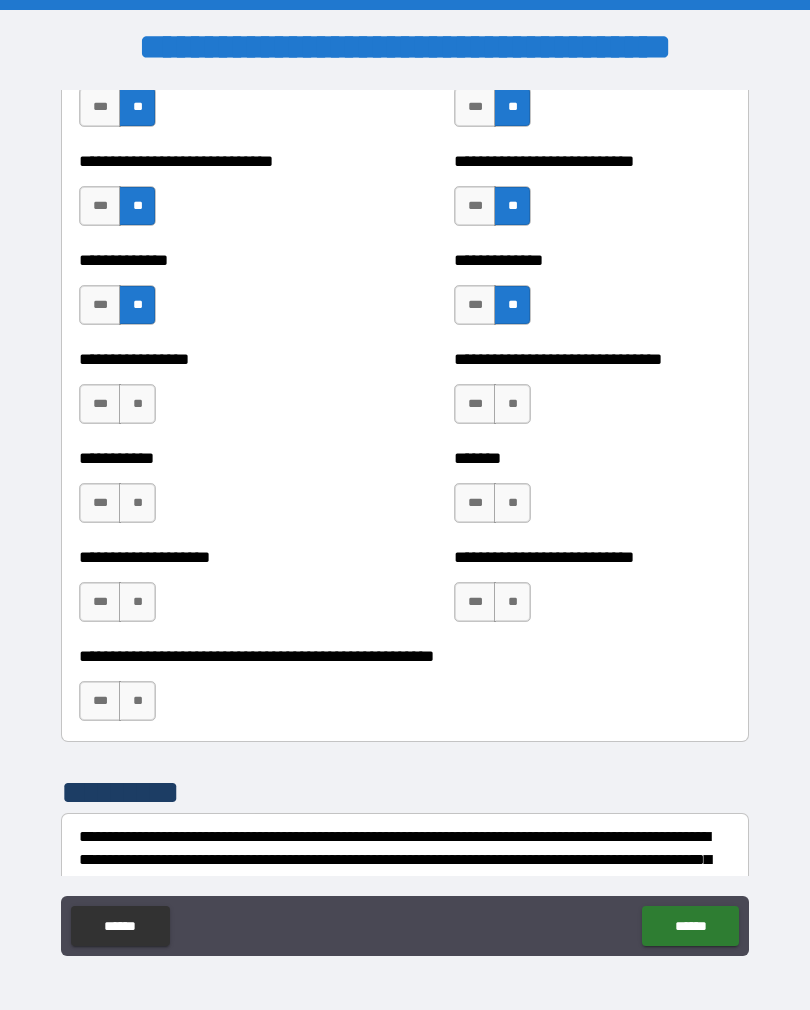 click on "**" at bounding box center [137, 404] 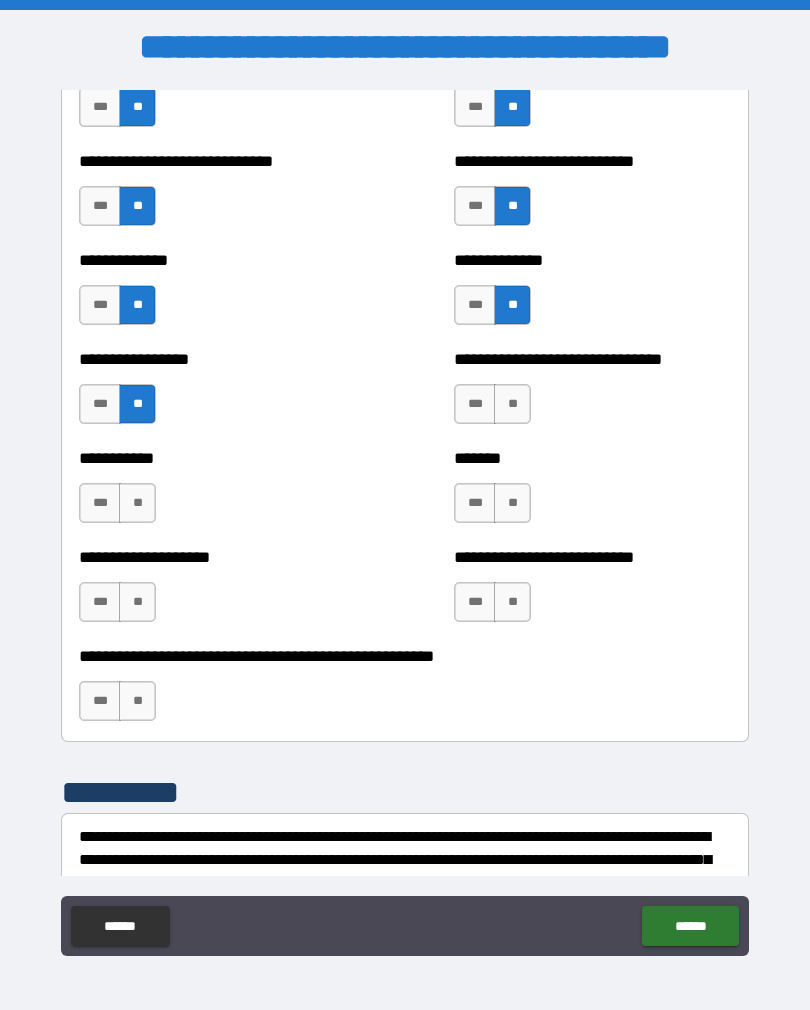 click on "**" at bounding box center (137, 503) 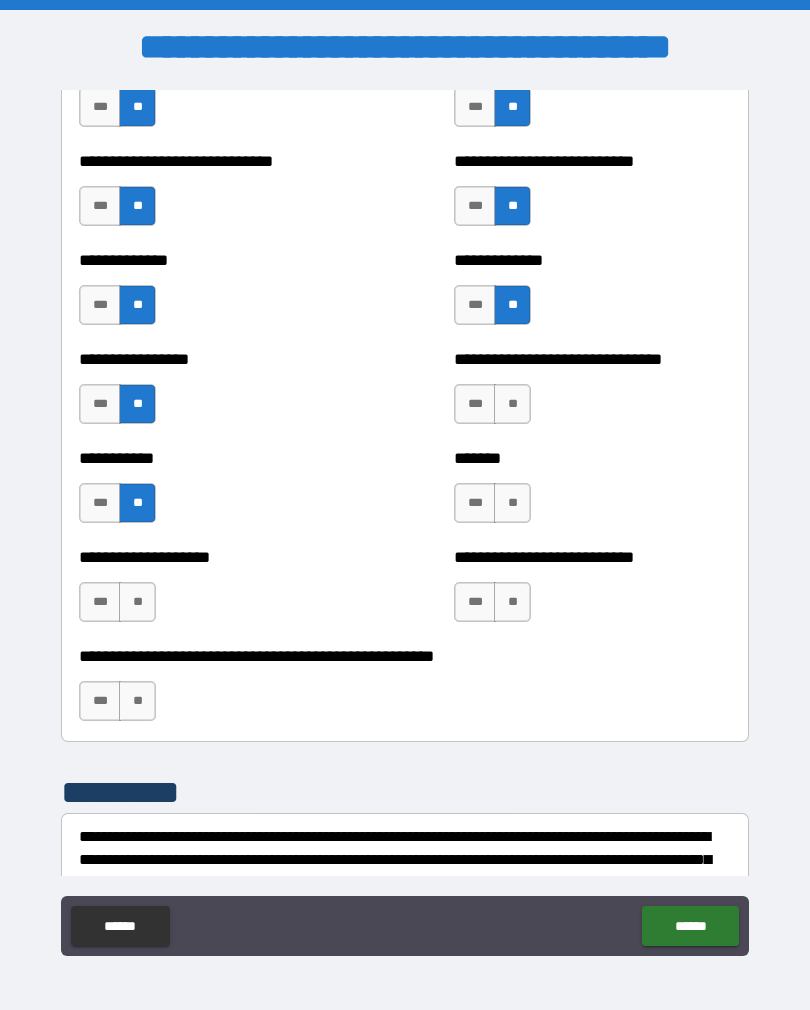 click on "**" at bounding box center (137, 701) 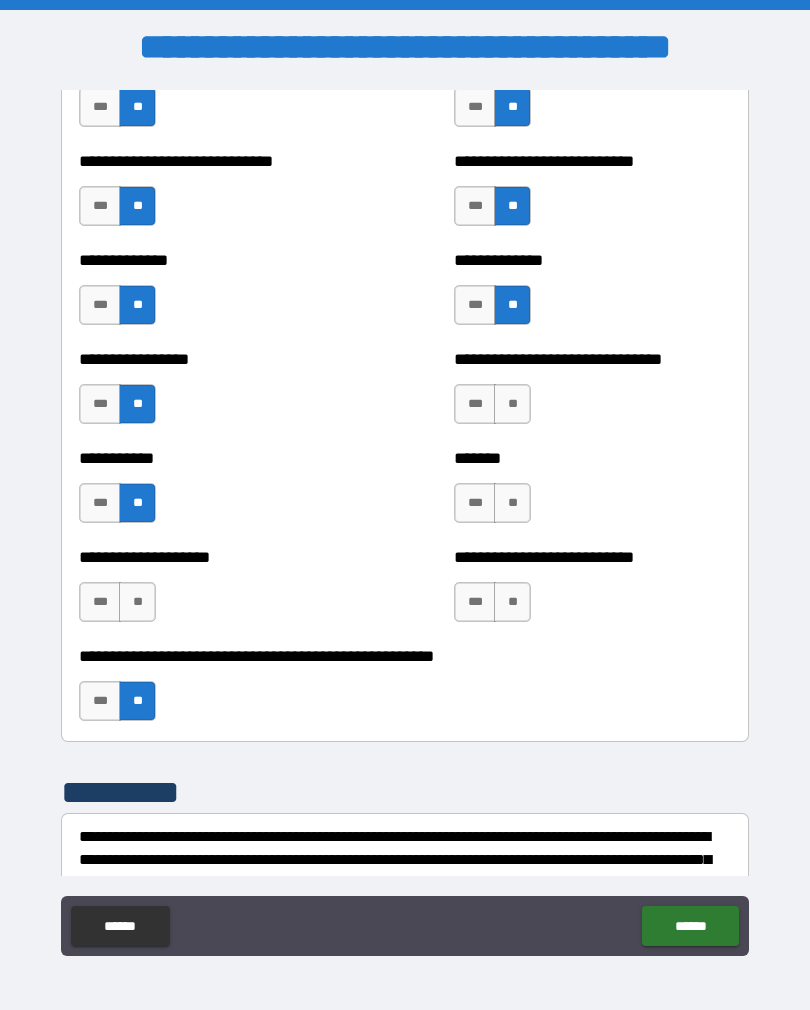 click on "**" at bounding box center (512, 602) 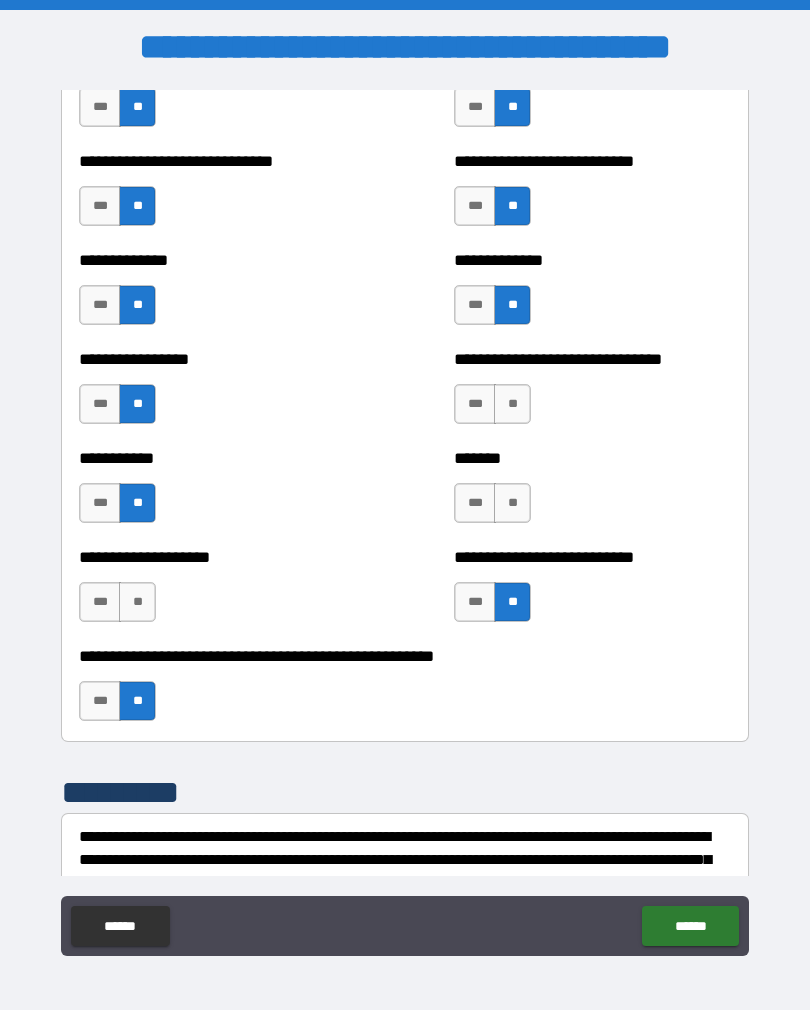click on "**" at bounding box center [512, 503] 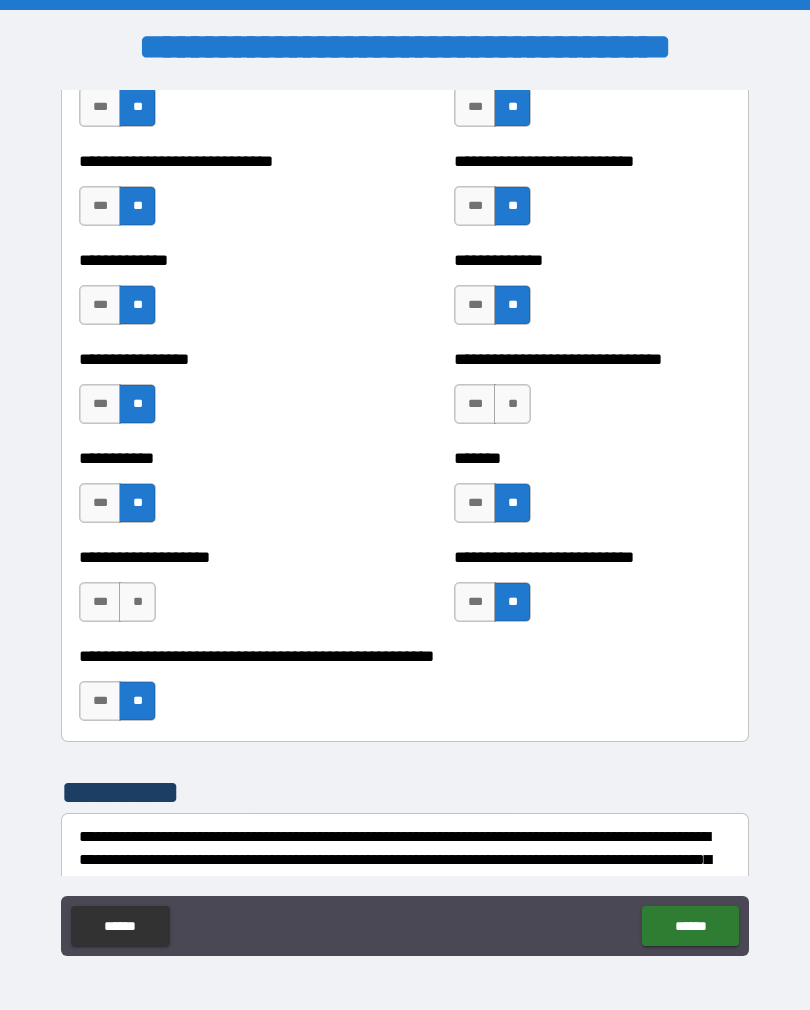 click on "**********" at bounding box center (592, 394) 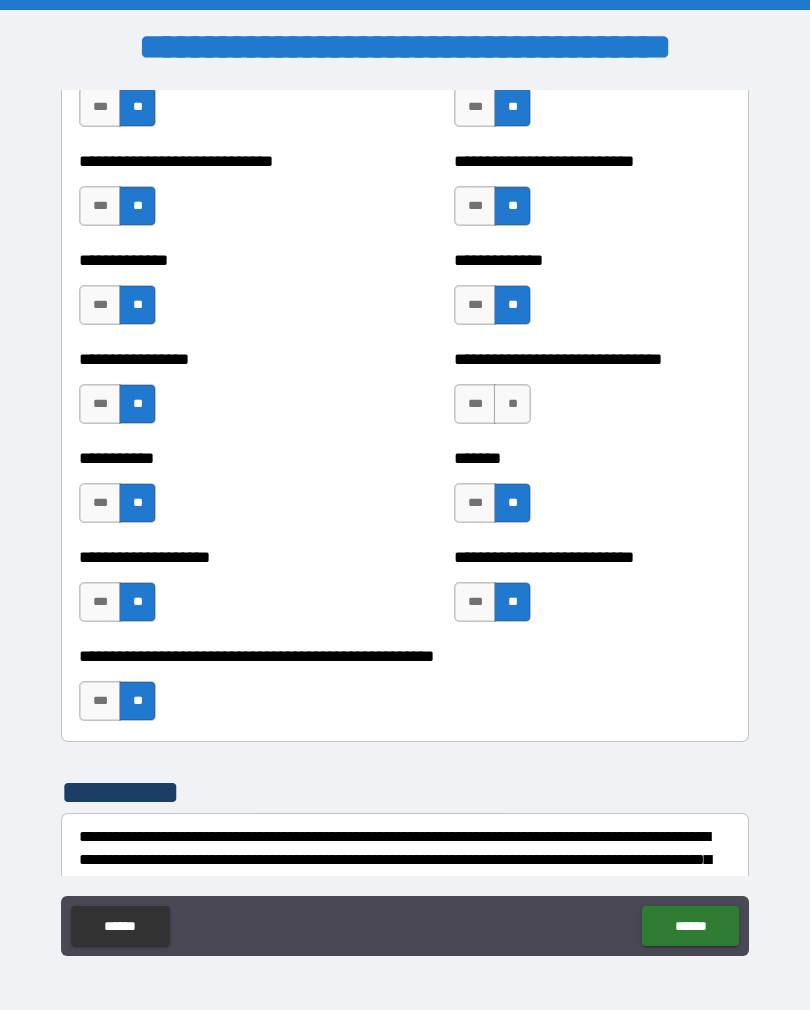click on "**" at bounding box center (512, 404) 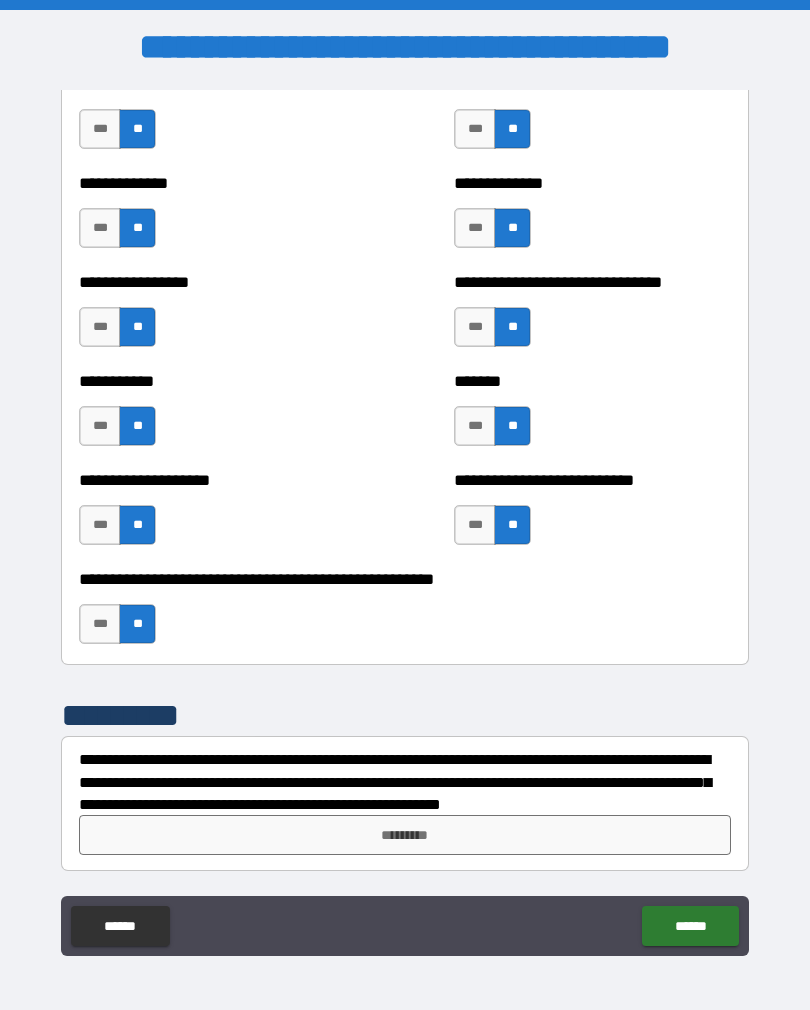 scroll, scrollTop: 7847, scrollLeft: 0, axis: vertical 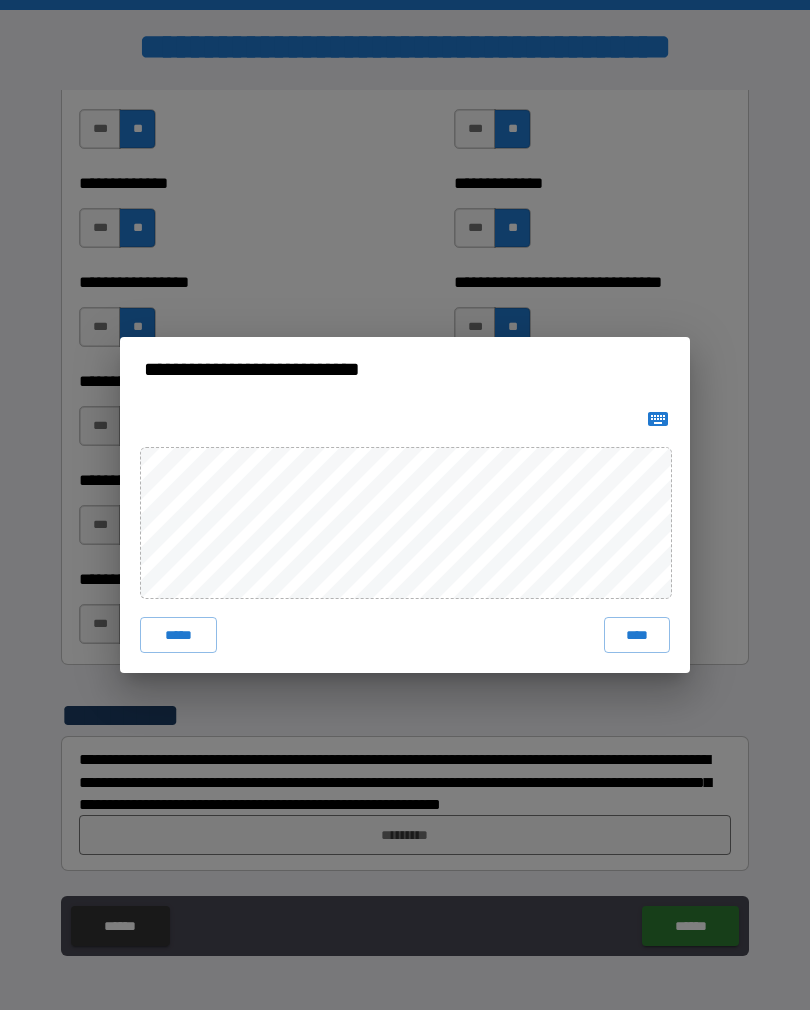 click on "****" at bounding box center [637, 635] 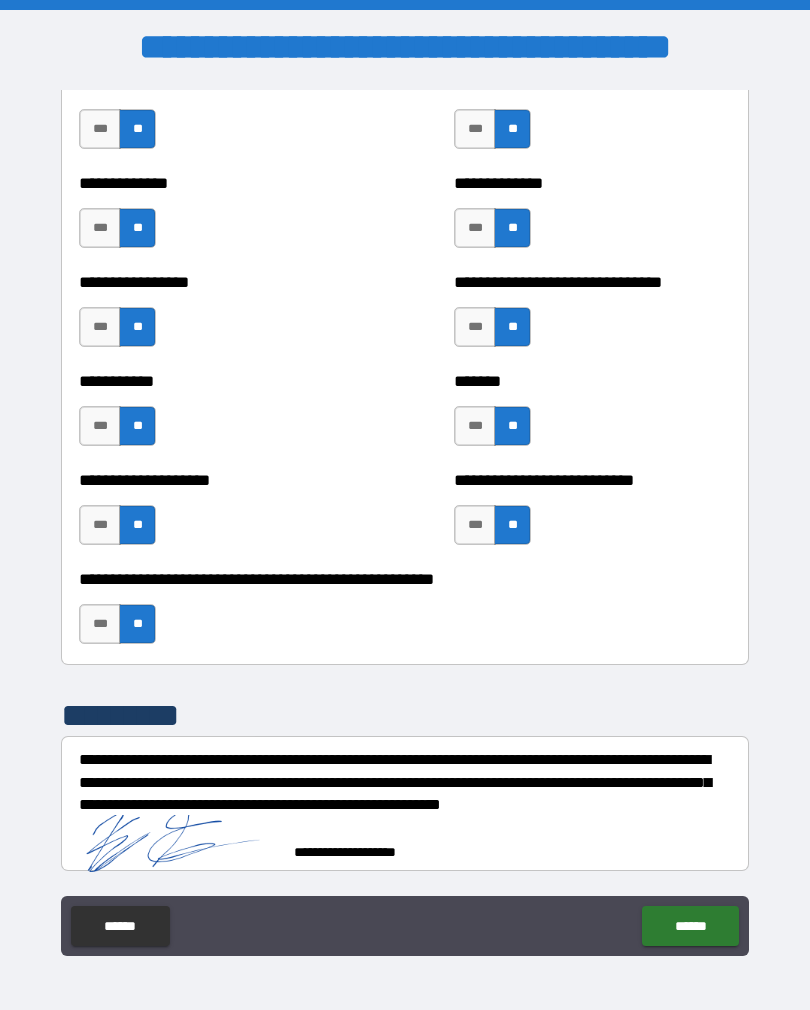 scroll, scrollTop: 7837, scrollLeft: 0, axis: vertical 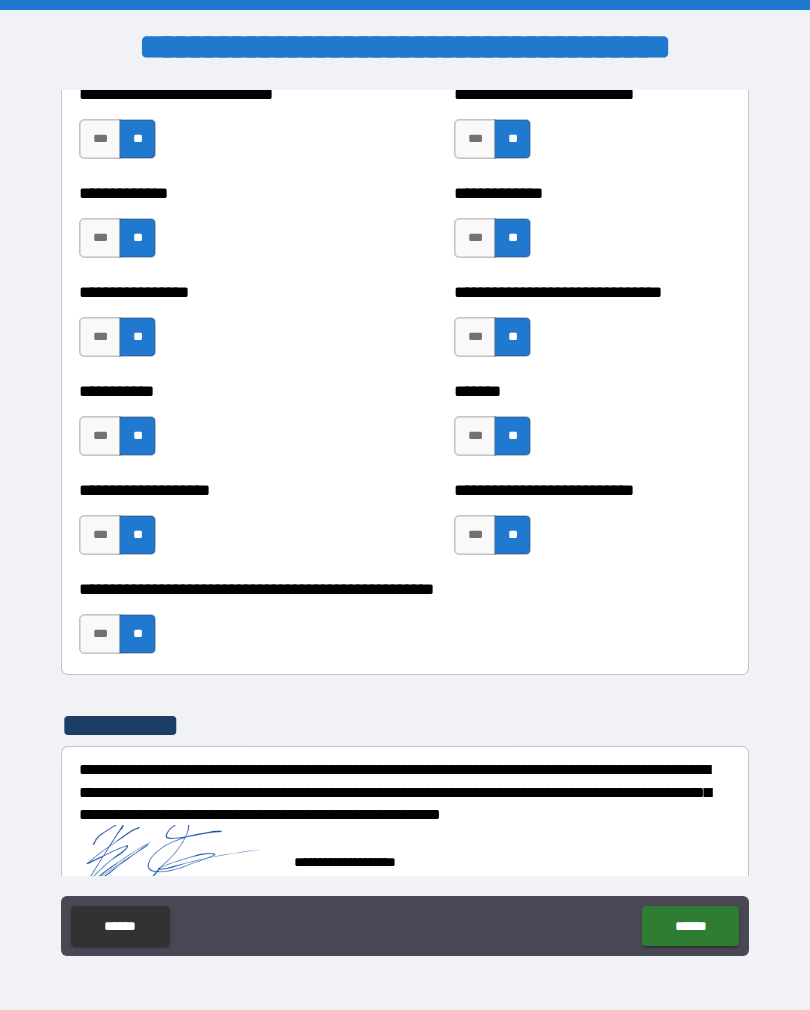 click on "******" at bounding box center [690, 926] 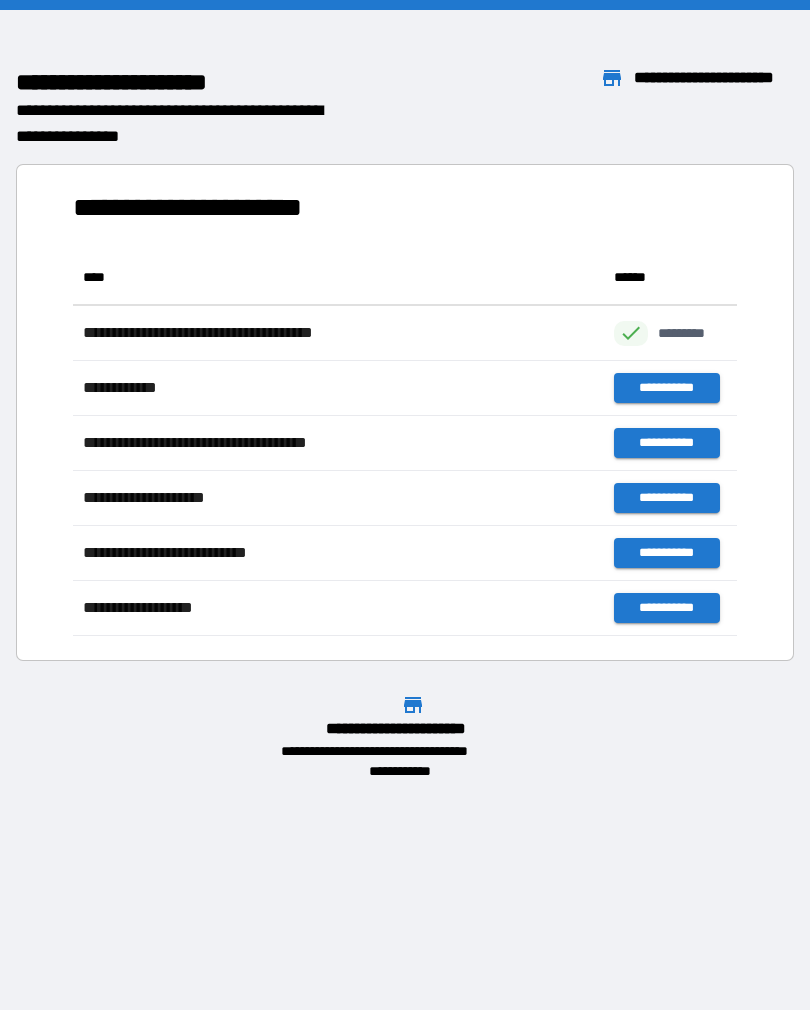 scroll, scrollTop: 1, scrollLeft: 1, axis: both 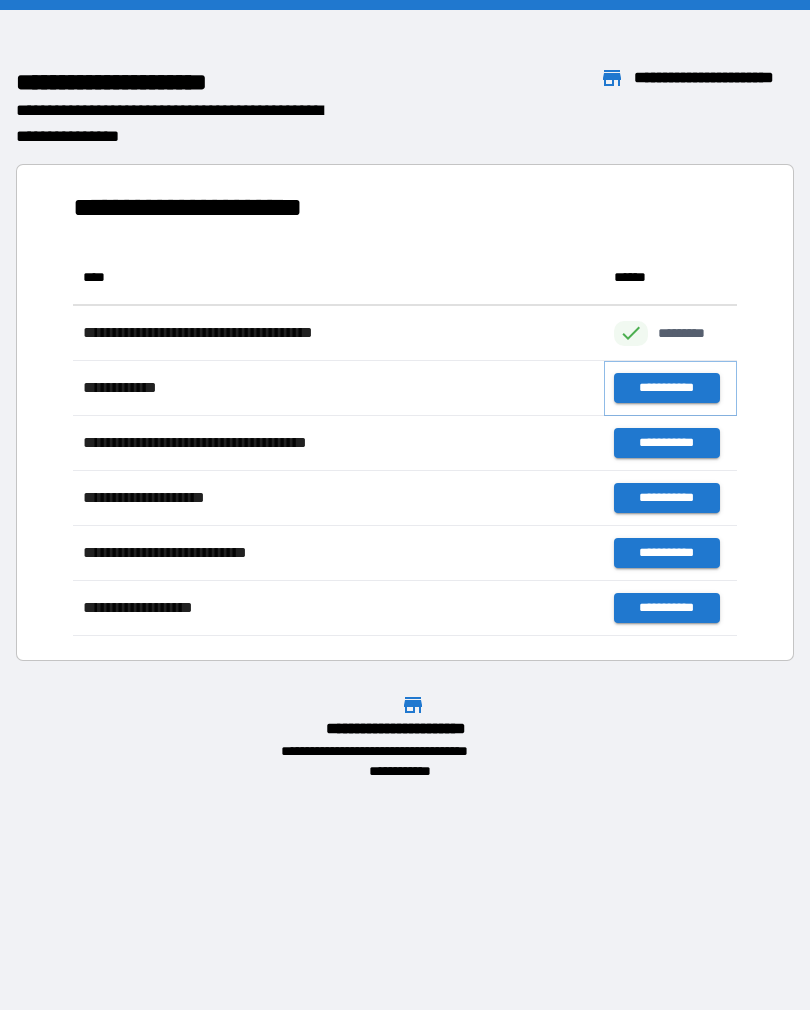 click on "**********" at bounding box center (666, 388) 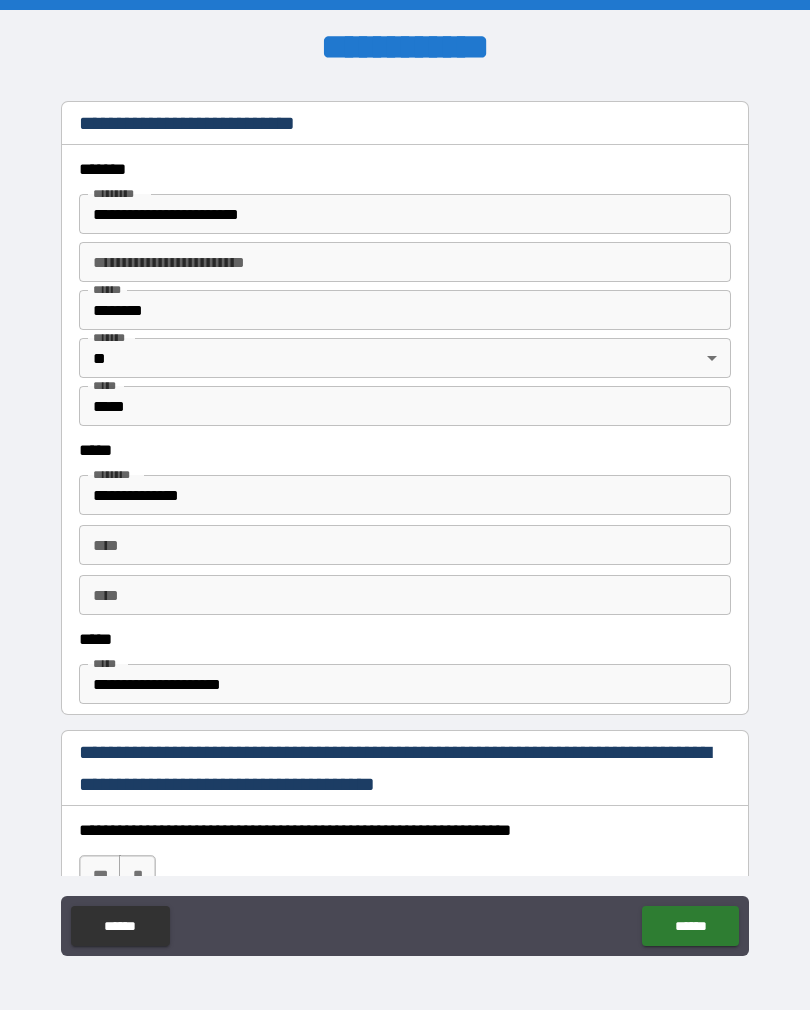 scroll, scrollTop: 722, scrollLeft: 0, axis: vertical 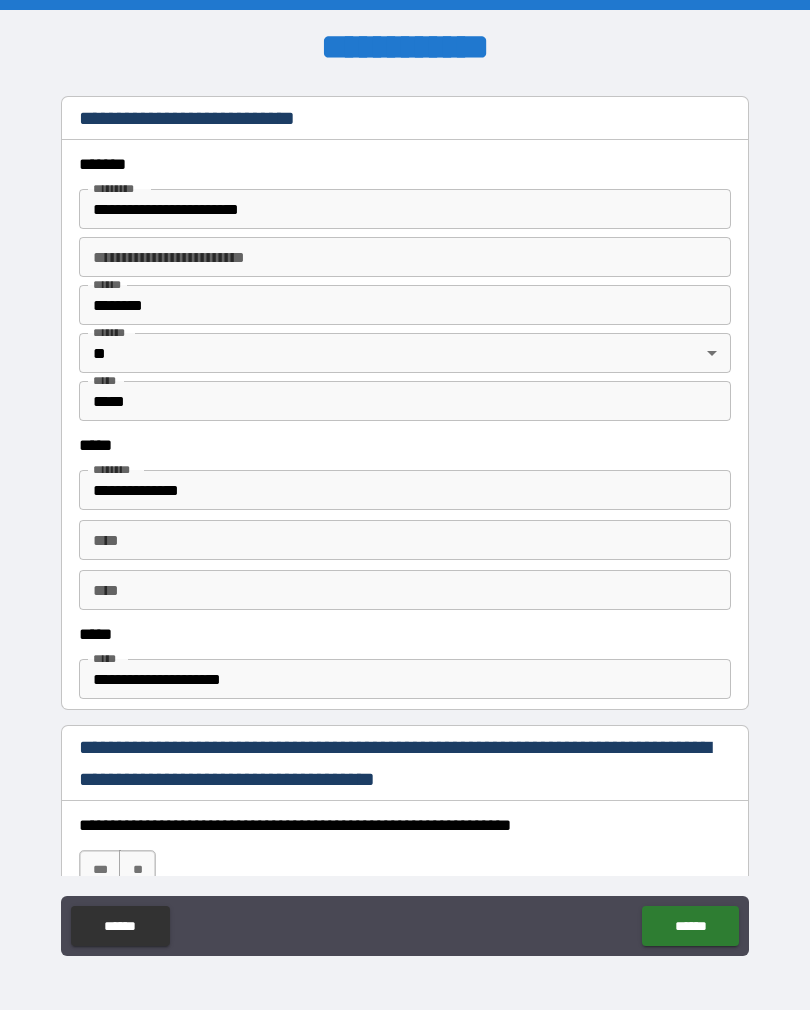 click on "**********" at bounding box center [405, 209] 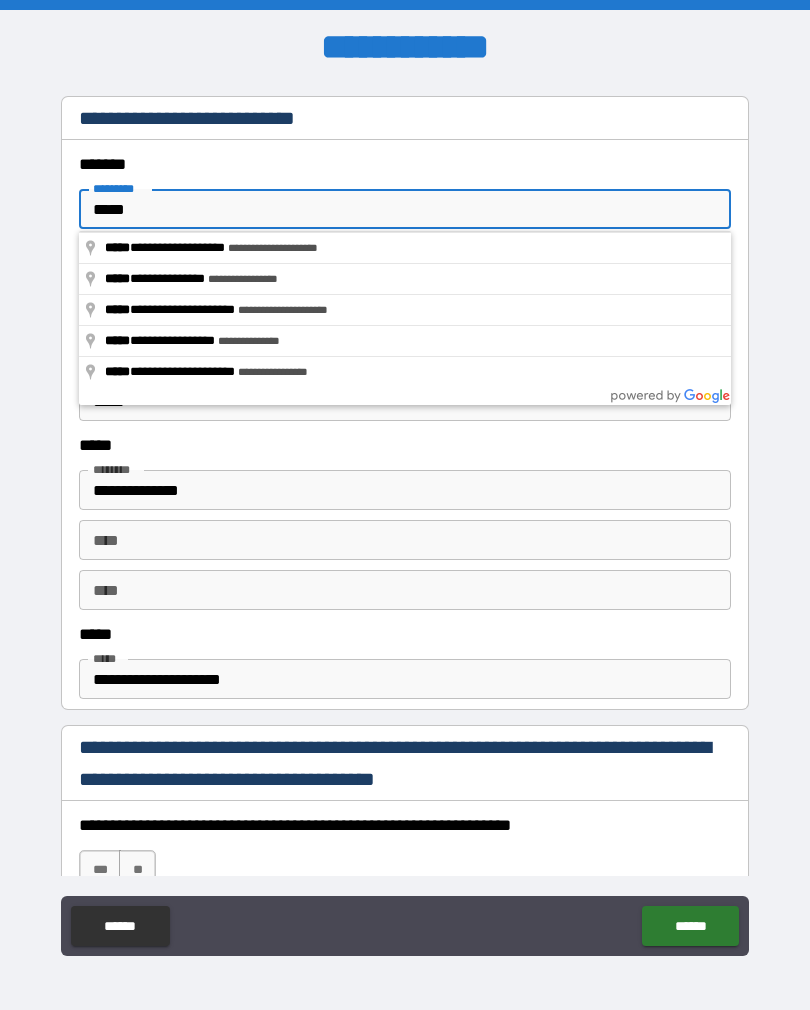 type on "**********" 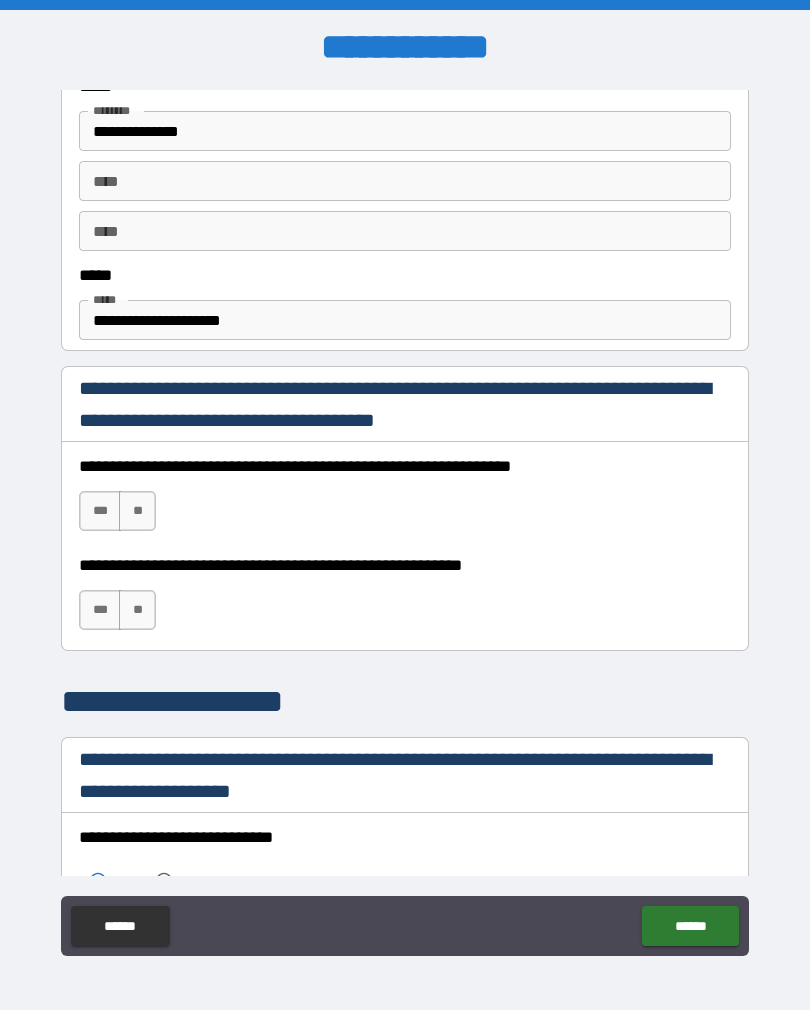 scroll, scrollTop: 1086, scrollLeft: 0, axis: vertical 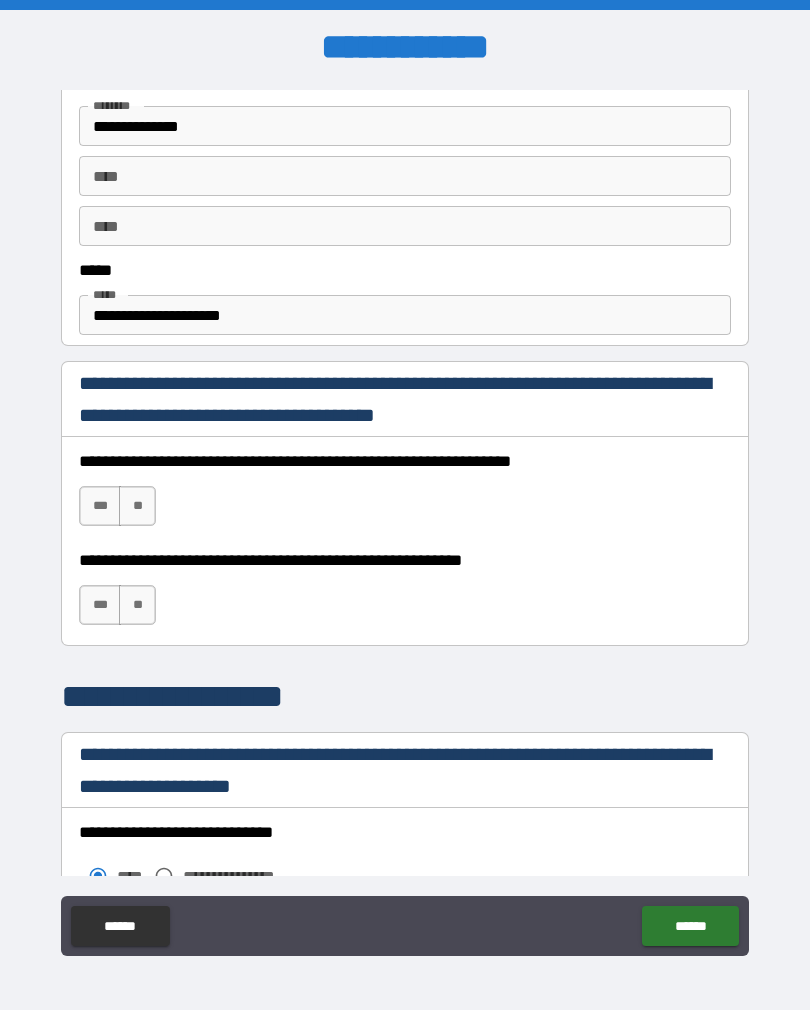 click on "***" at bounding box center [100, 506] 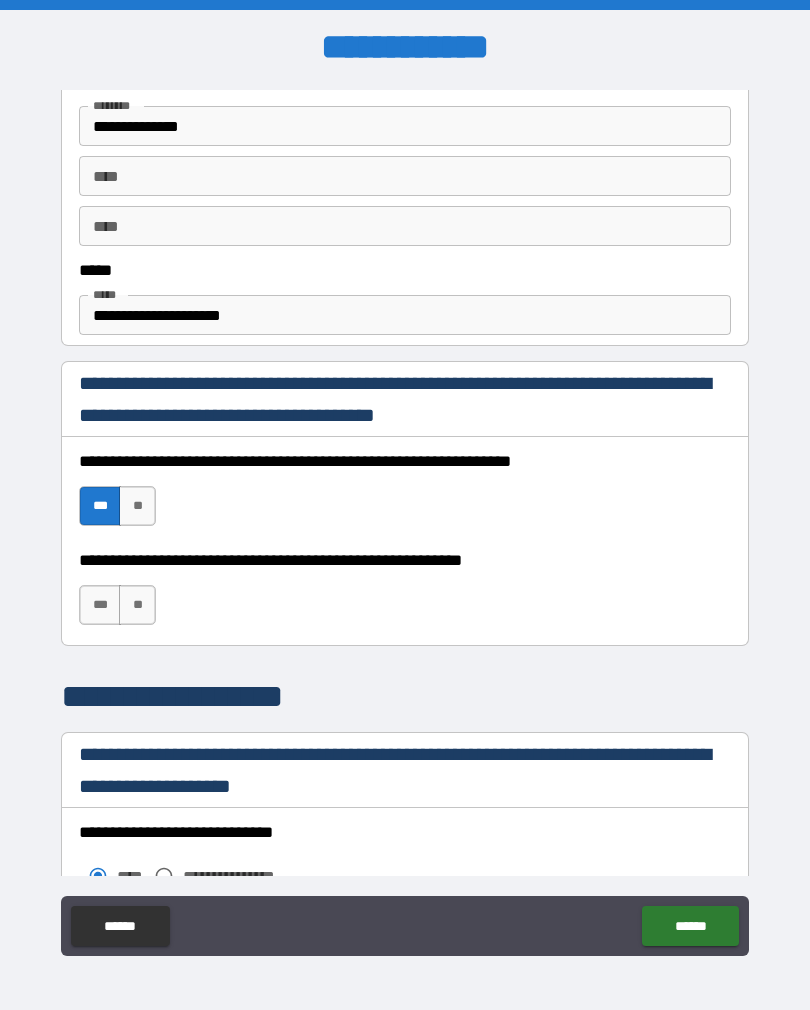 click on "***" at bounding box center (100, 605) 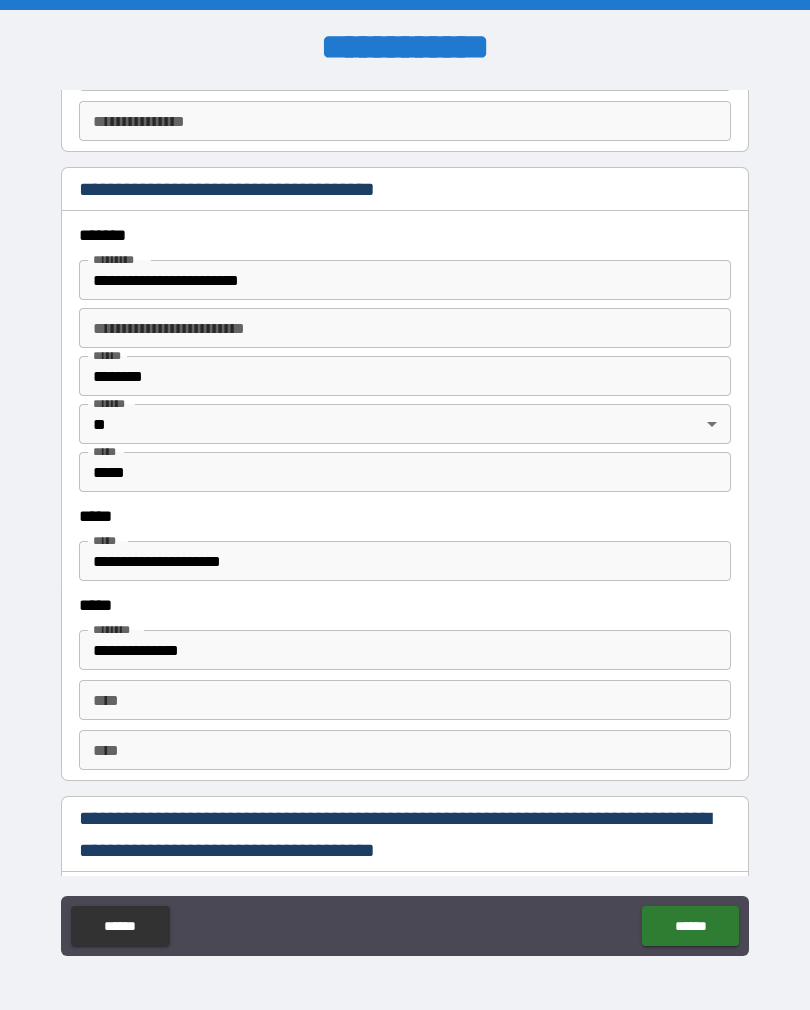scroll, scrollTop: 2286, scrollLeft: 0, axis: vertical 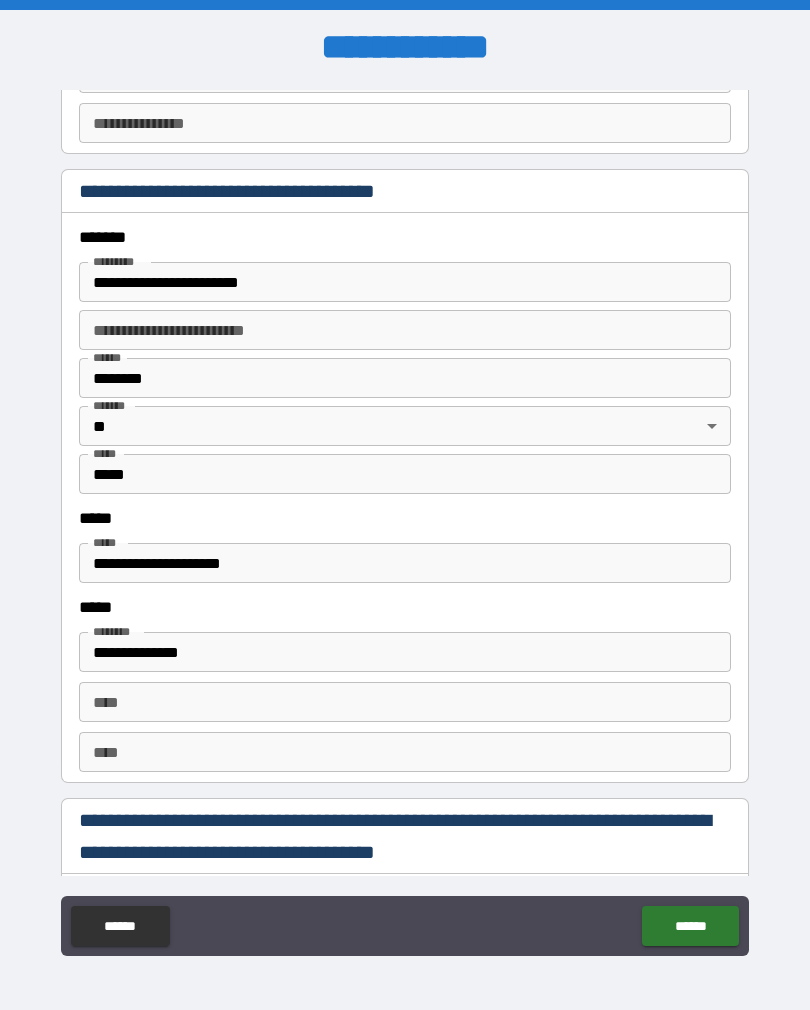 click on "**********" at bounding box center (405, 282) 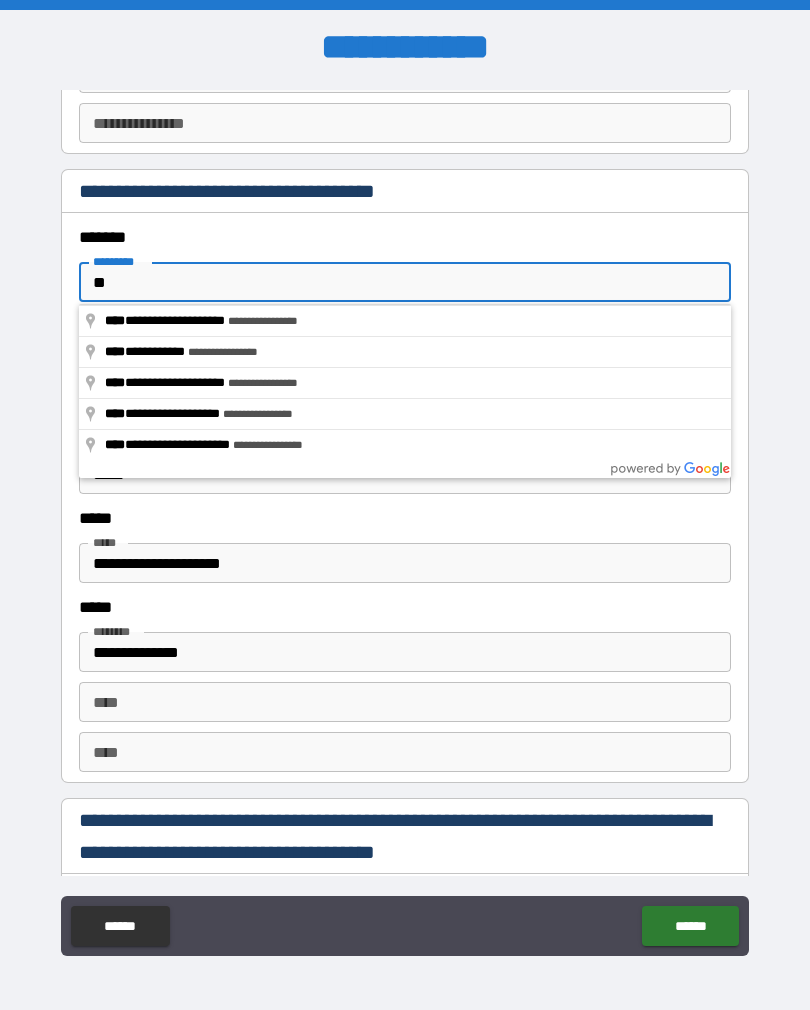 type on "*" 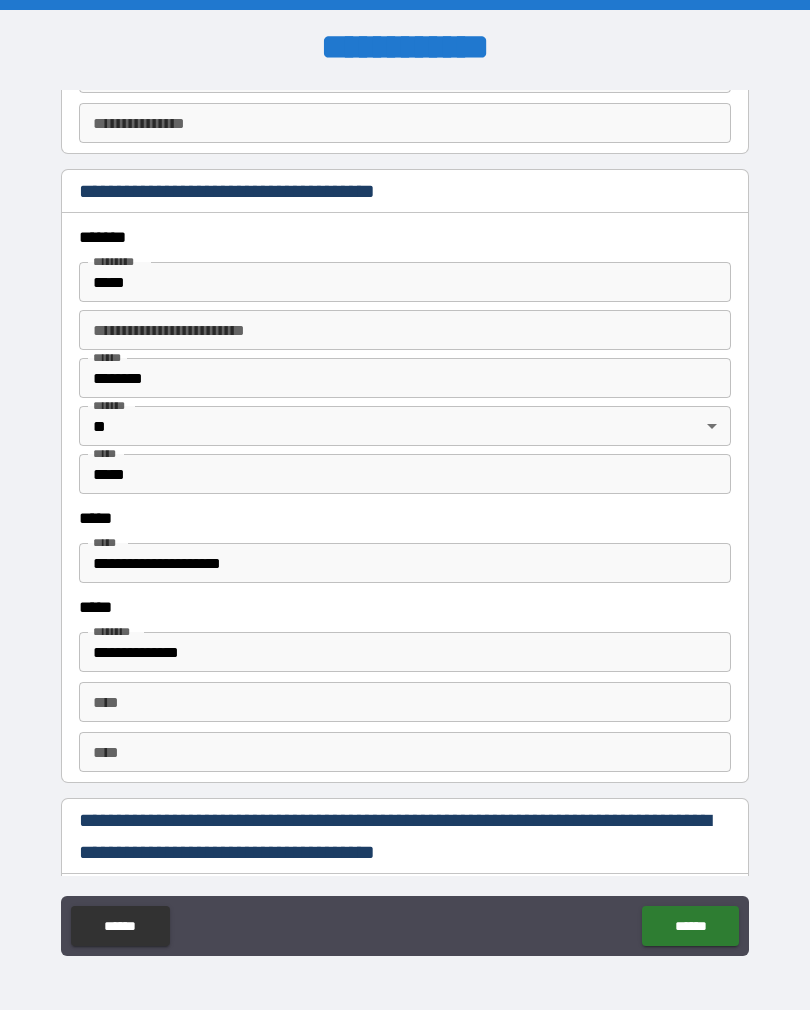 type on "**********" 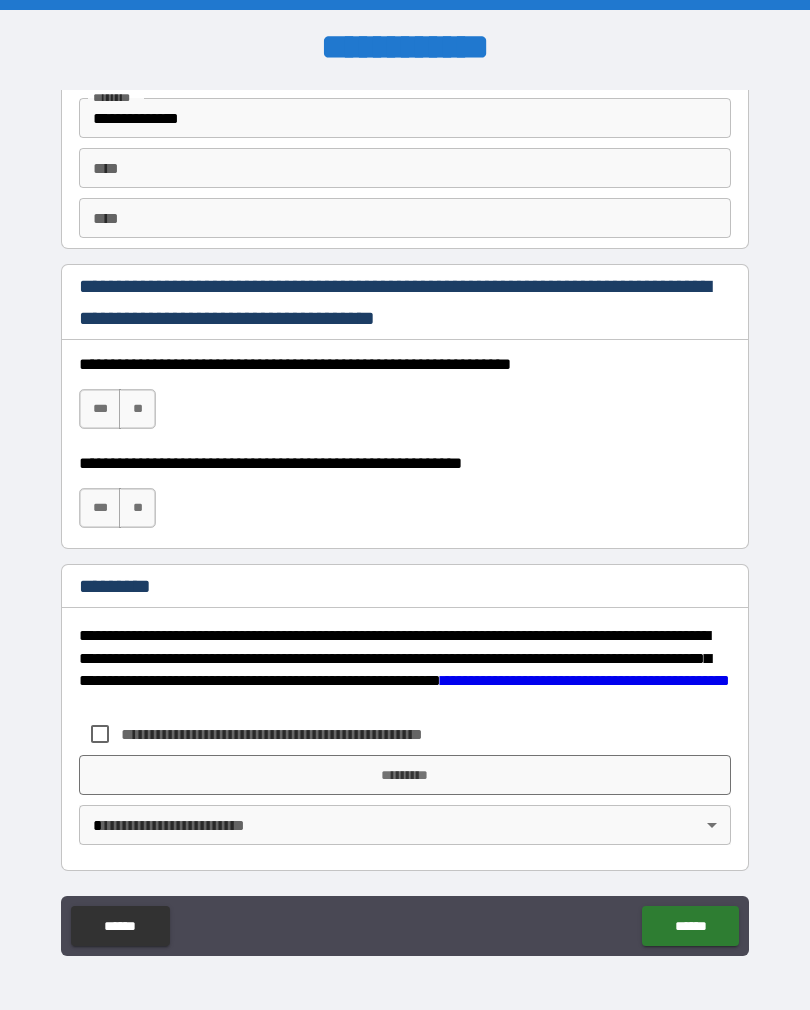 scroll, scrollTop: 2820, scrollLeft: 0, axis: vertical 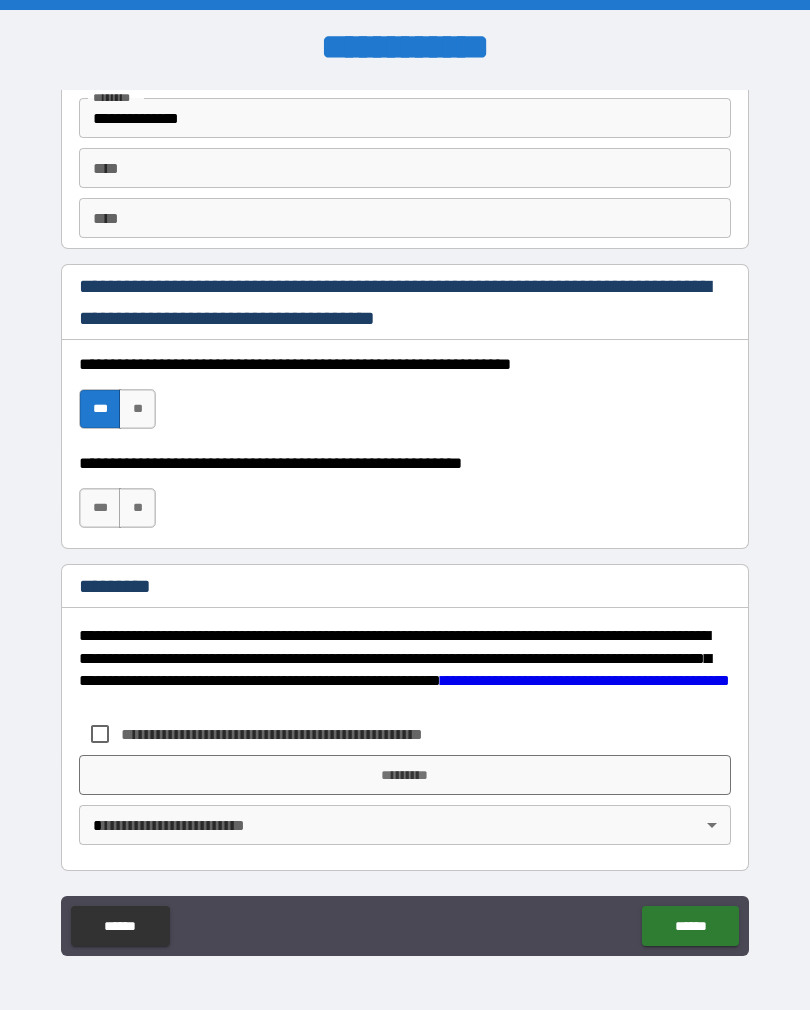 click on "***" at bounding box center (100, 508) 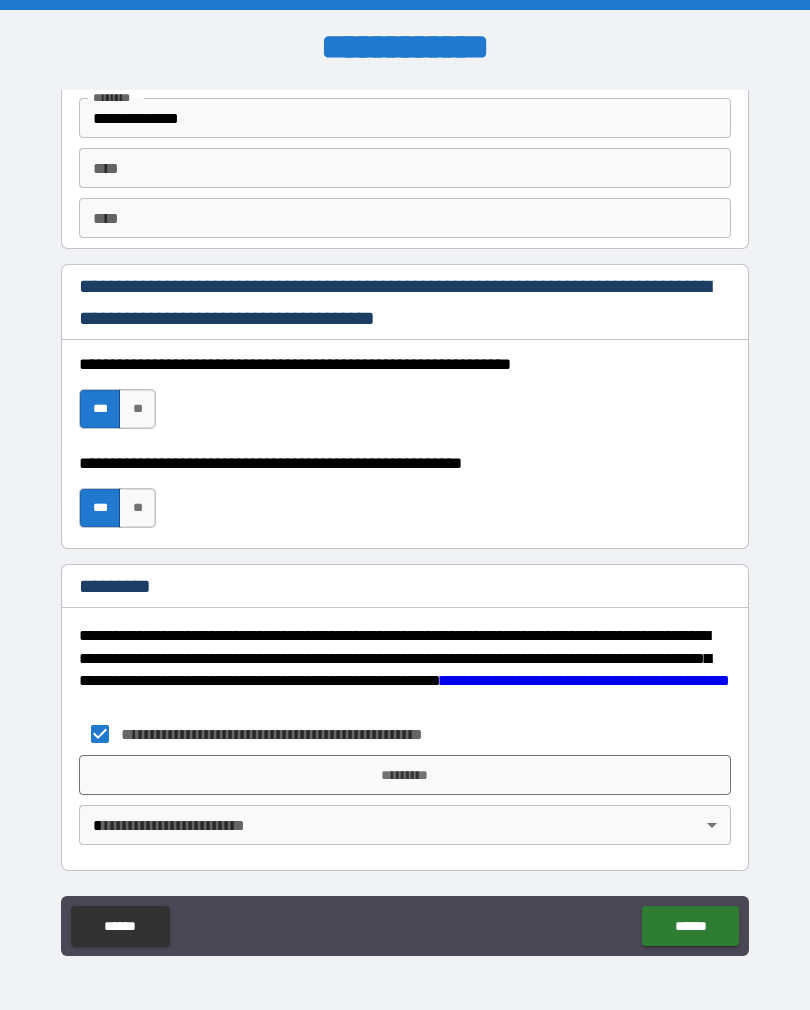 click on "*********" at bounding box center (405, 775) 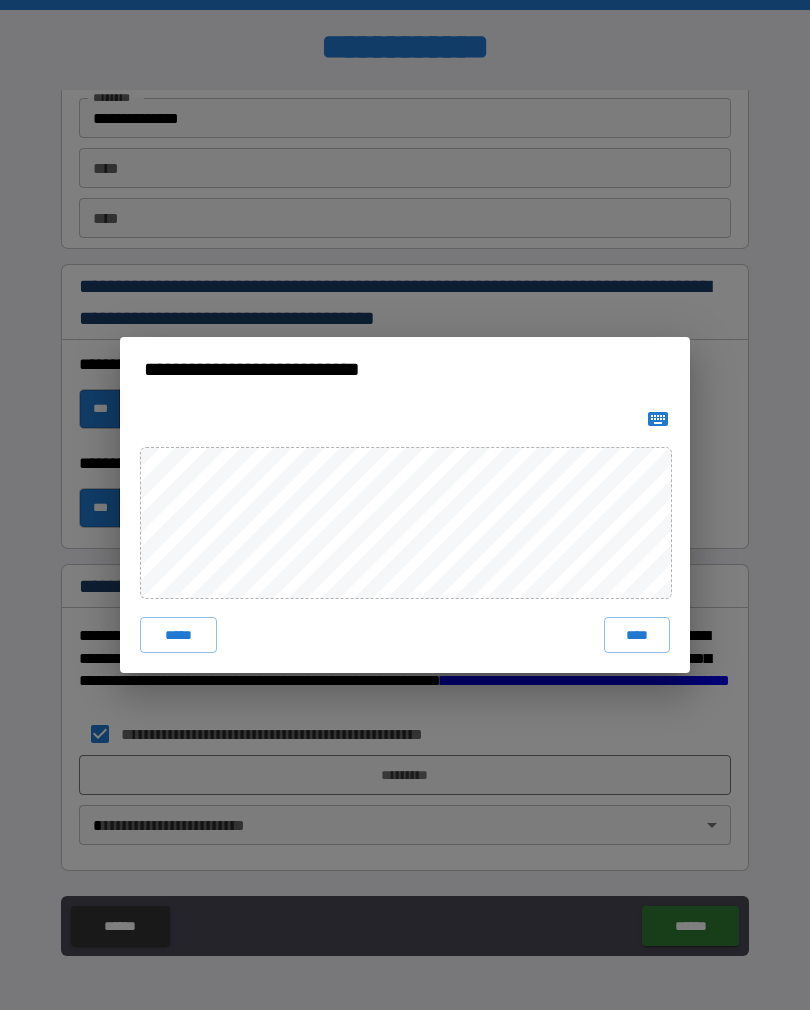 click on "****" at bounding box center (637, 635) 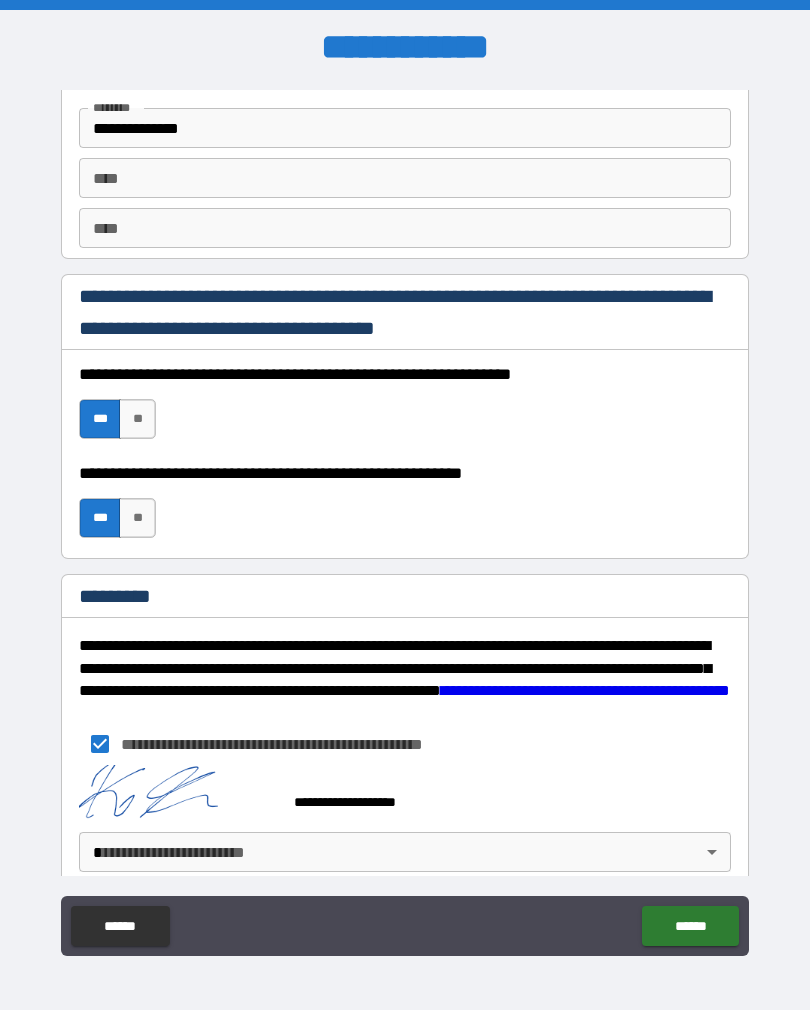 click on "******" at bounding box center [690, 926] 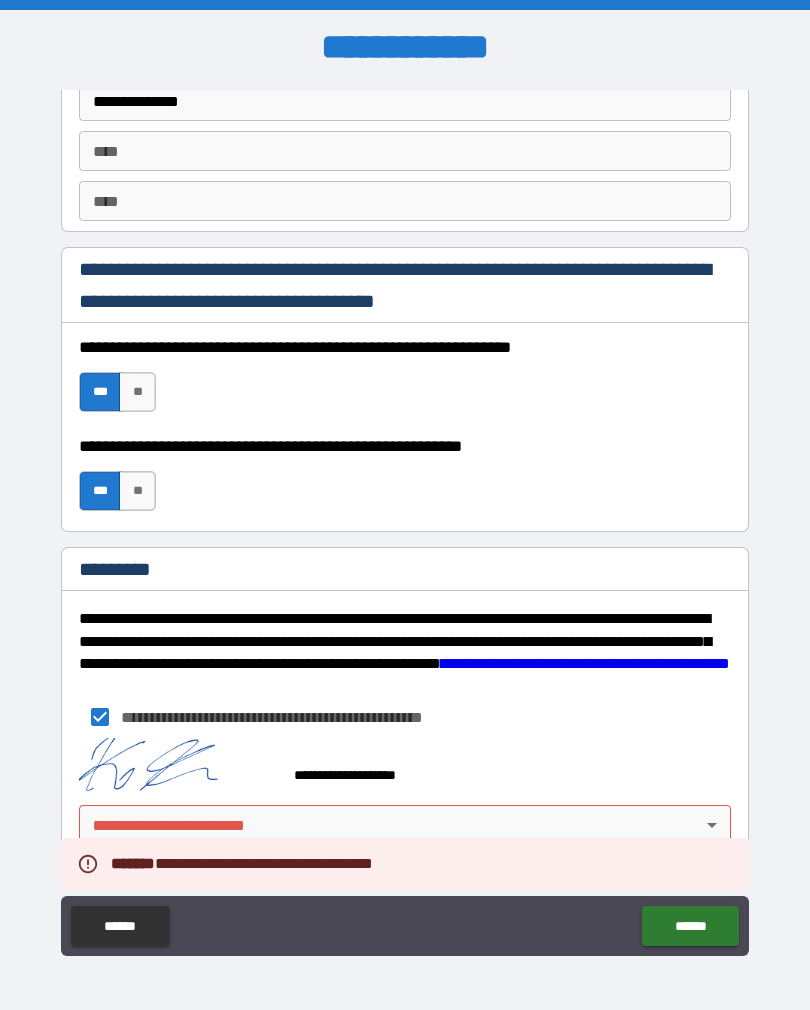 scroll, scrollTop: 2837, scrollLeft: 0, axis: vertical 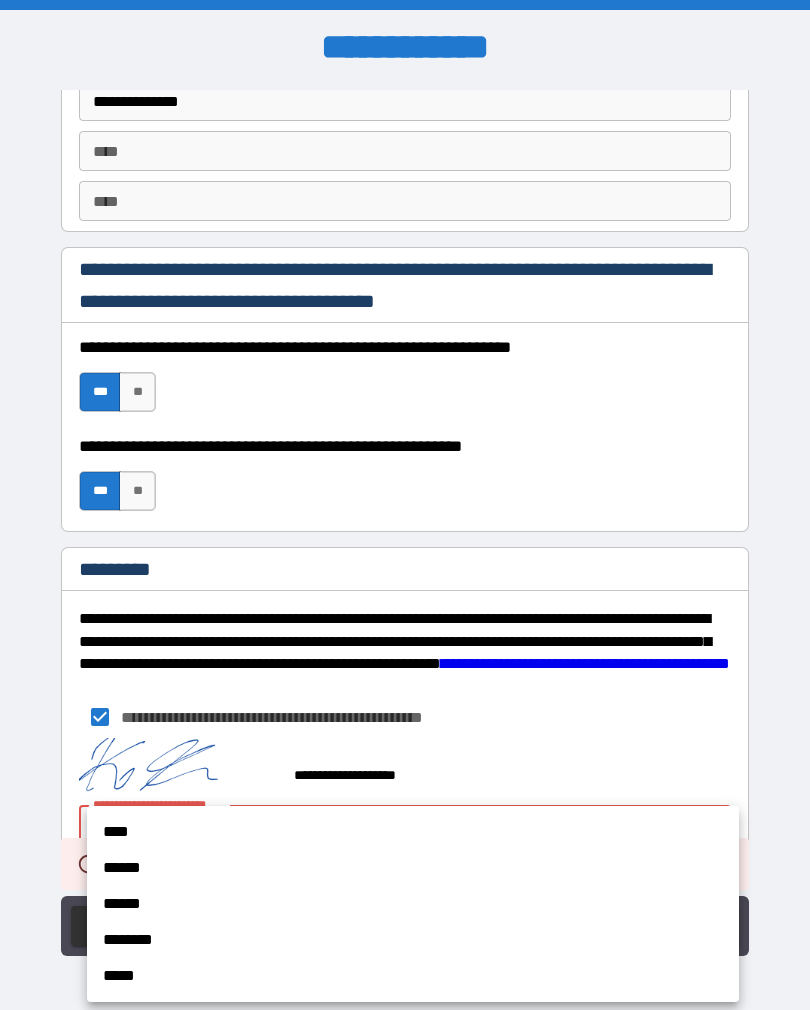 click on "******" at bounding box center [413, 868] 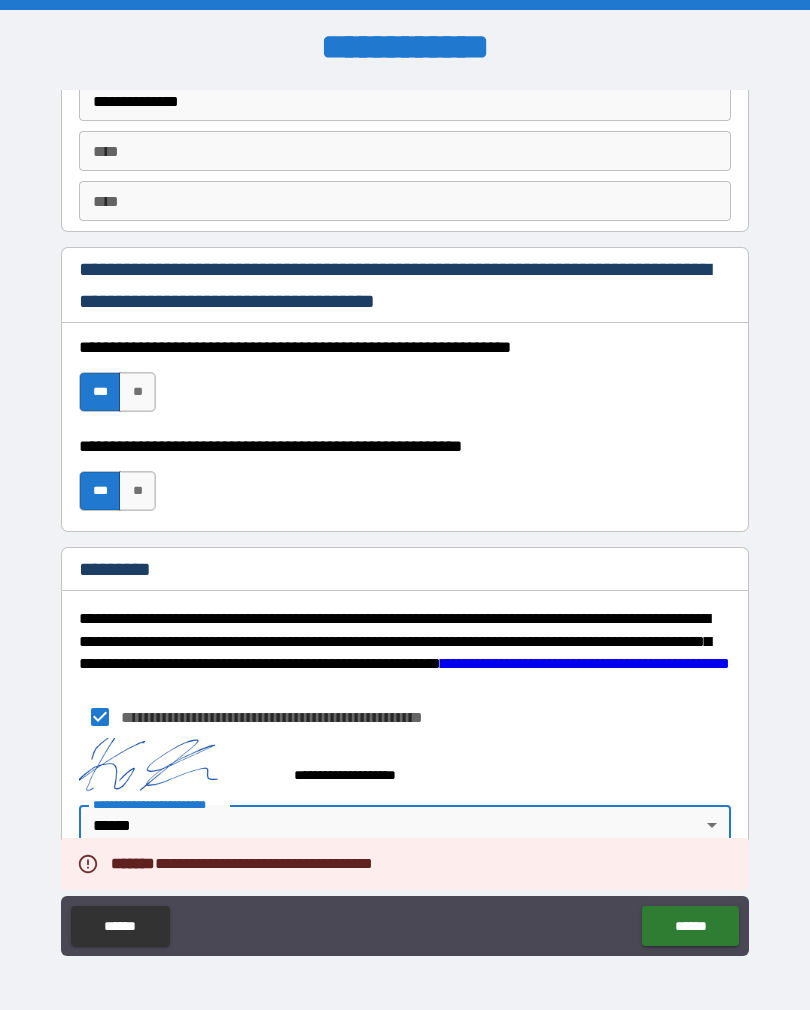 click on "******" at bounding box center (690, 926) 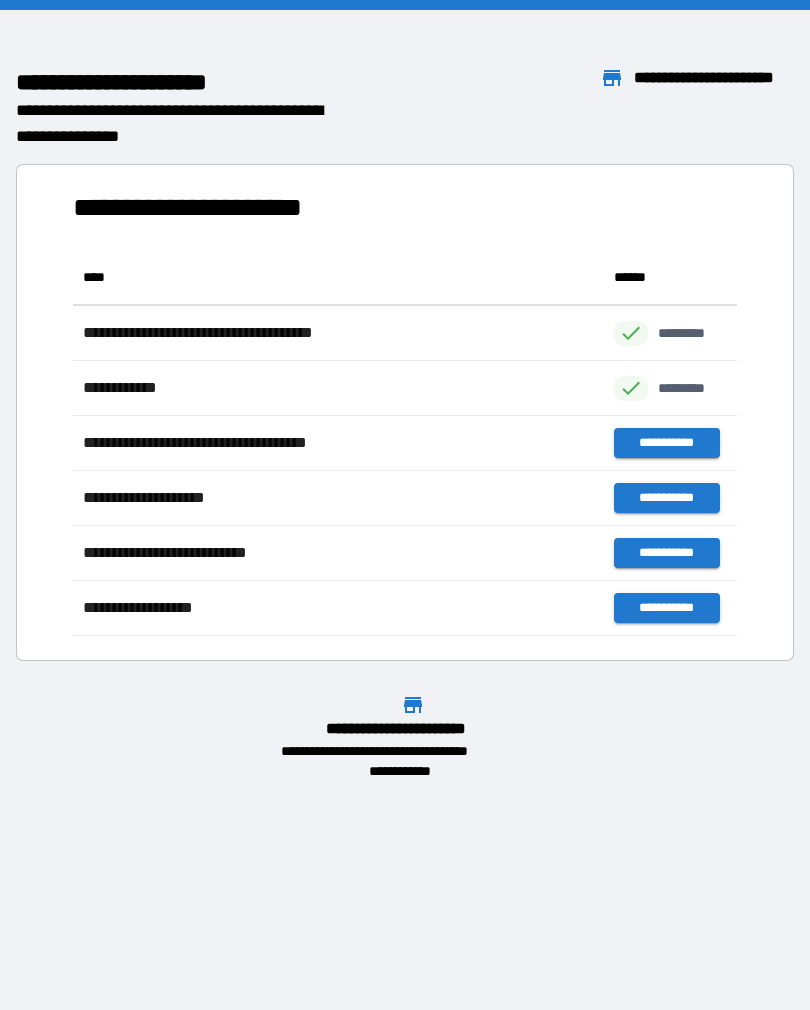 scroll, scrollTop: 1, scrollLeft: 1, axis: both 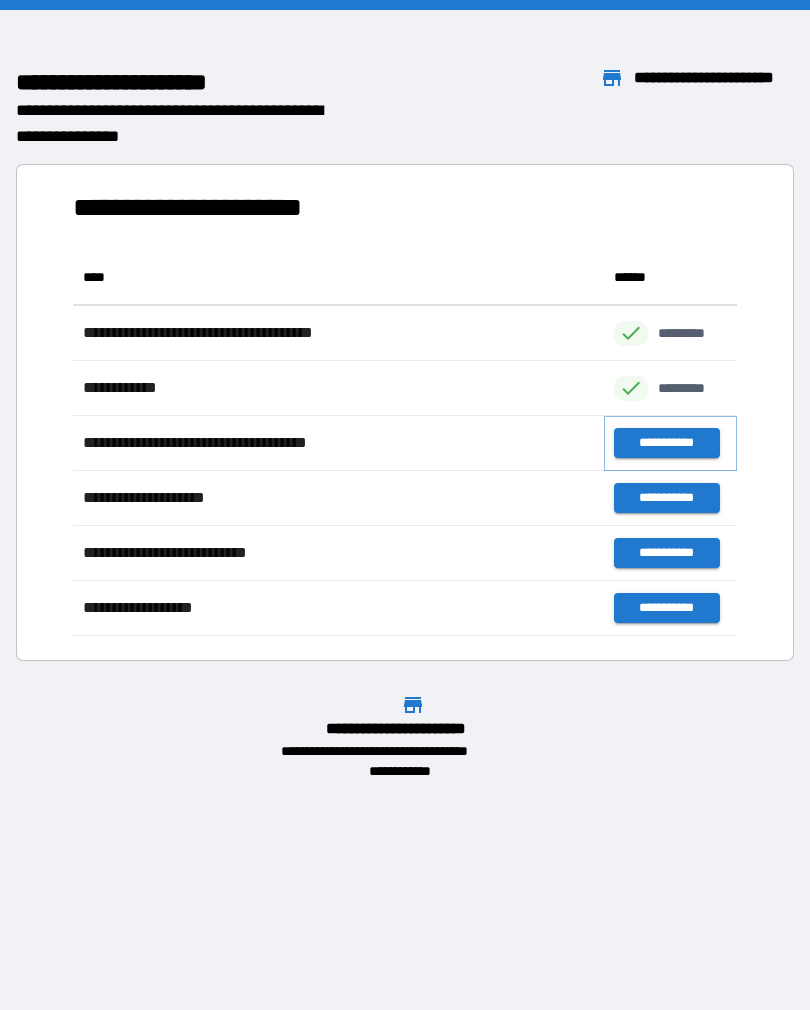 click on "**********" at bounding box center (666, 443) 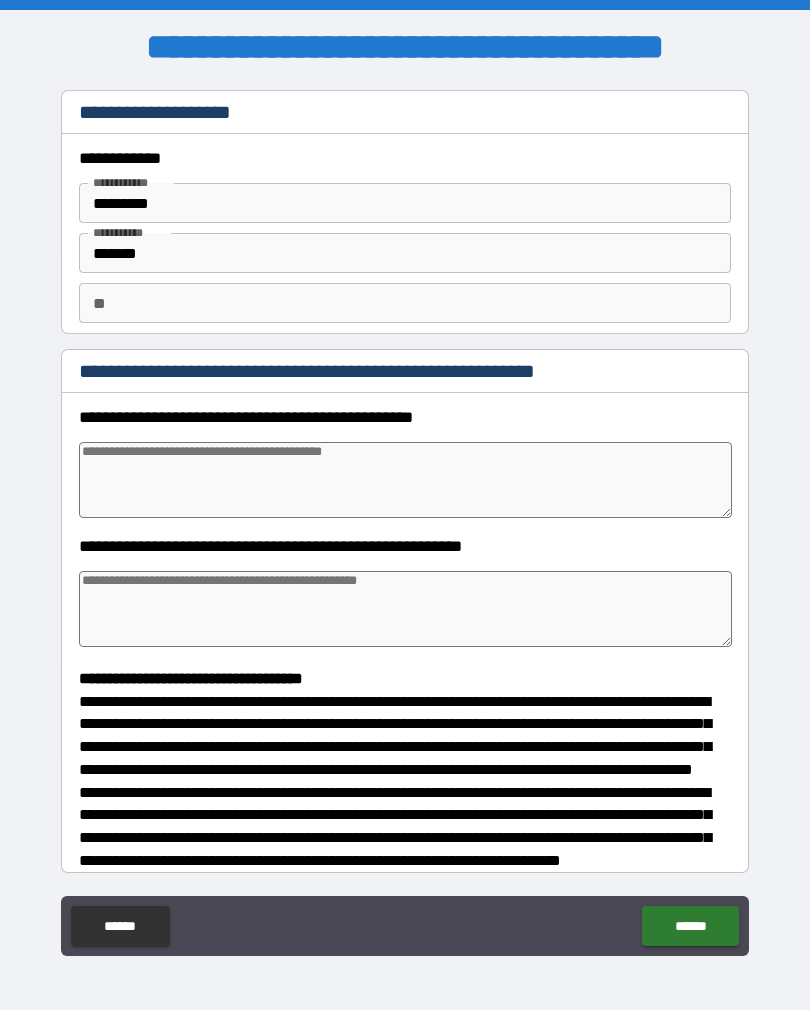type on "*" 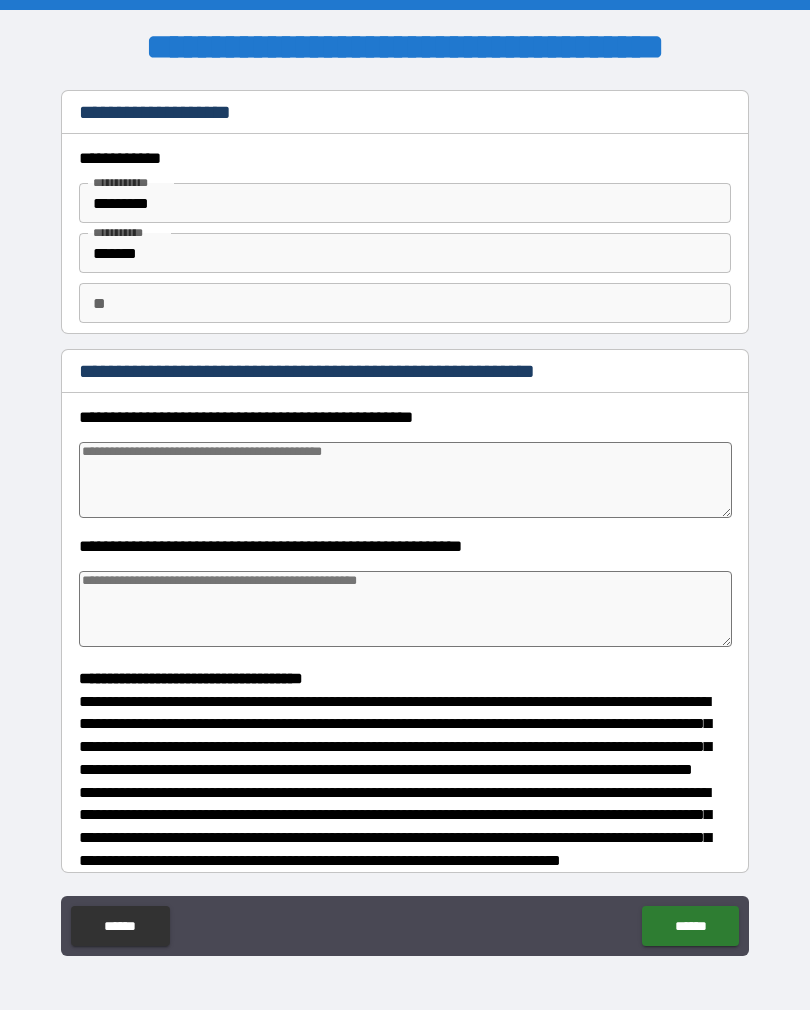 type on "*" 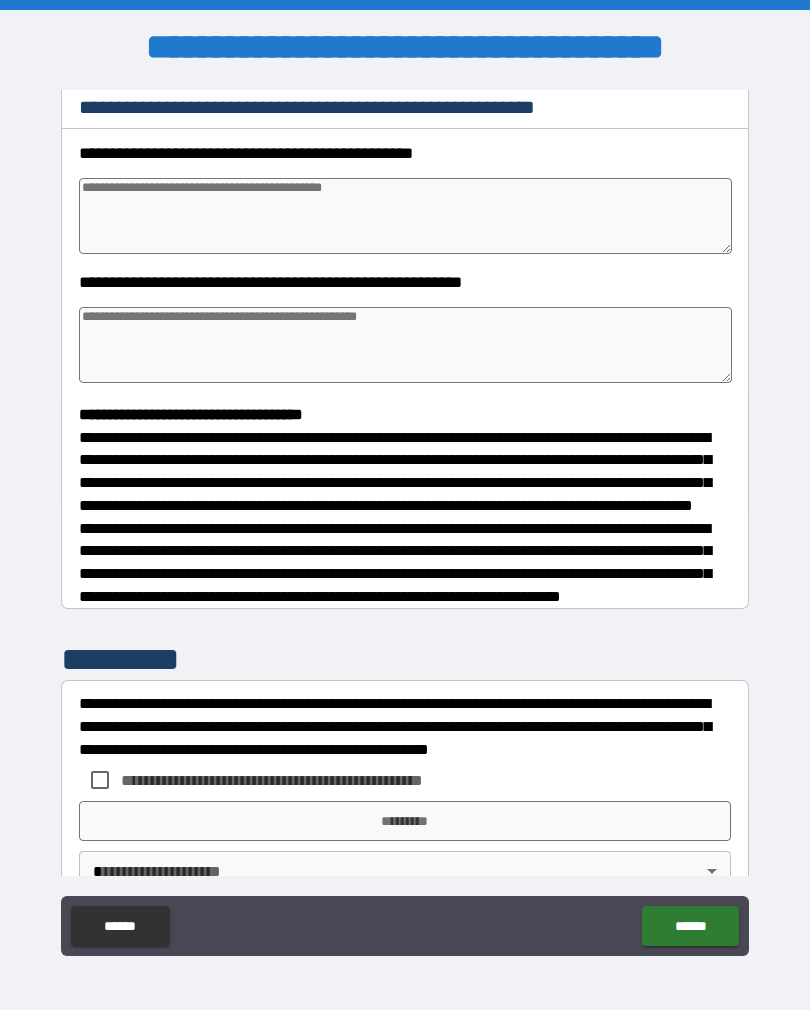 scroll, scrollTop: 265, scrollLeft: 0, axis: vertical 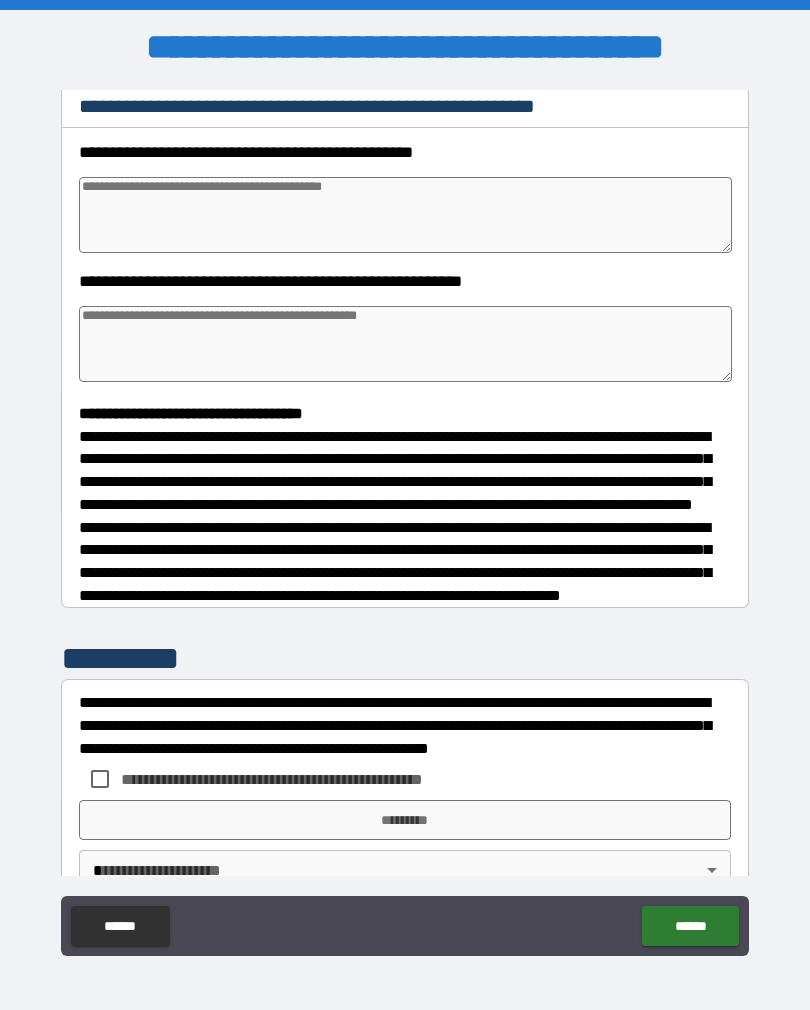click on "**********" at bounding box center (405, 725) 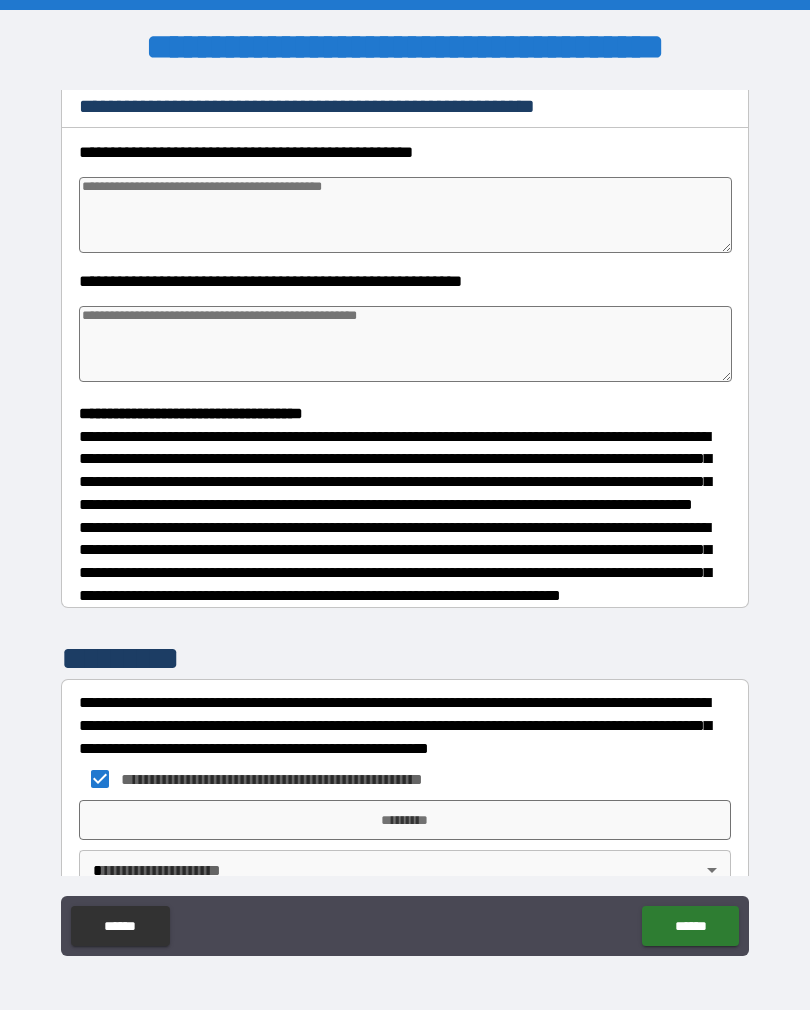 type on "*" 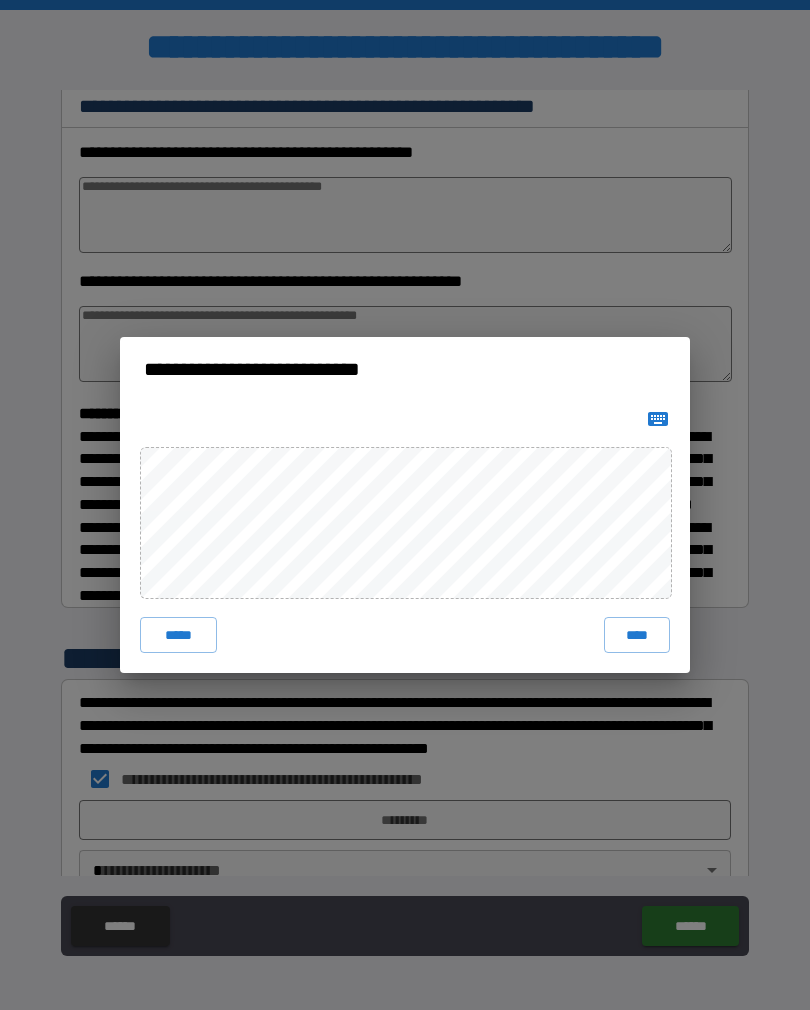 click on "****" at bounding box center (637, 635) 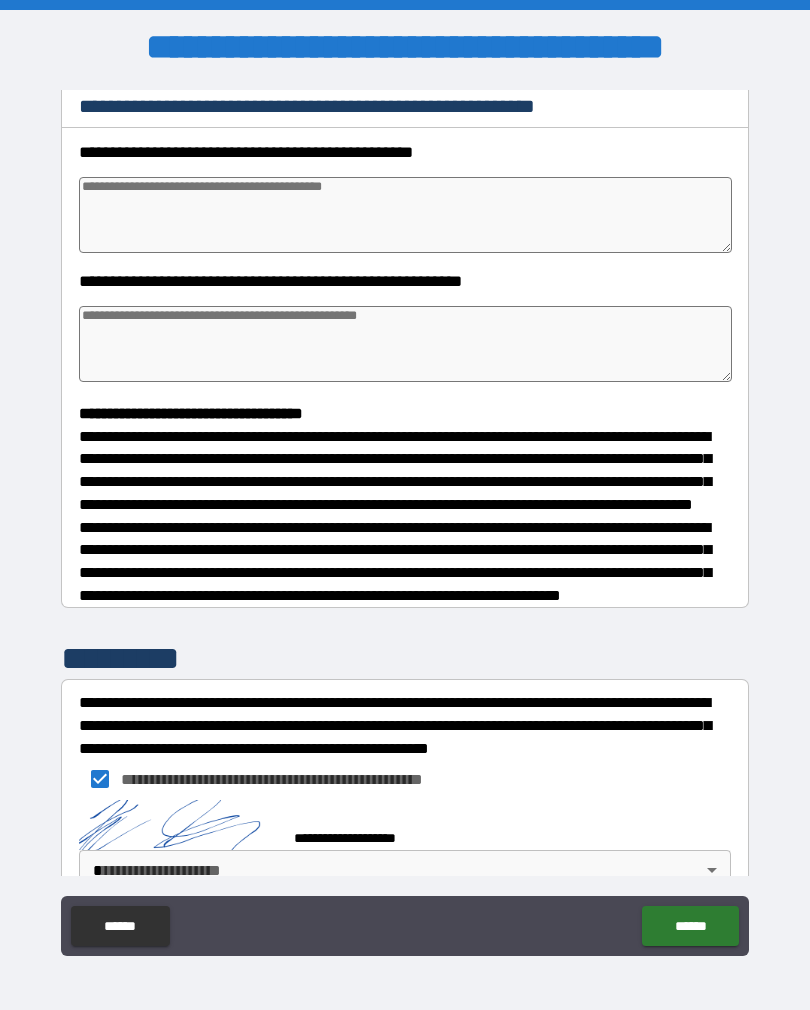 type on "*" 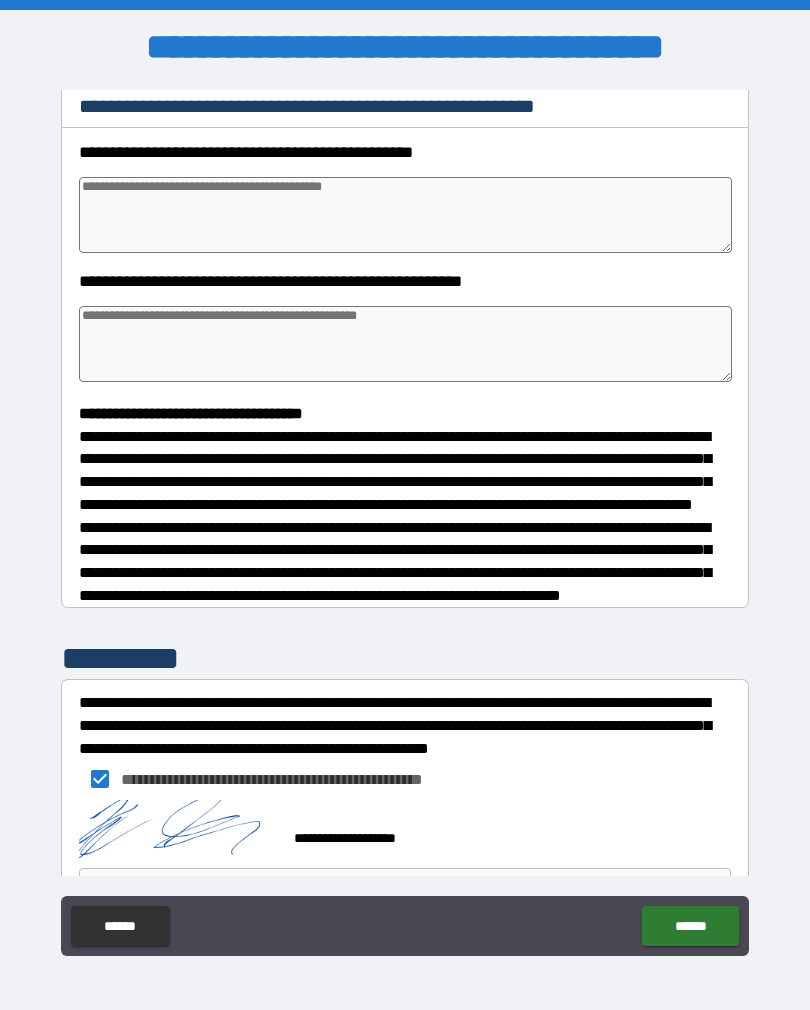 click on "******" at bounding box center [690, 926] 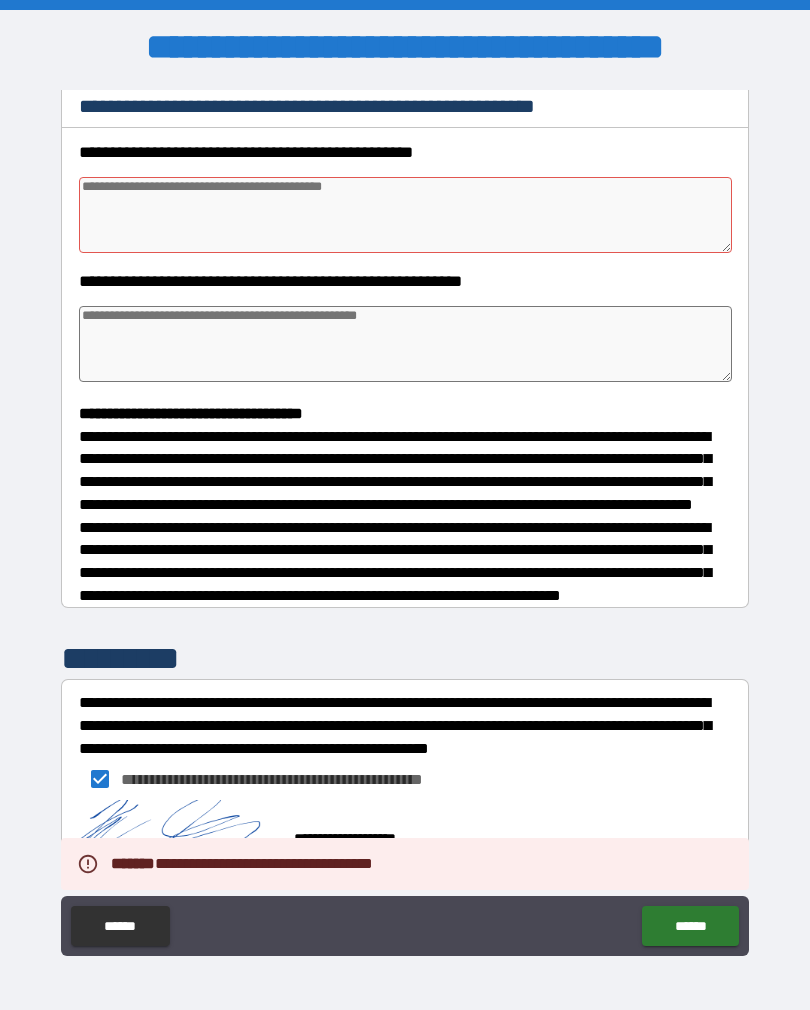 type on "*" 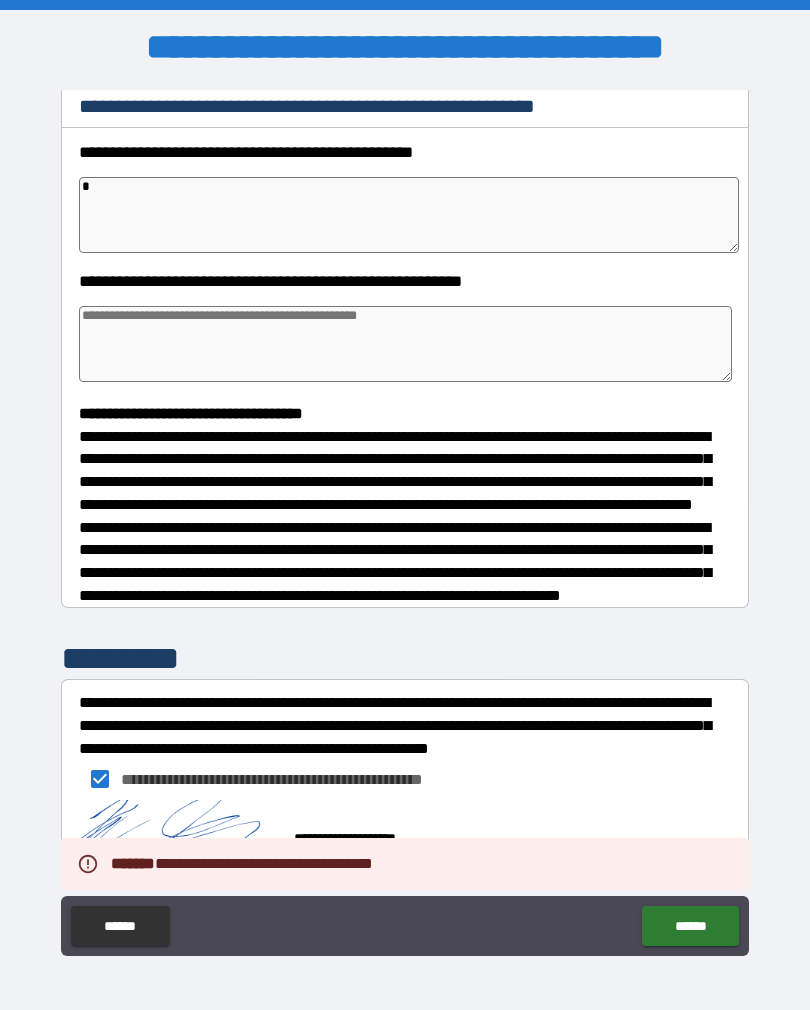 type on "*" 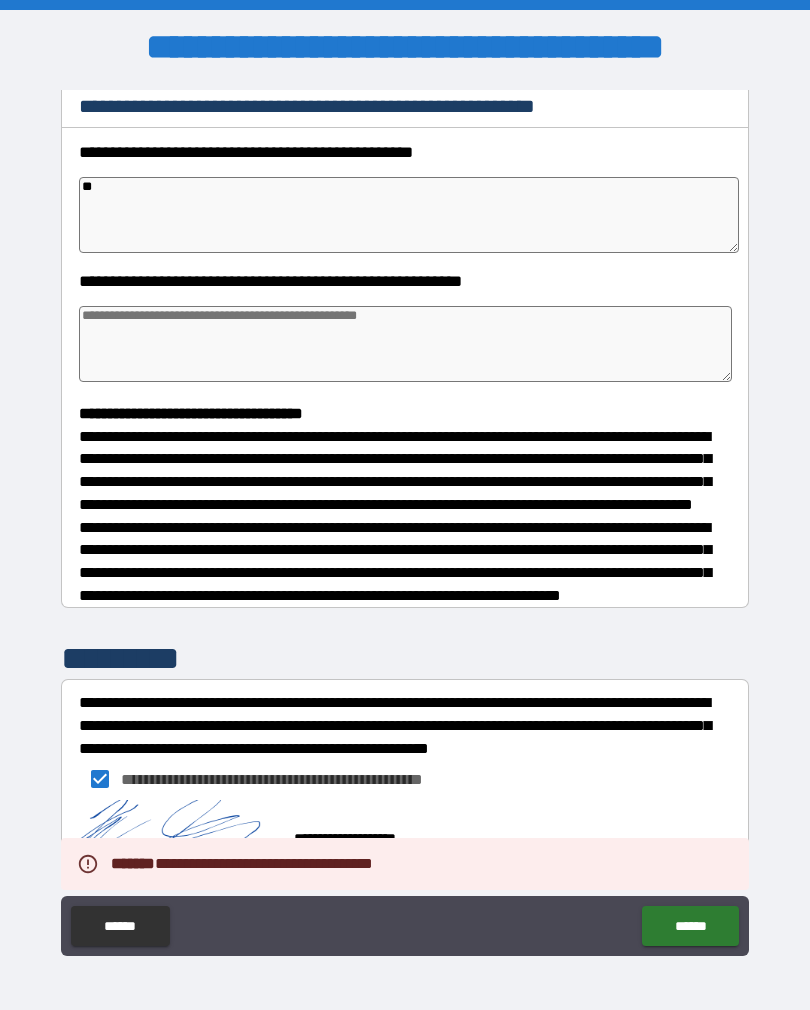 type on "*" 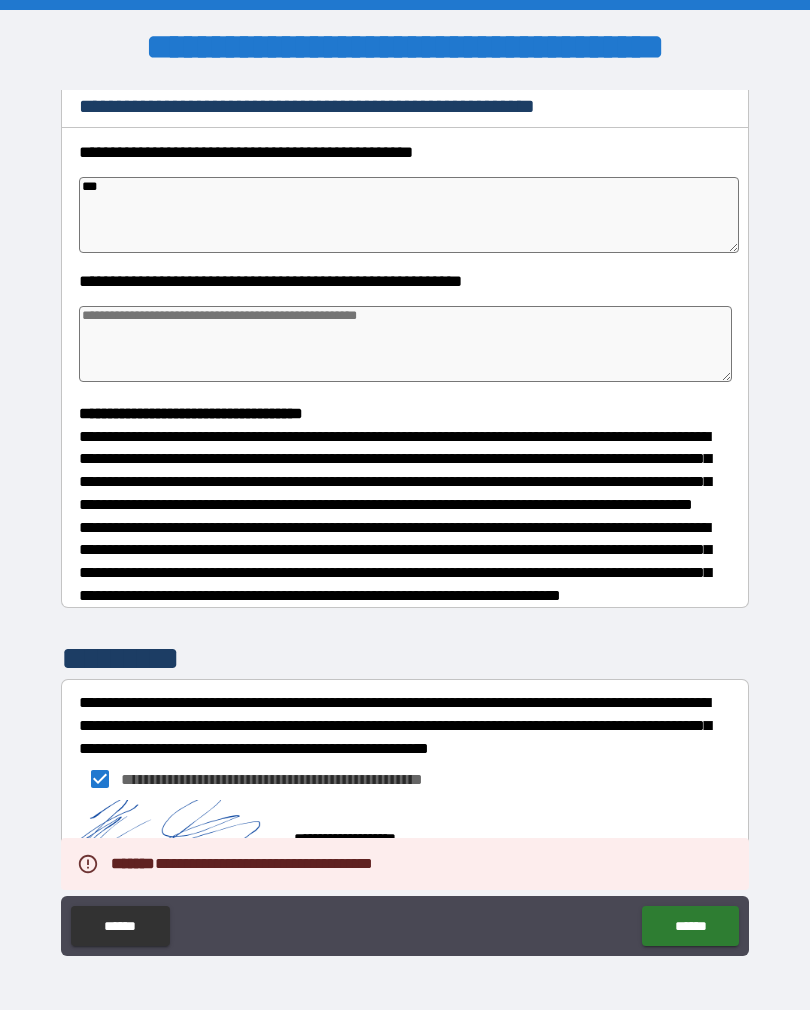 type on "*" 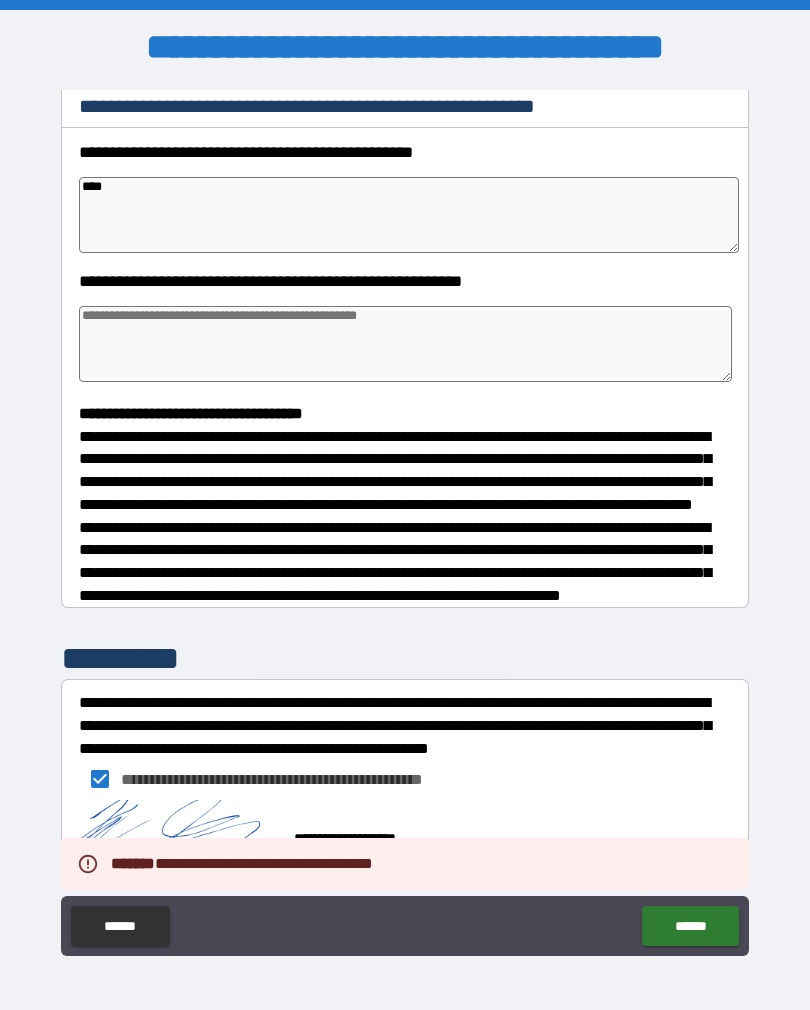 type on "*" 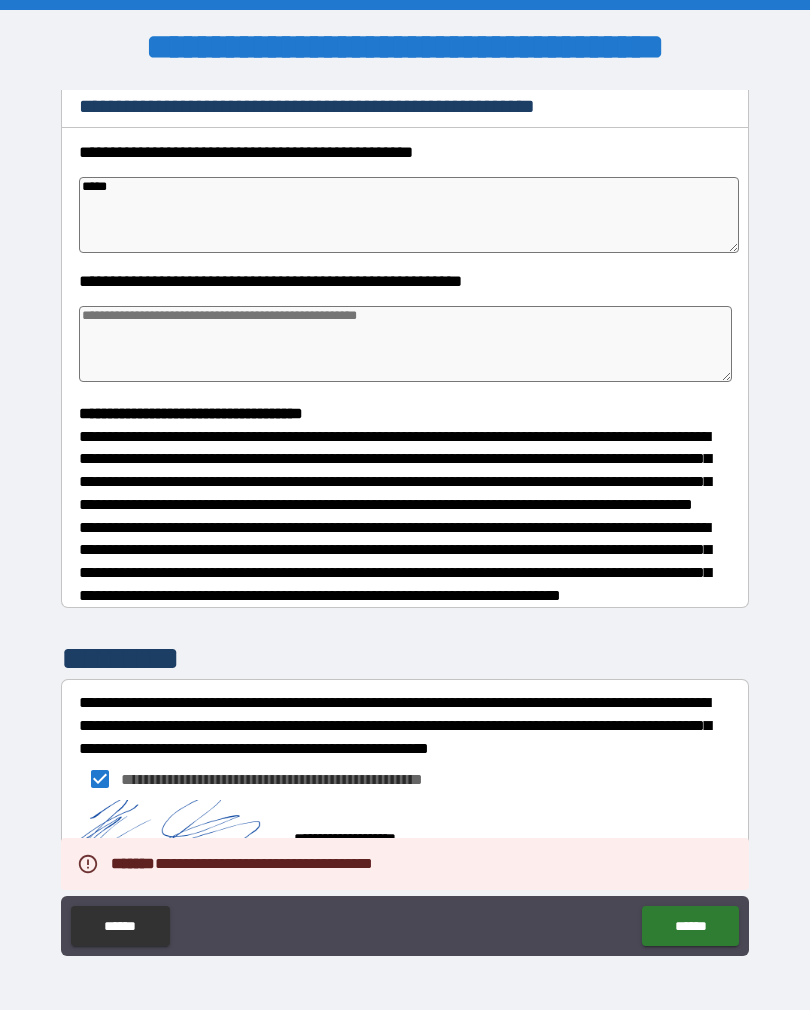 type on "*" 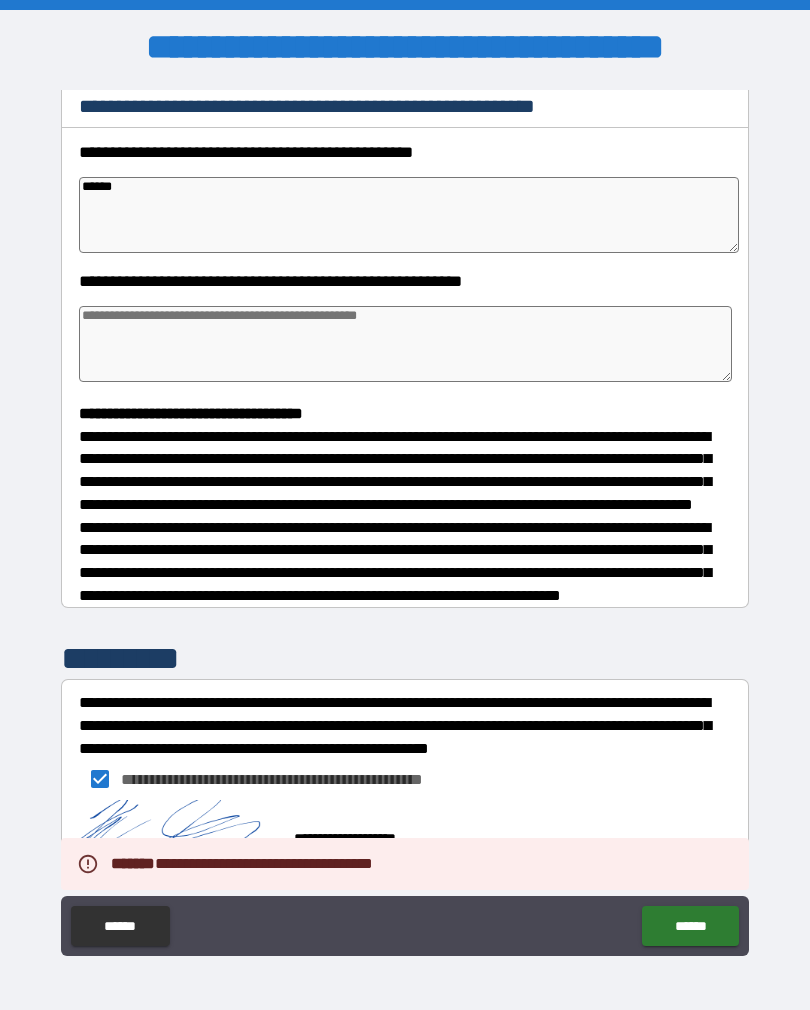type on "*" 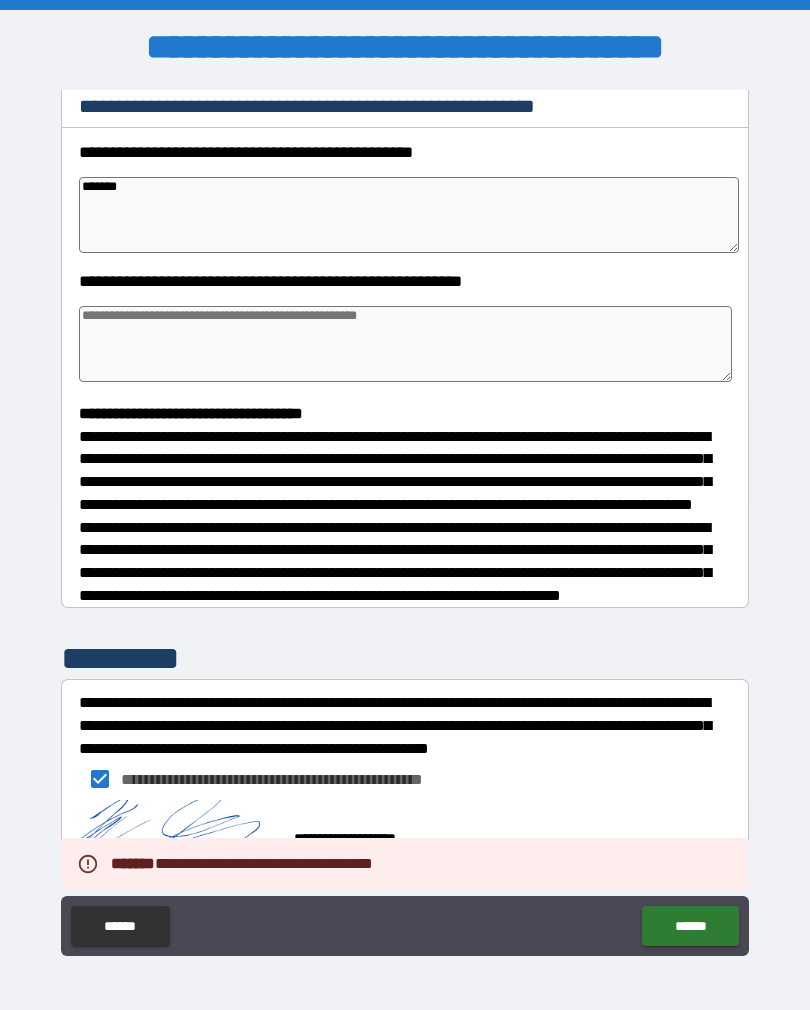type on "*" 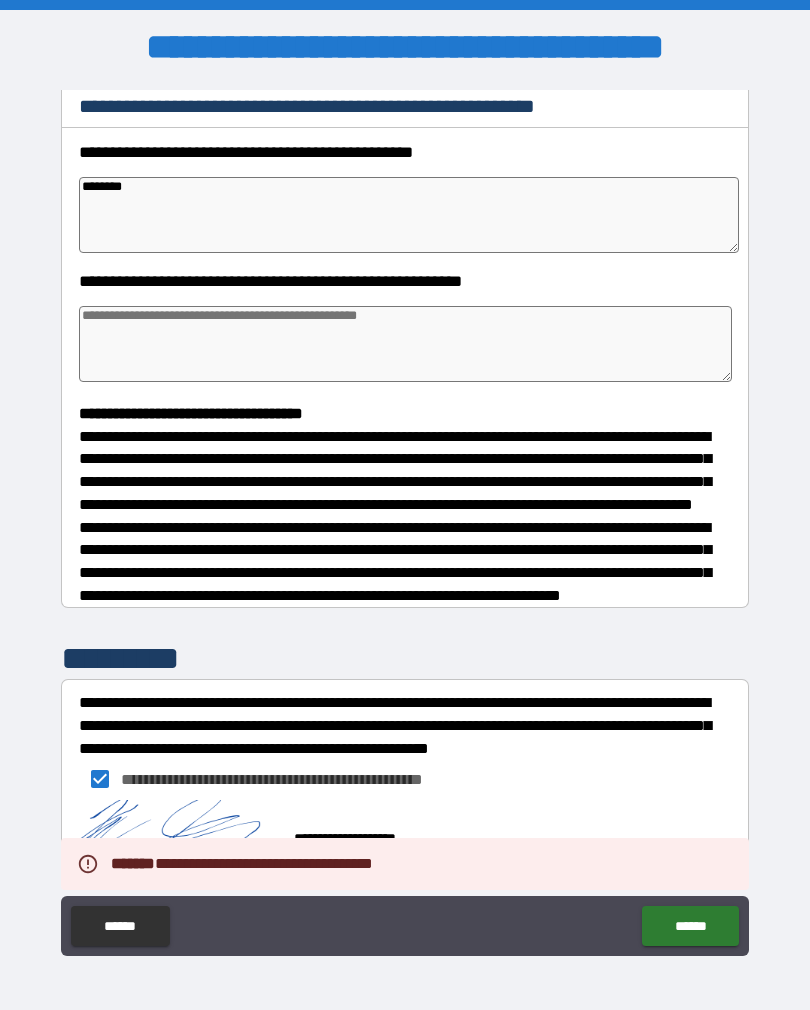 type on "*" 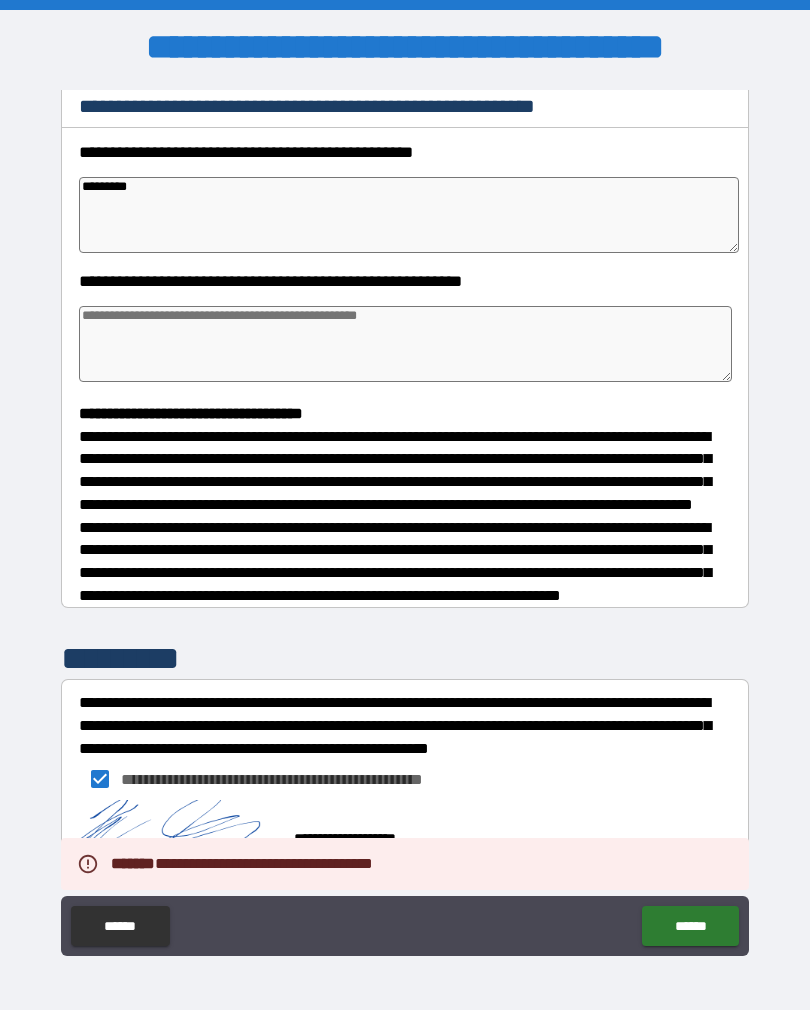 type on "*" 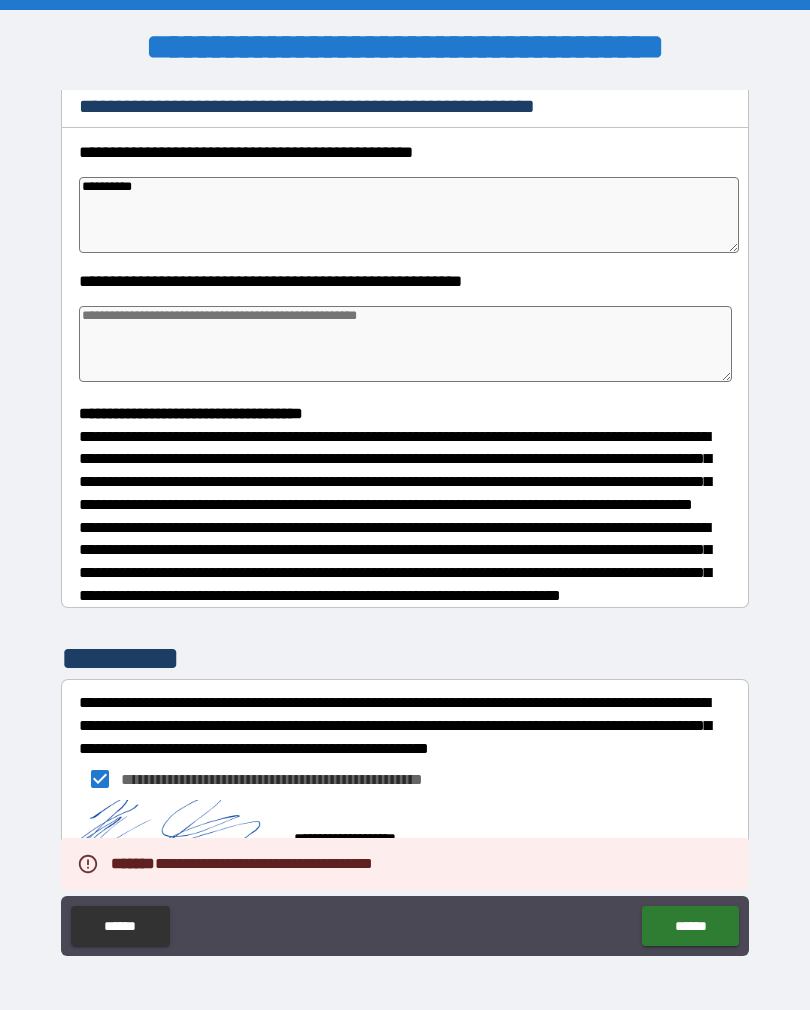 type on "*" 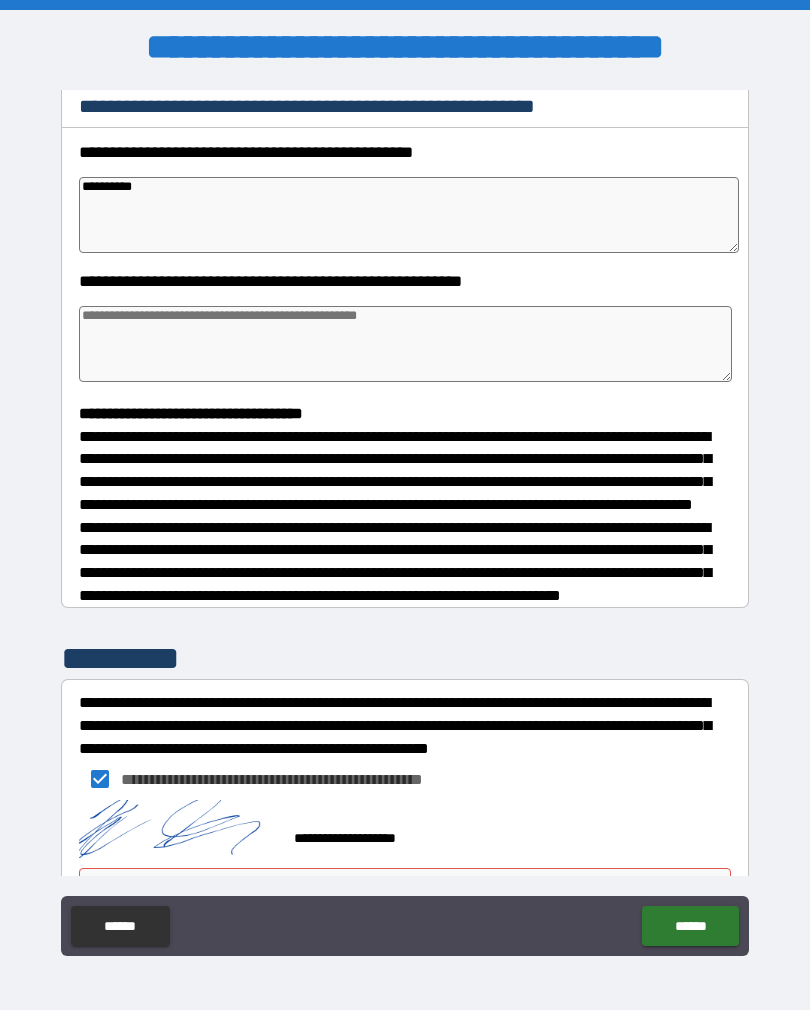 type on "*" 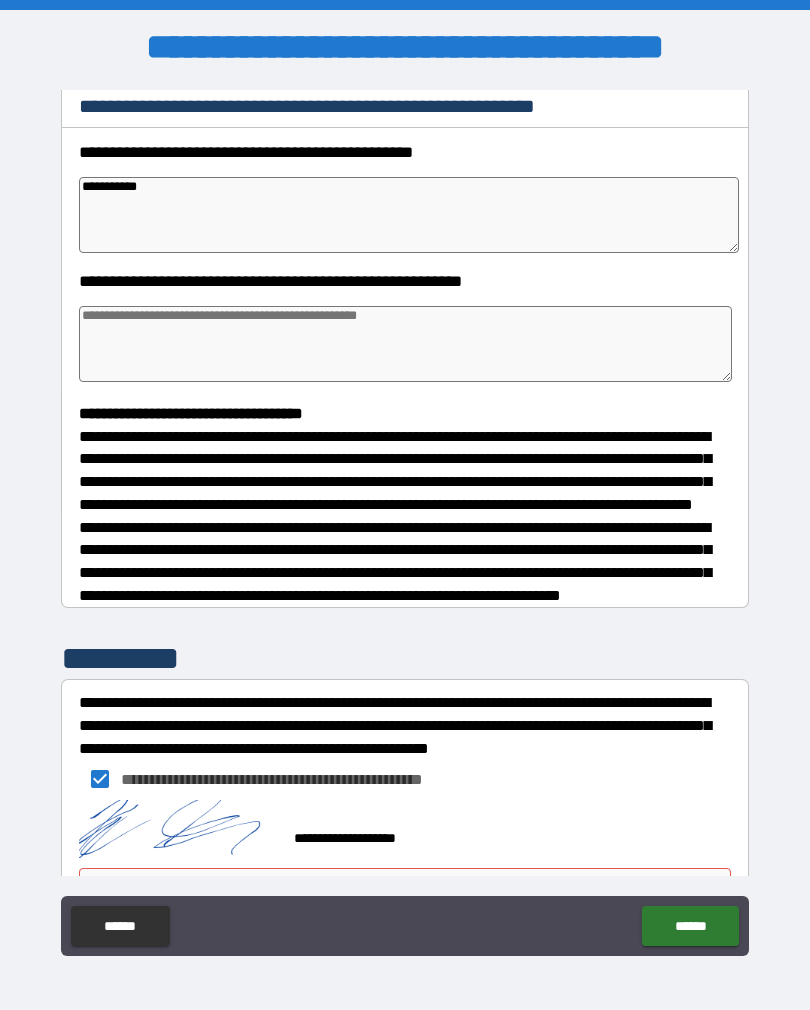 type on "*" 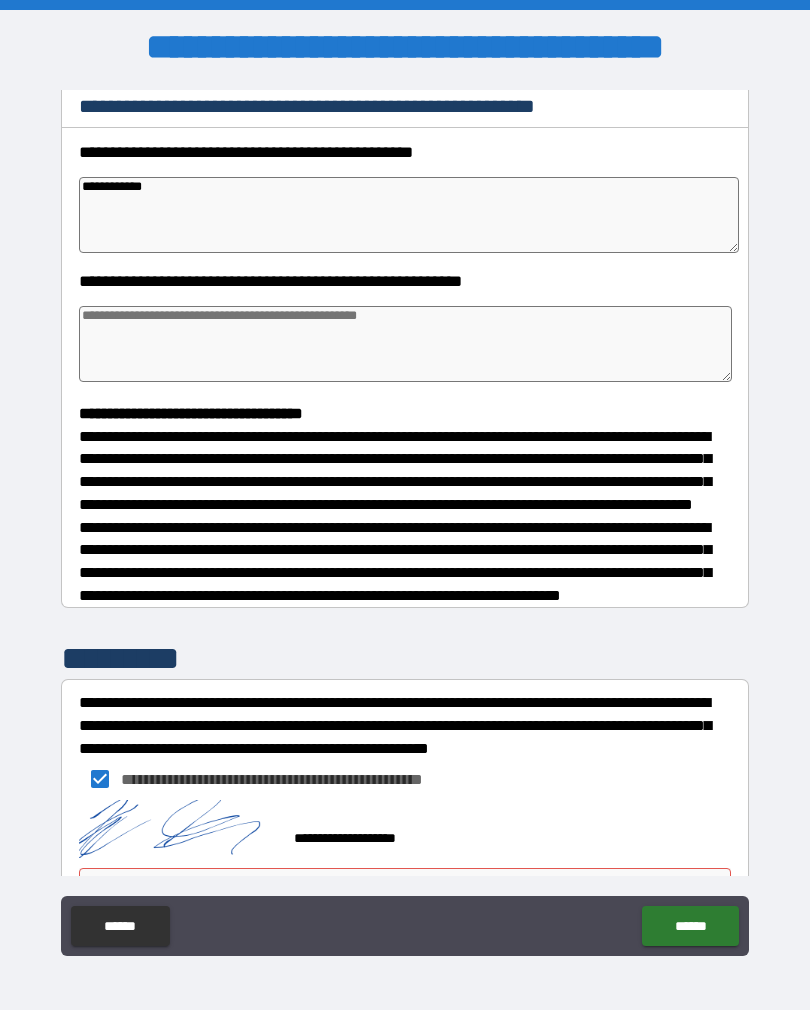 type on "*" 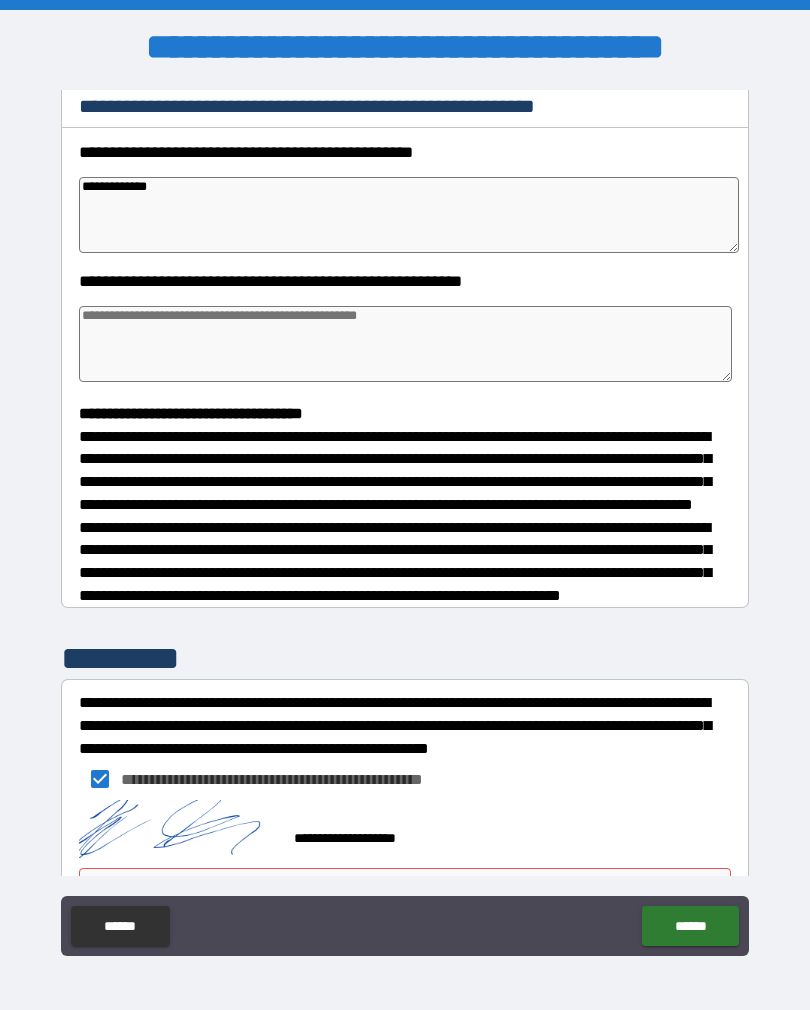type on "*" 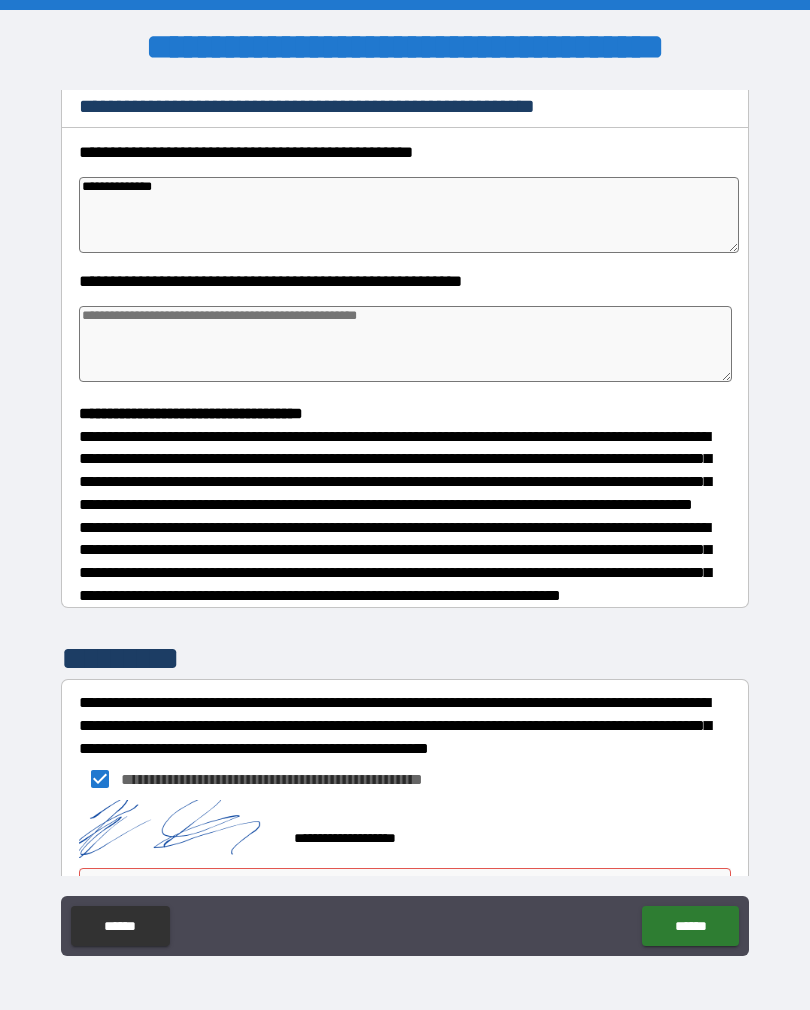 type on "*" 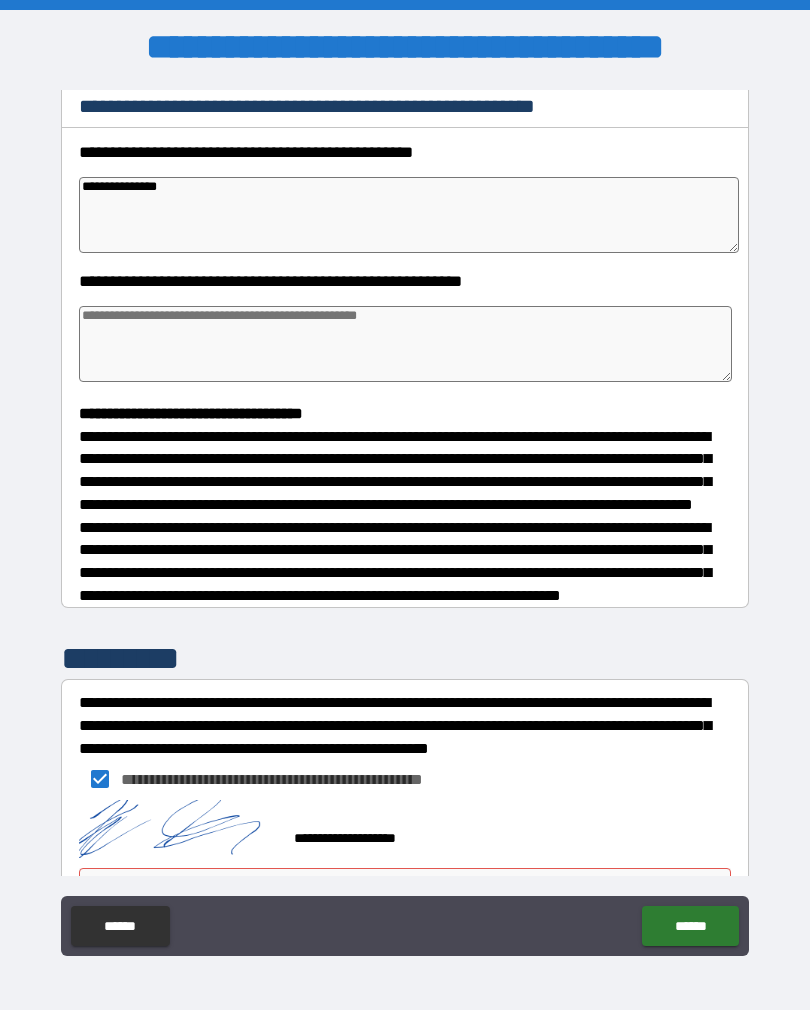 type on "*" 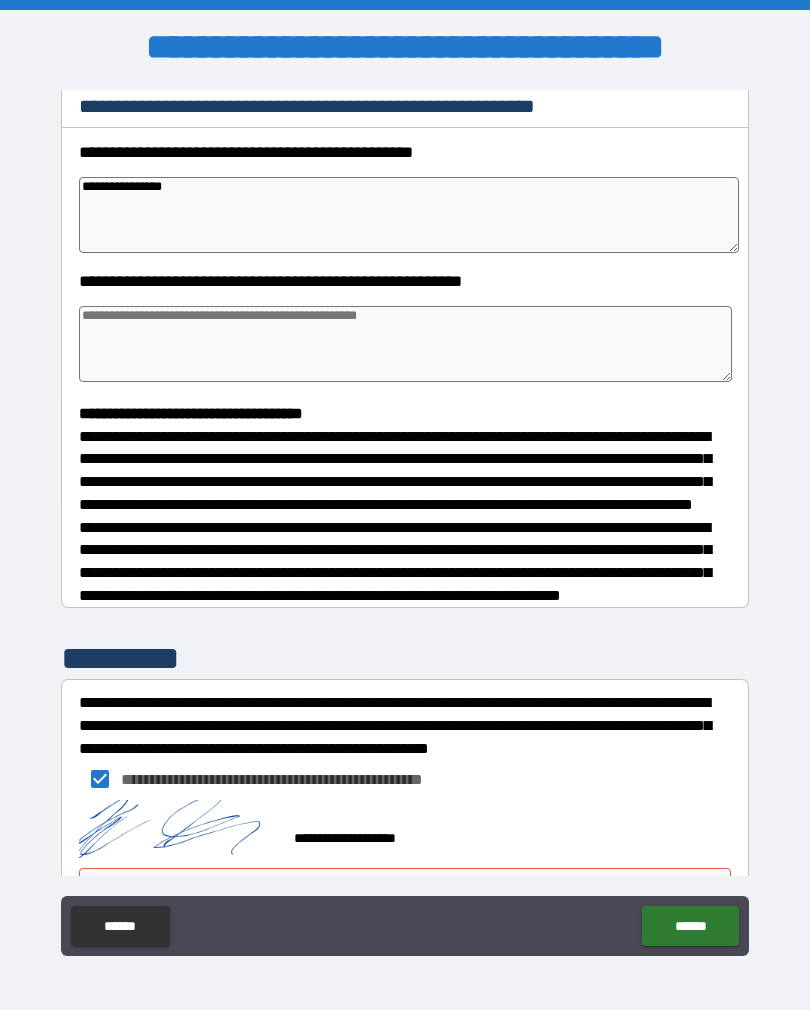 type on "*" 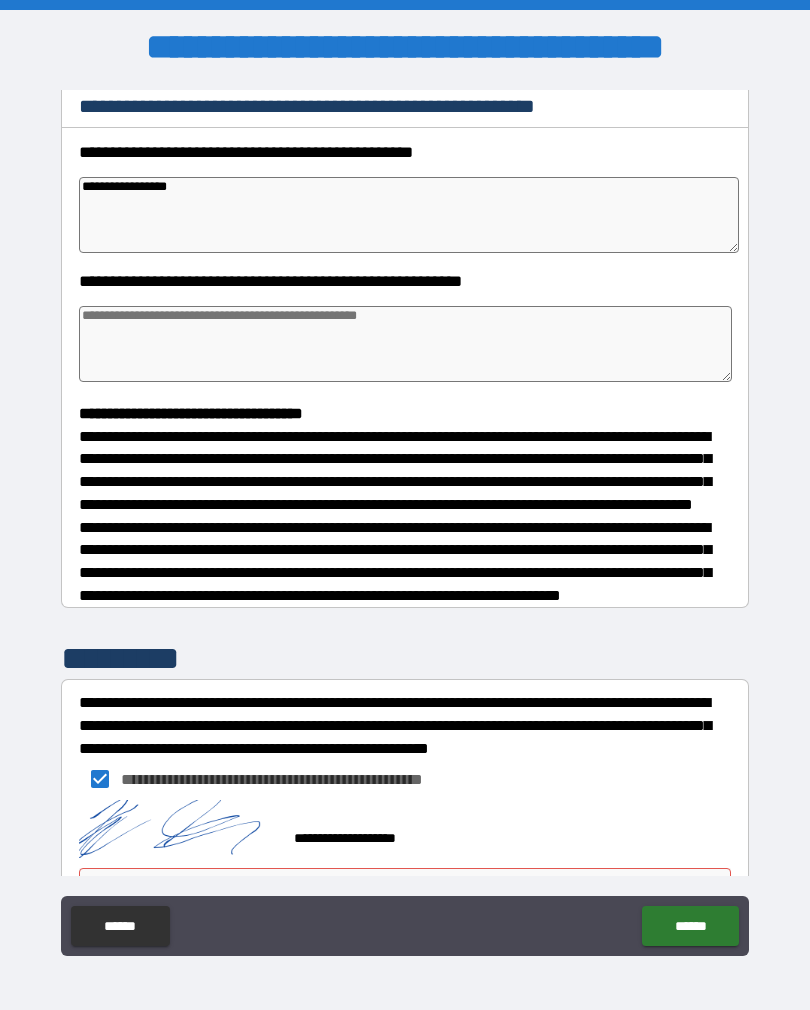 type on "*" 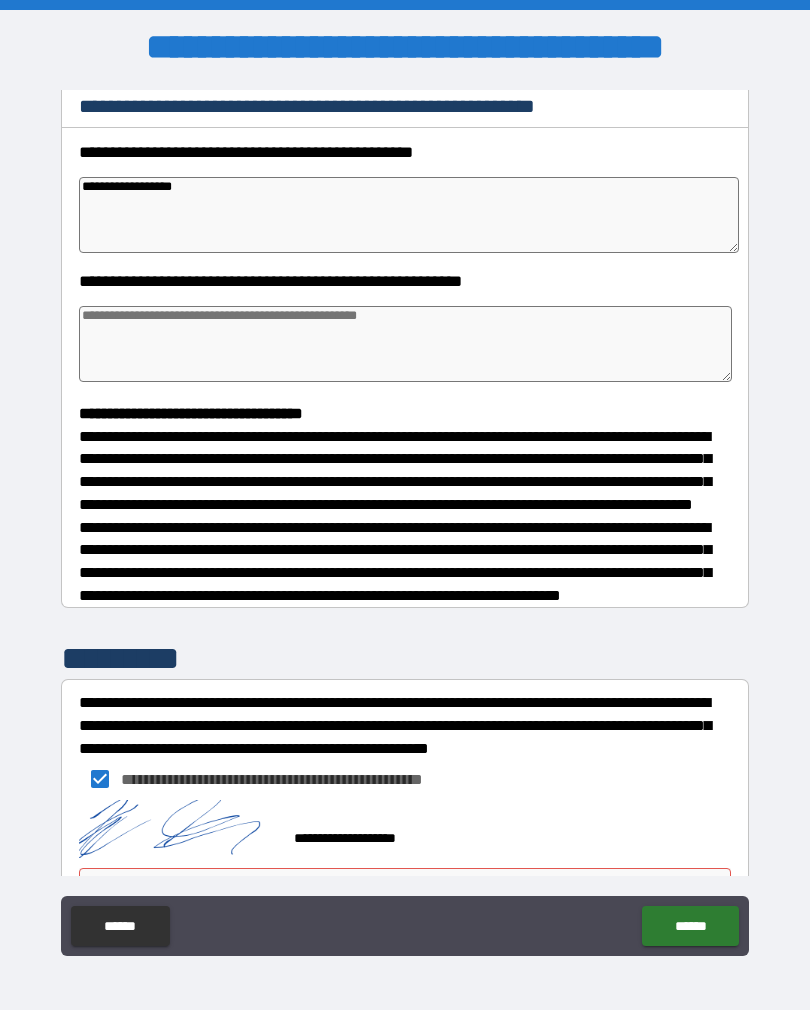 type on "*" 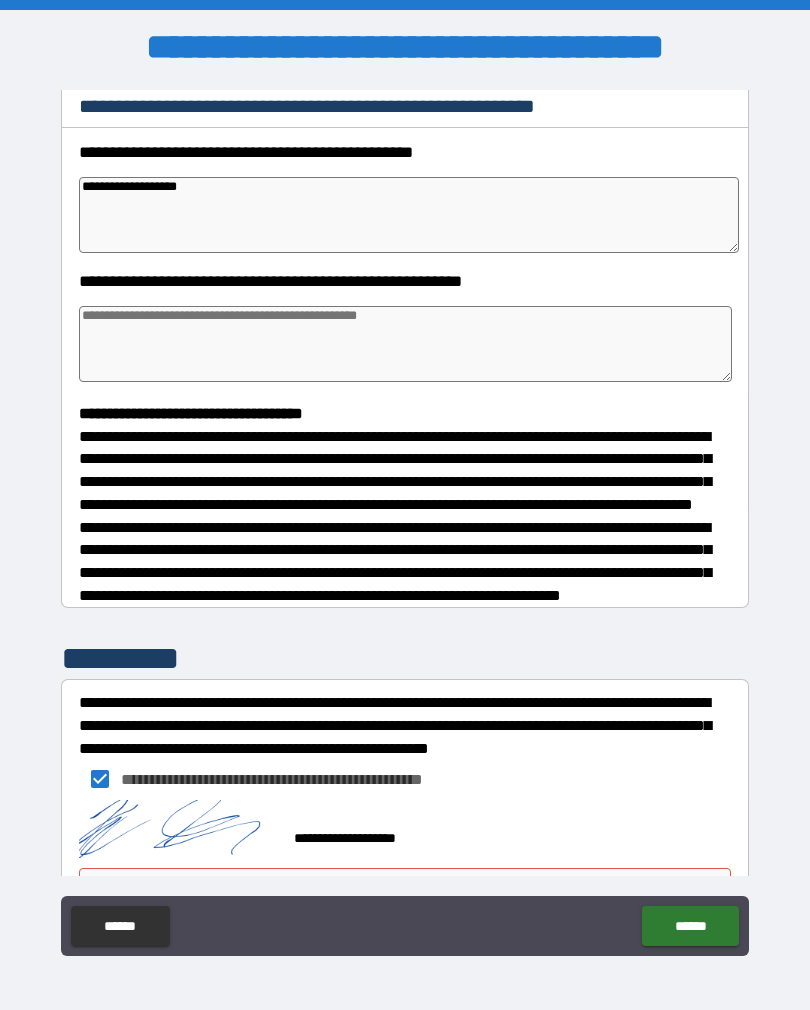 type on "*" 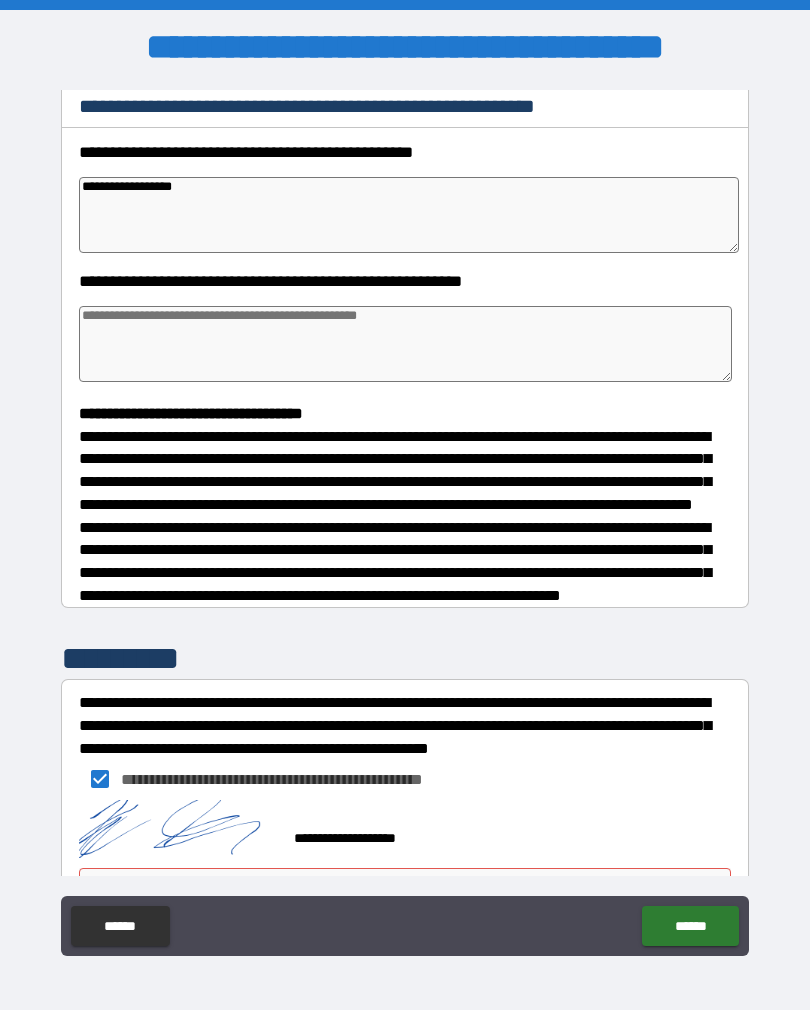 type on "*" 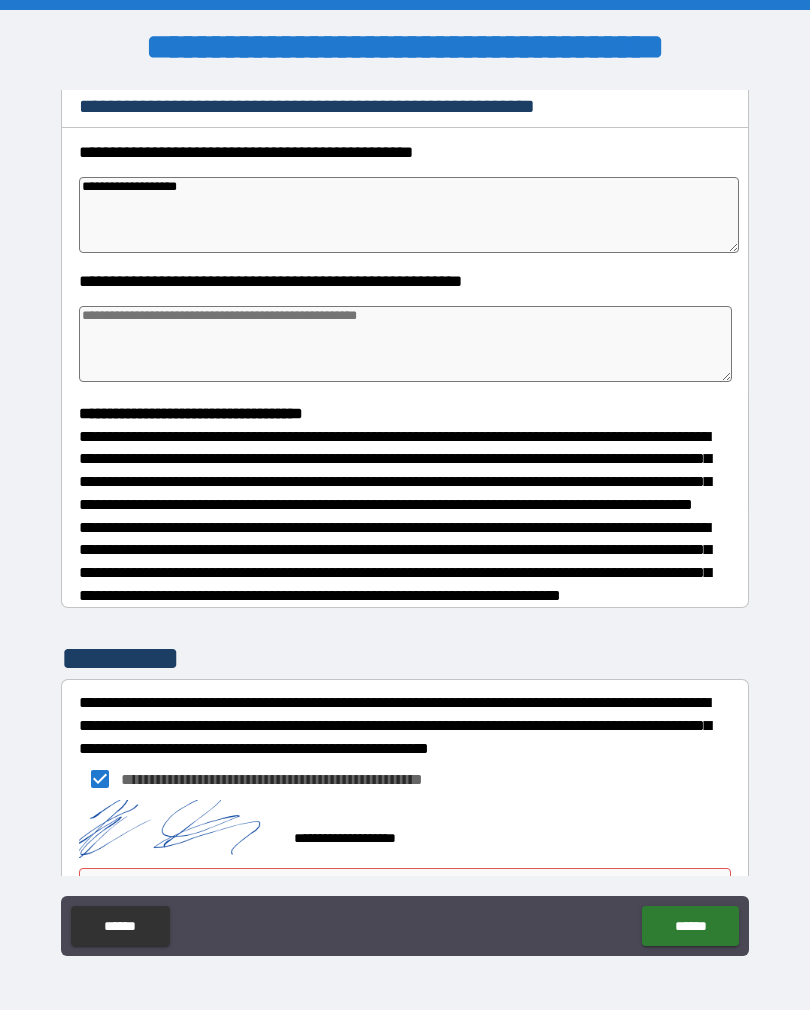 type on "*" 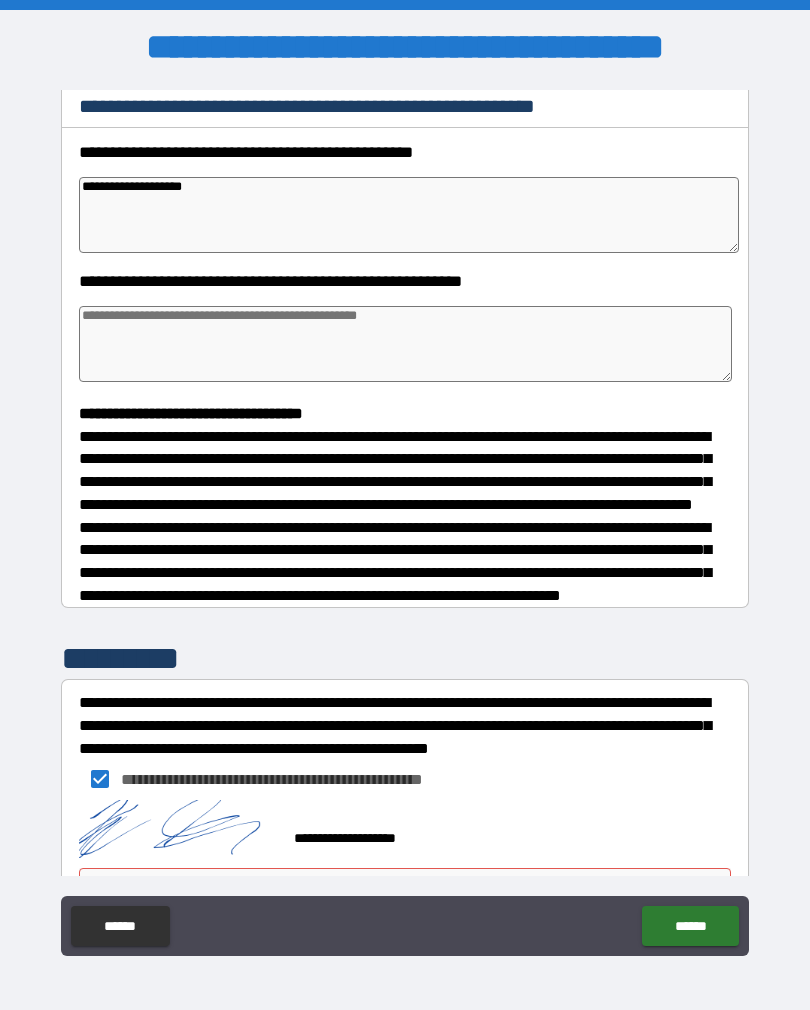type on "*" 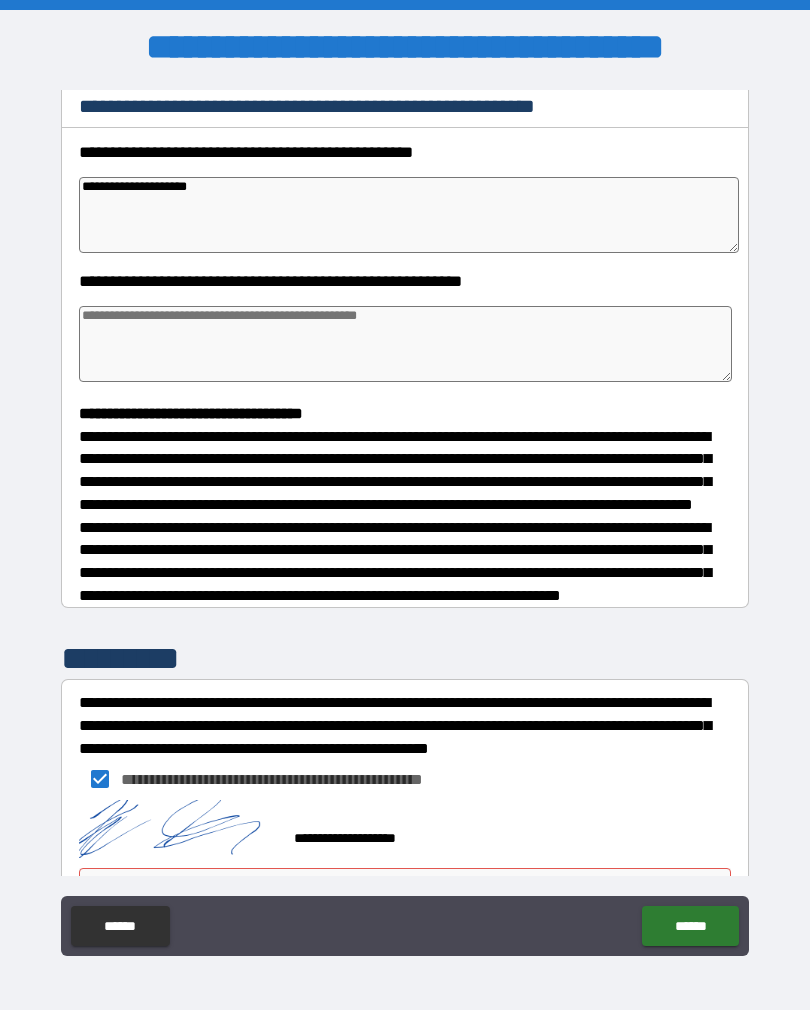 type on "*" 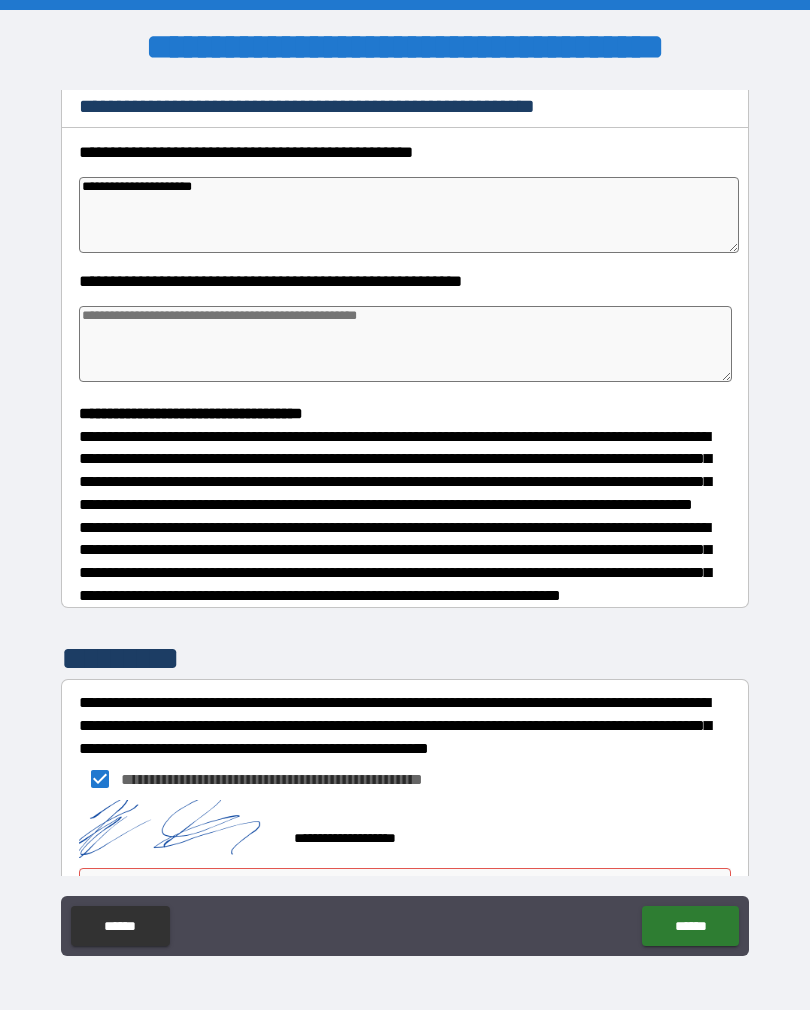 type on "*" 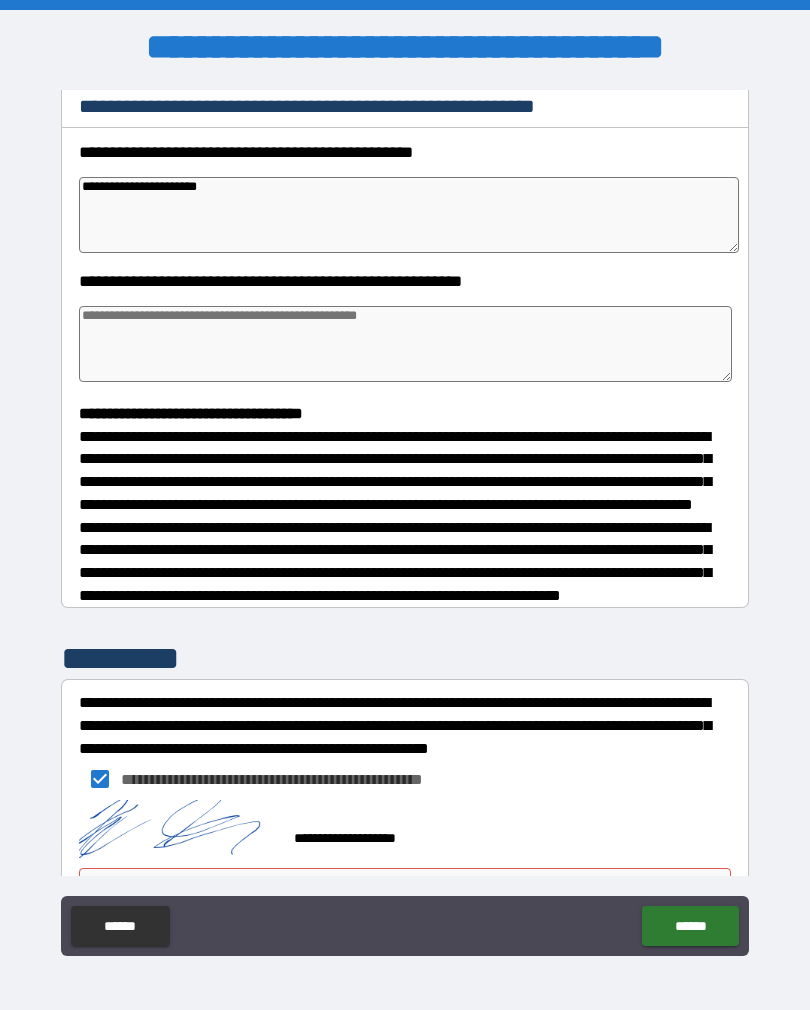 type on "*" 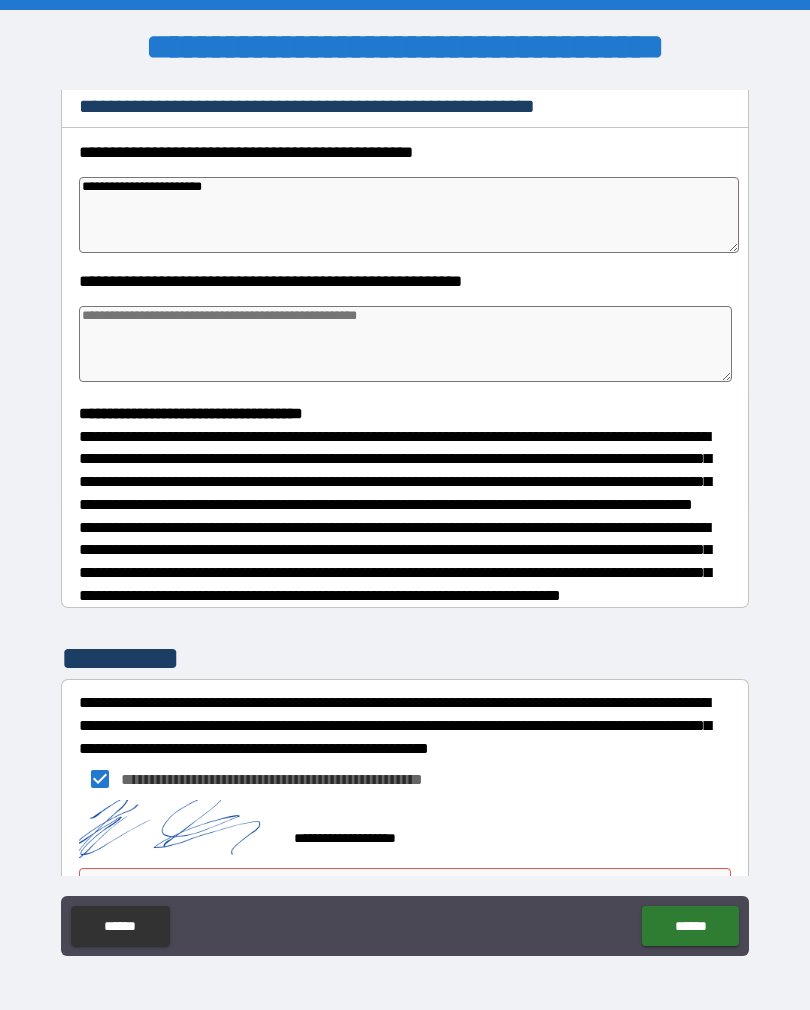 type on "*" 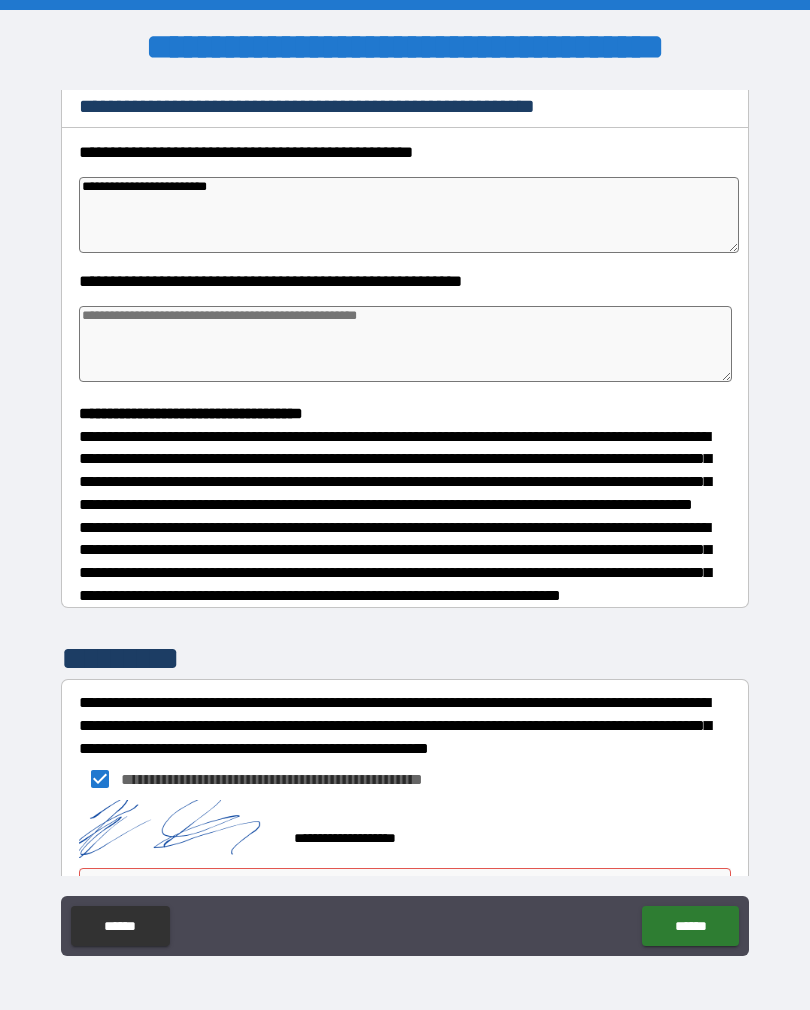 type on "*" 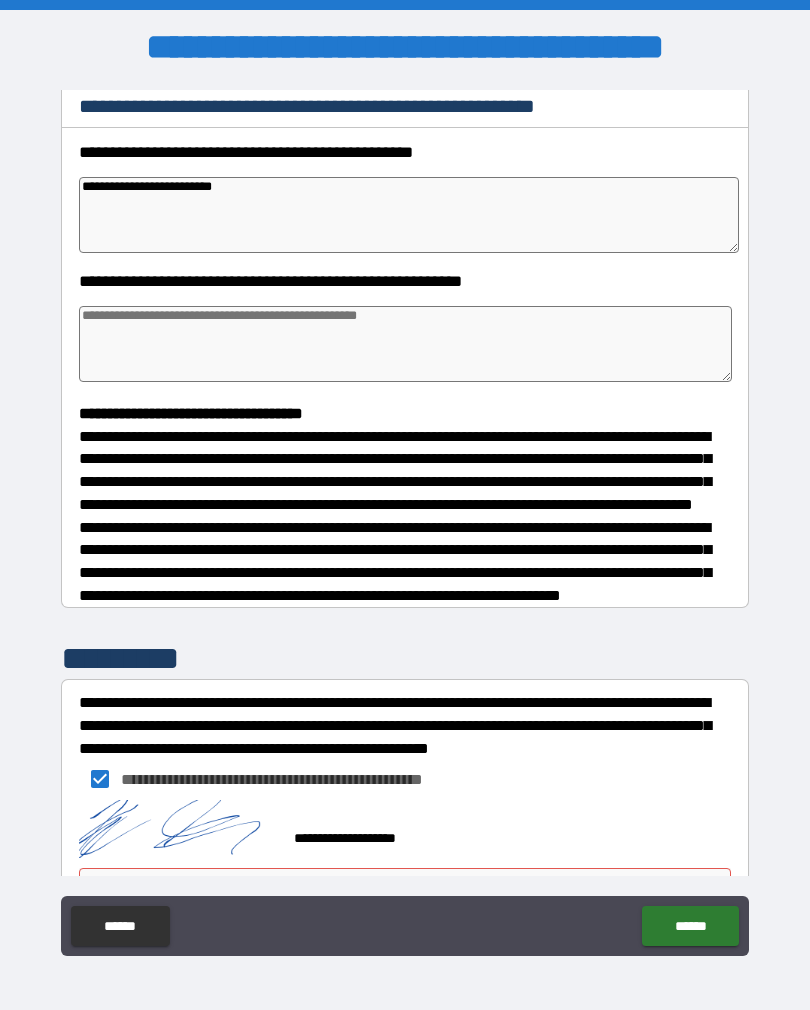 type on "*" 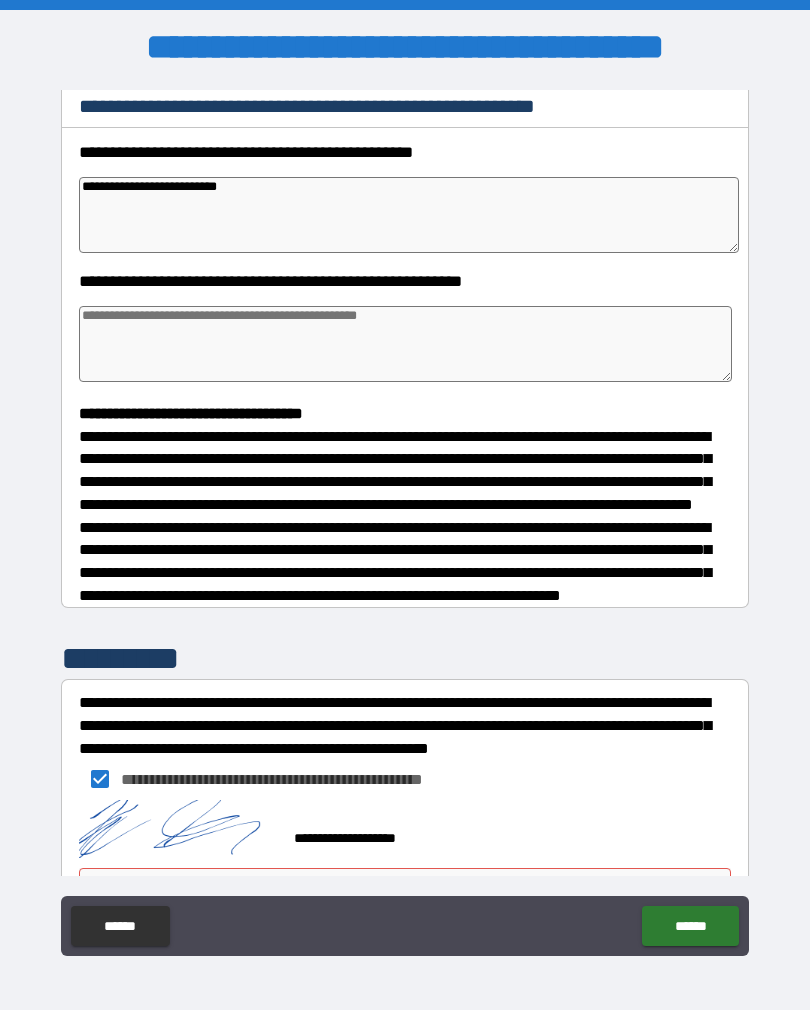 type on "*" 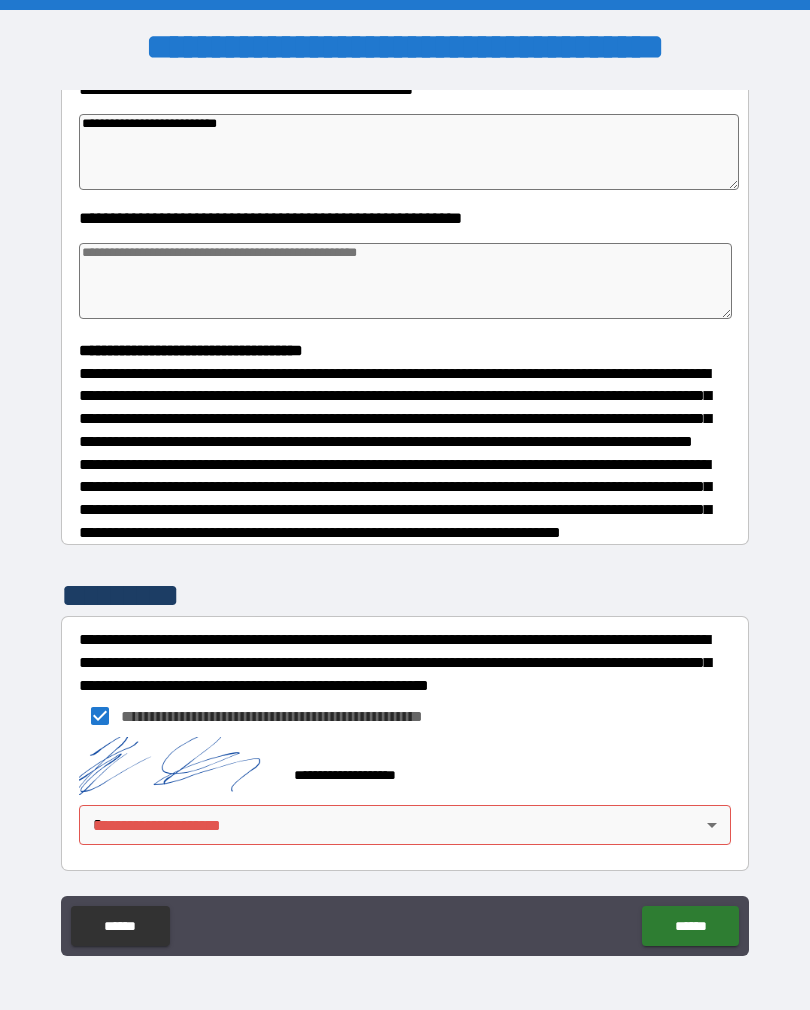 scroll, scrollTop: 365, scrollLeft: 0, axis: vertical 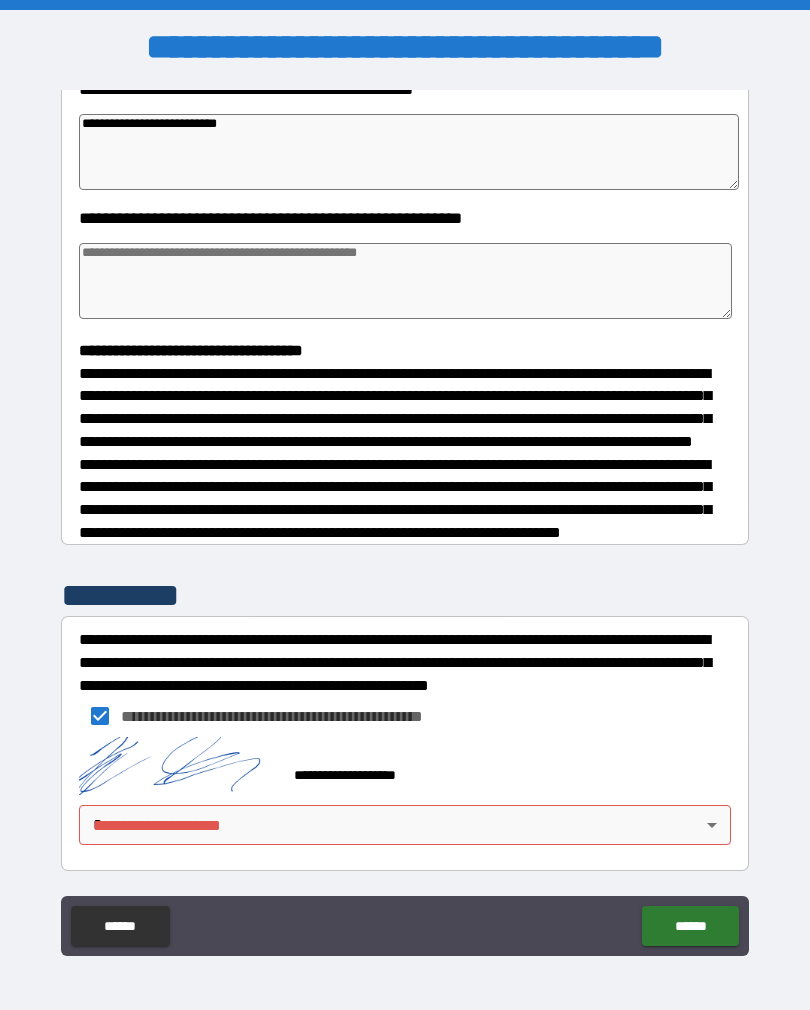 type on "**********" 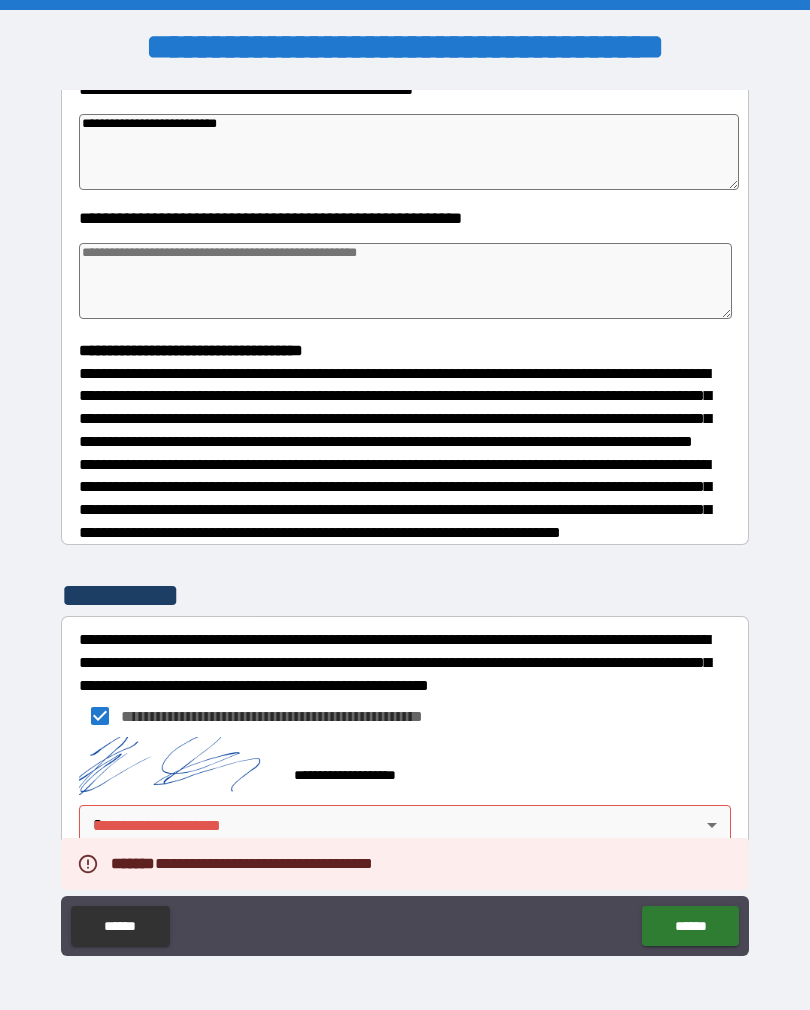 type on "*" 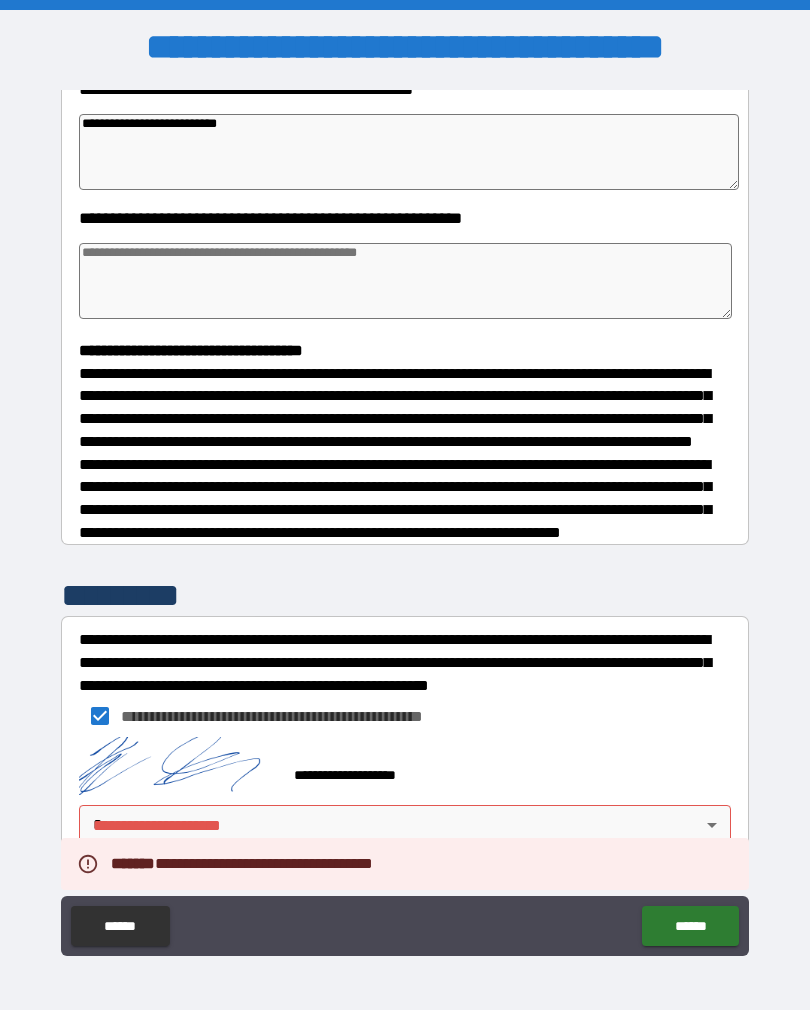 type on "*" 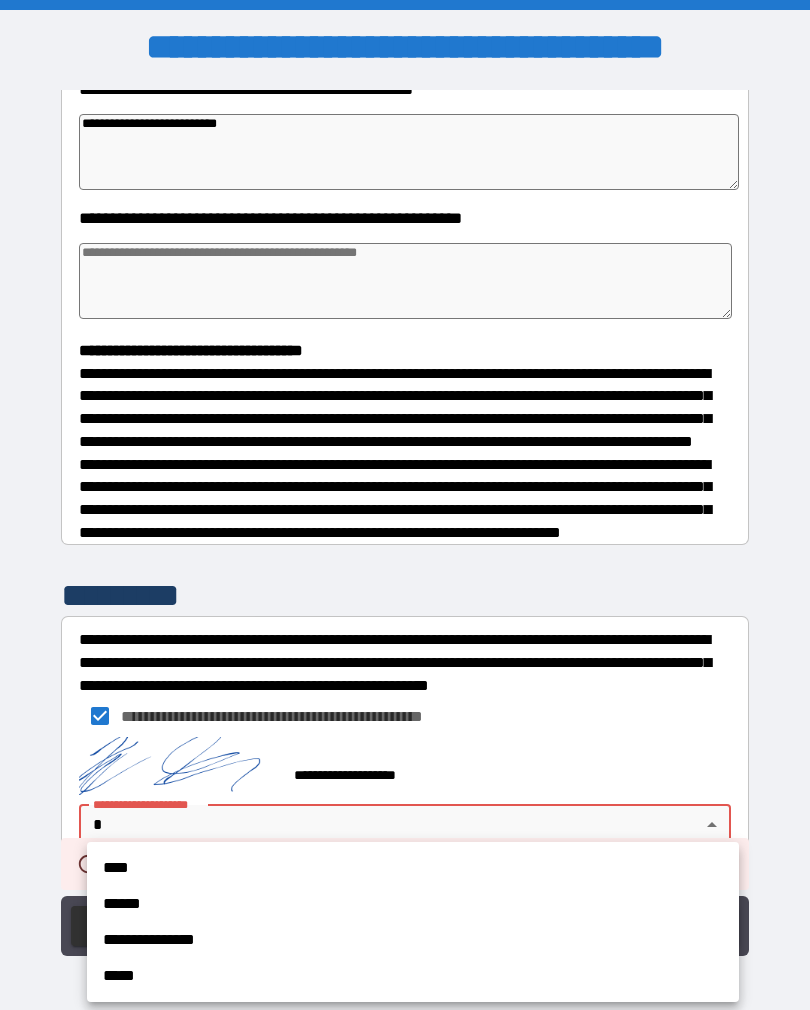click on "******" at bounding box center (413, 904) 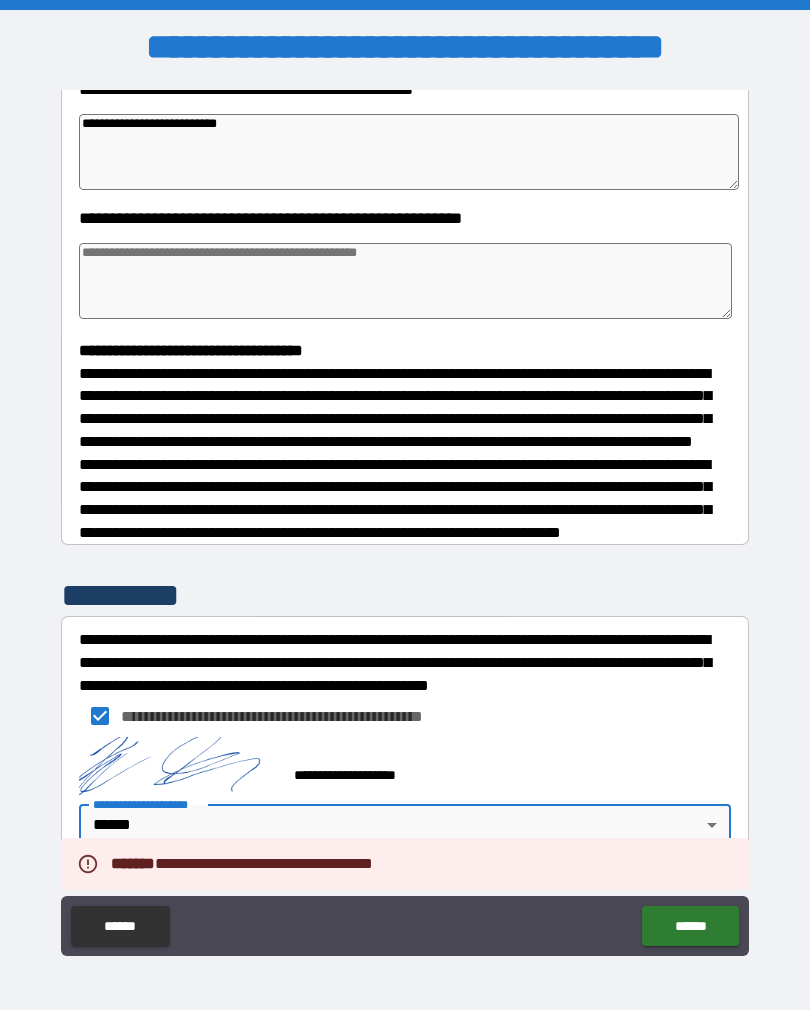 click on "**********" at bounding box center (405, 520) 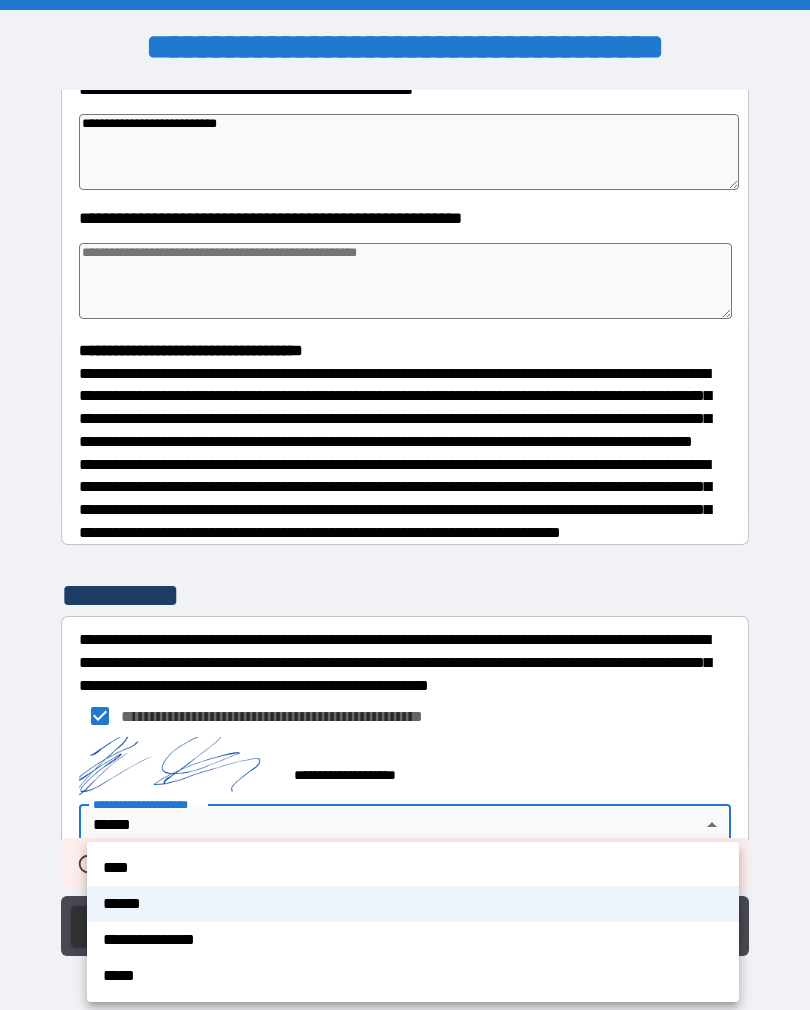 click on "**********" at bounding box center [413, 940] 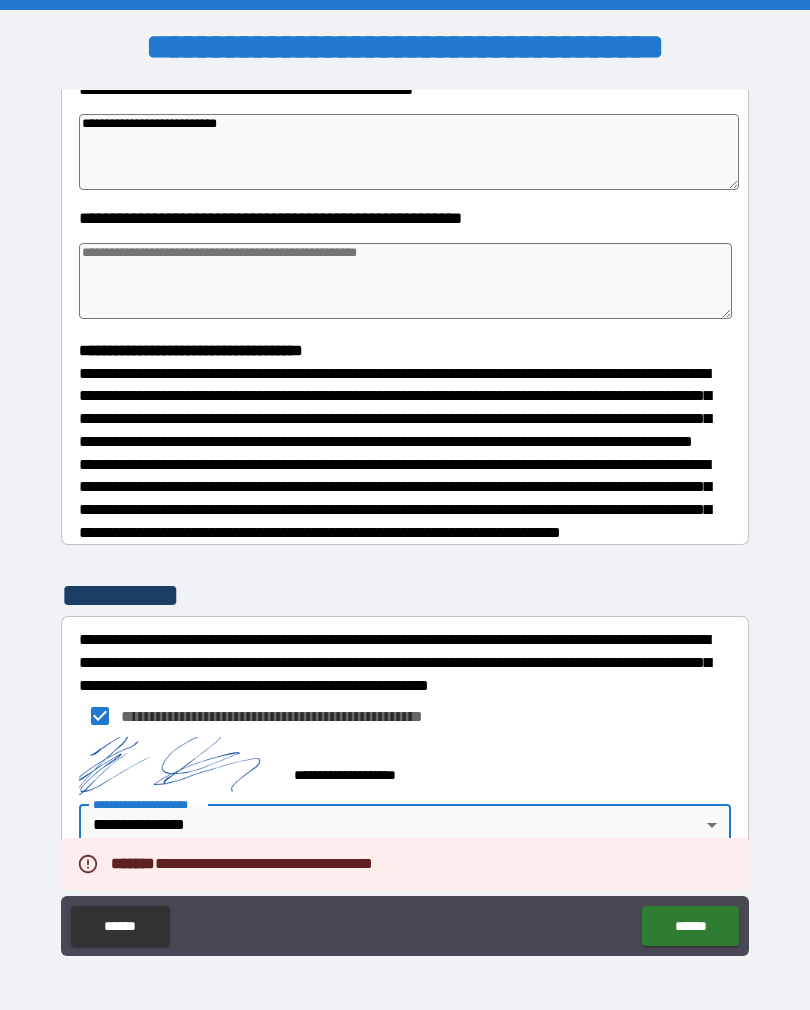type on "*" 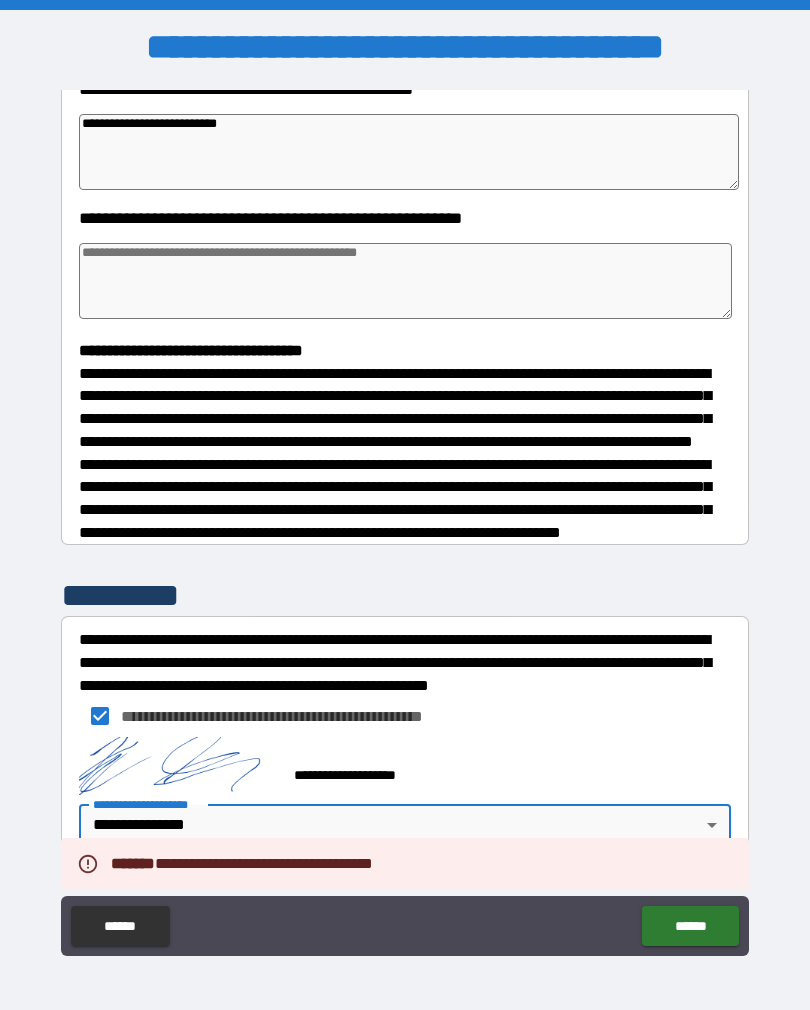 type on "*" 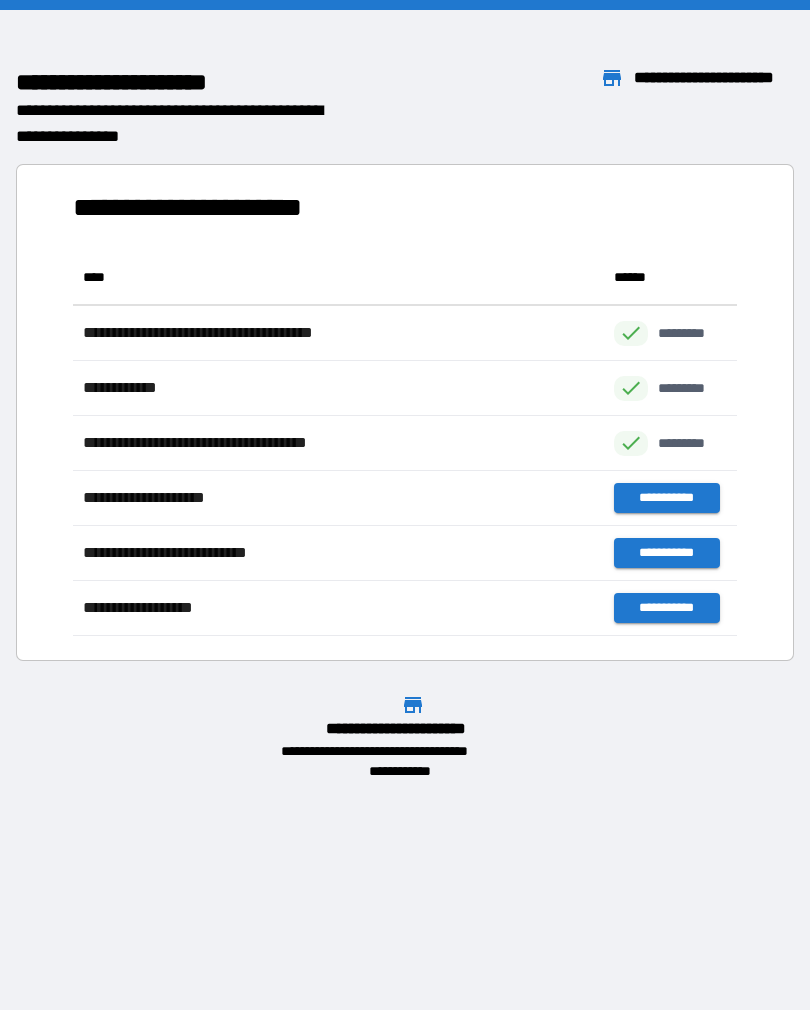 scroll, scrollTop: 1, scrollLeft: 1, axis: both 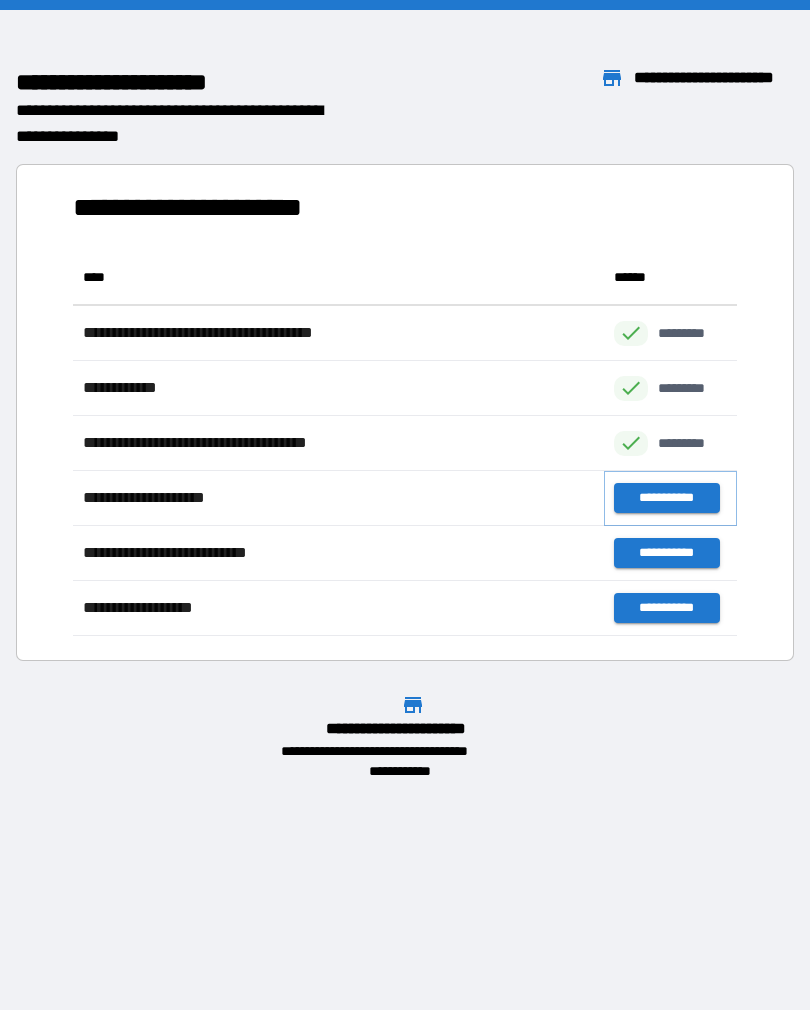 click on "**********" at bounding box center [666, 498] 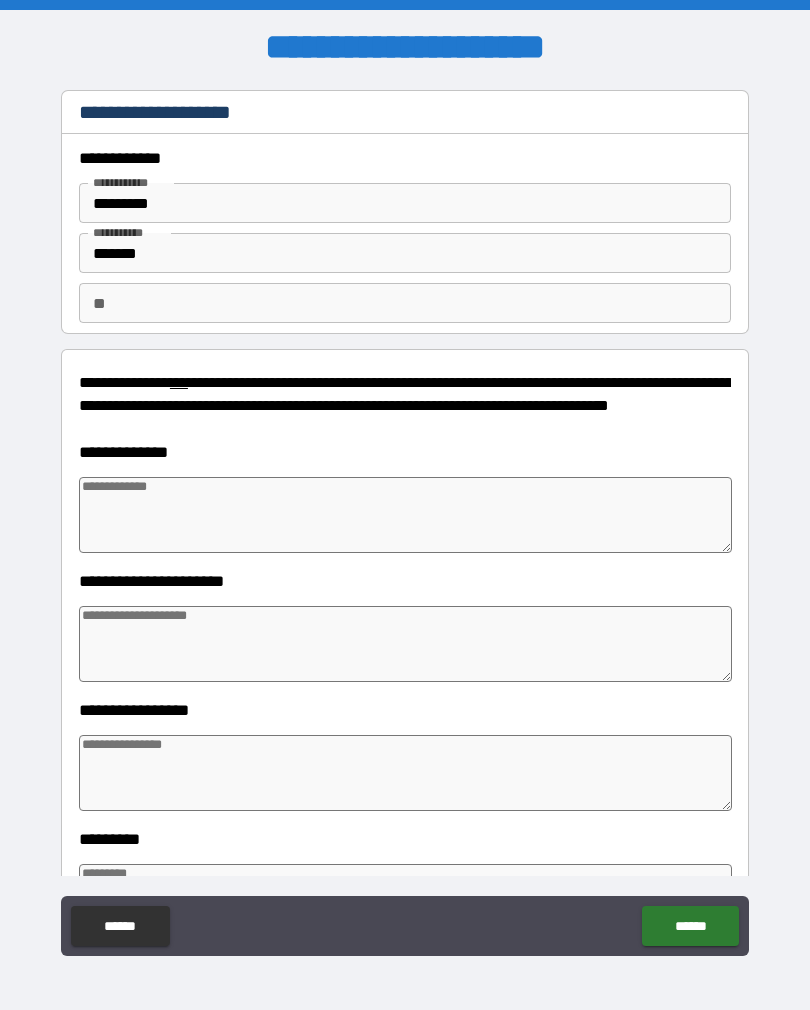 type on "*" 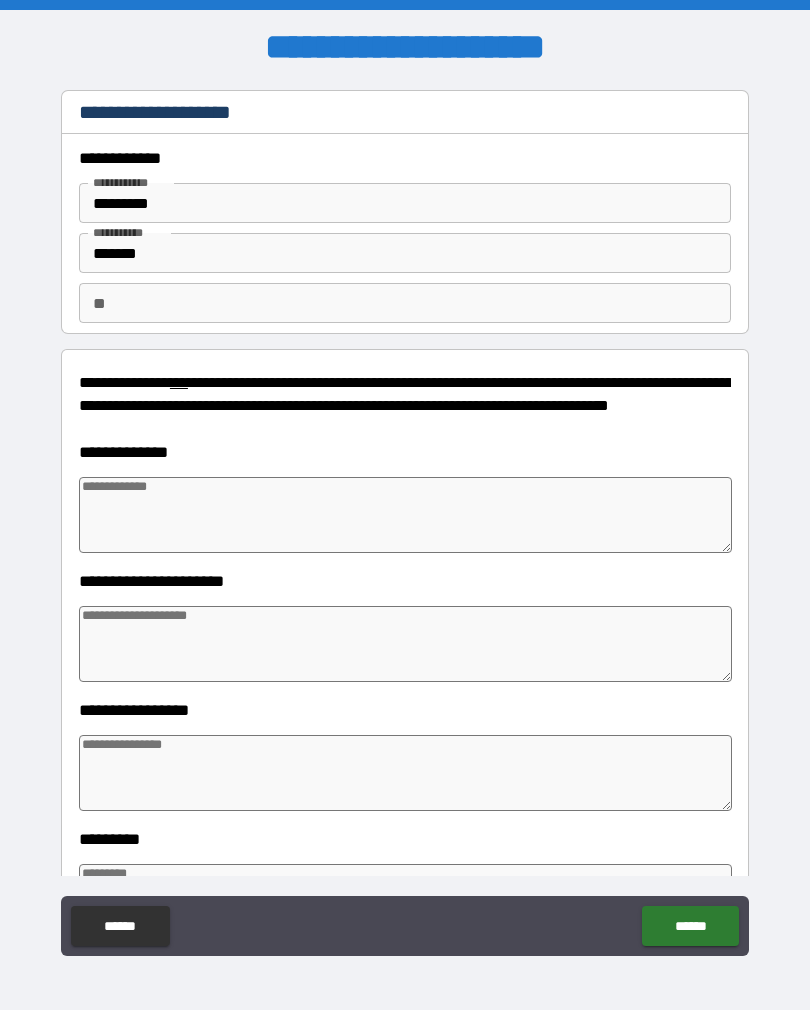 type on "*" 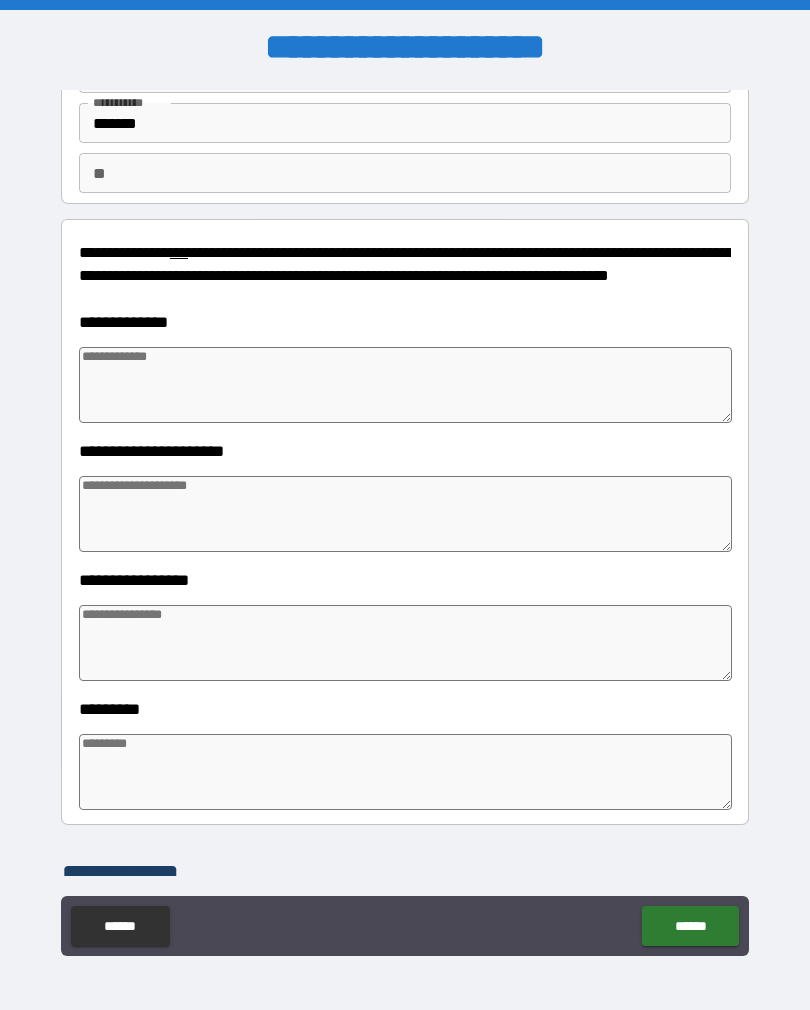 scroll, scrollTop: 128, scrollLeft: 0, axis: vertical 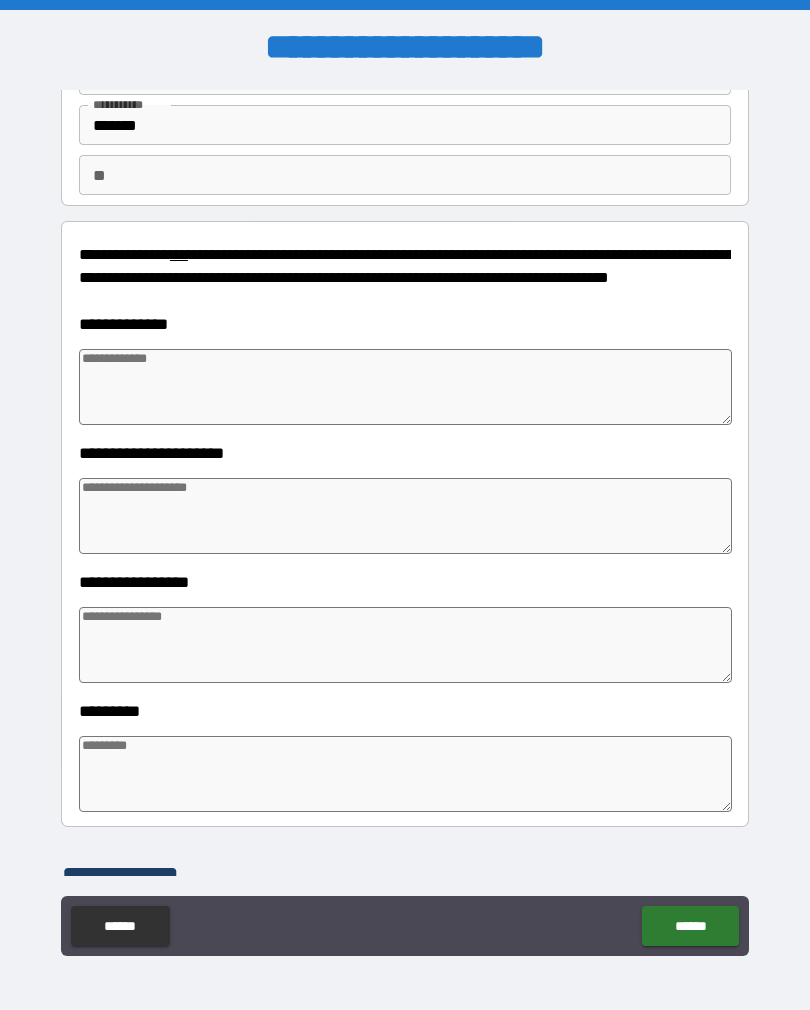 click at bounding box center [405, 387] 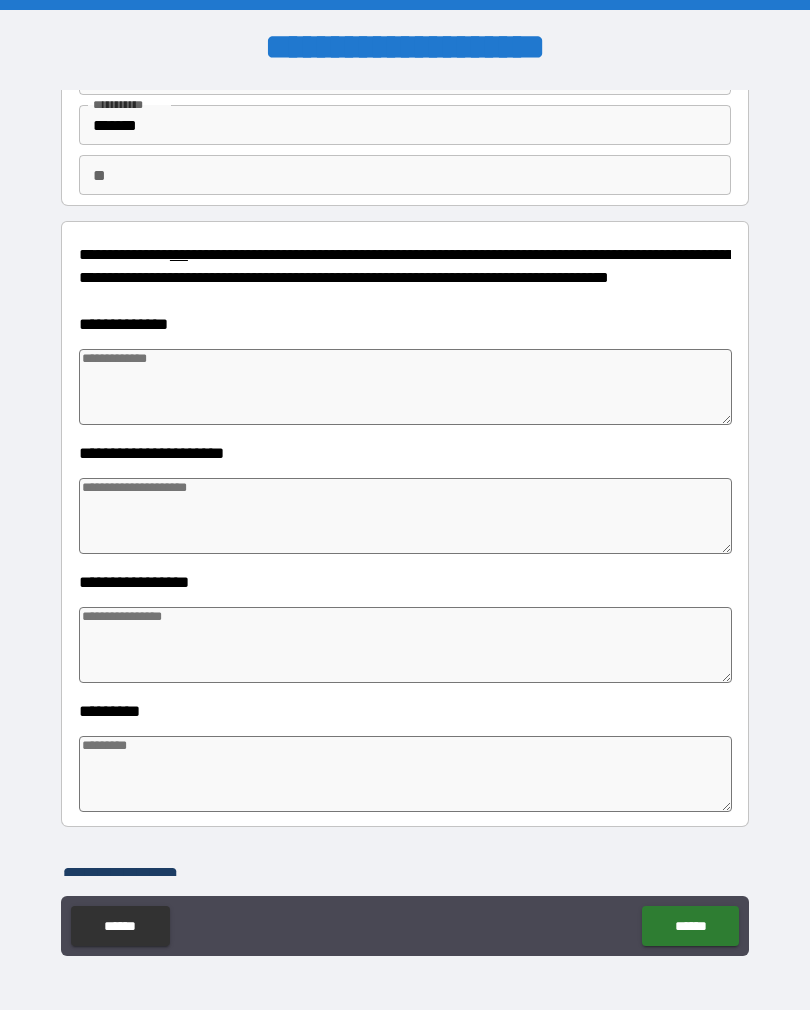 type on "*" 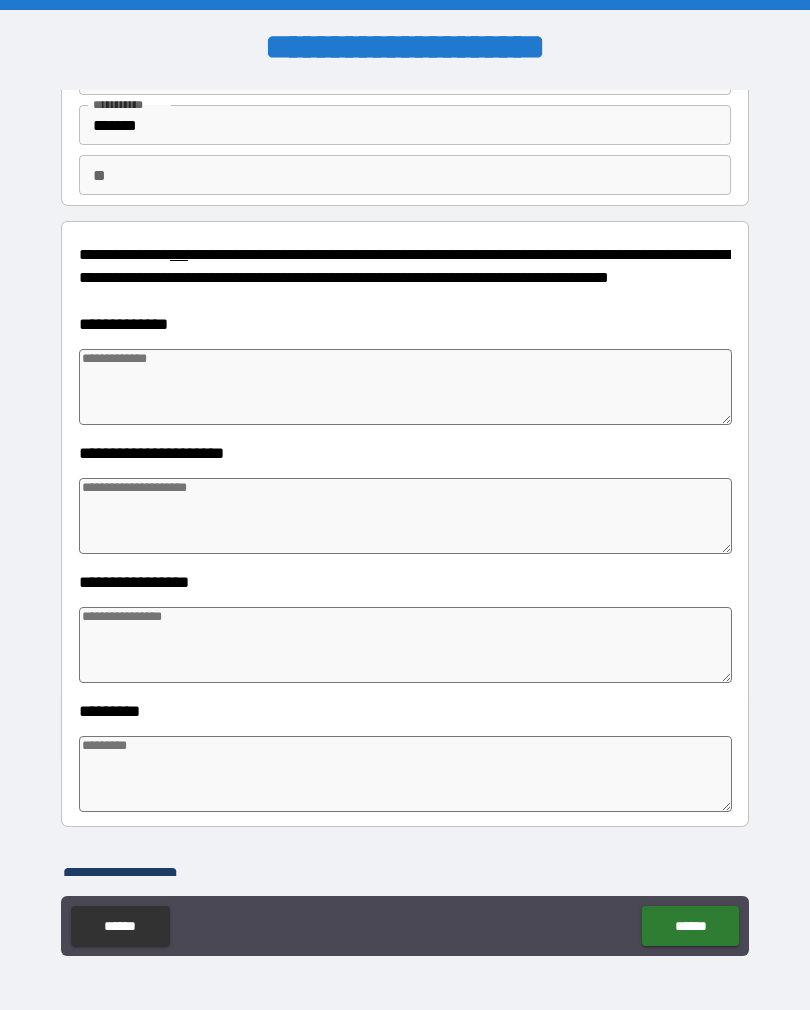 type on "*" 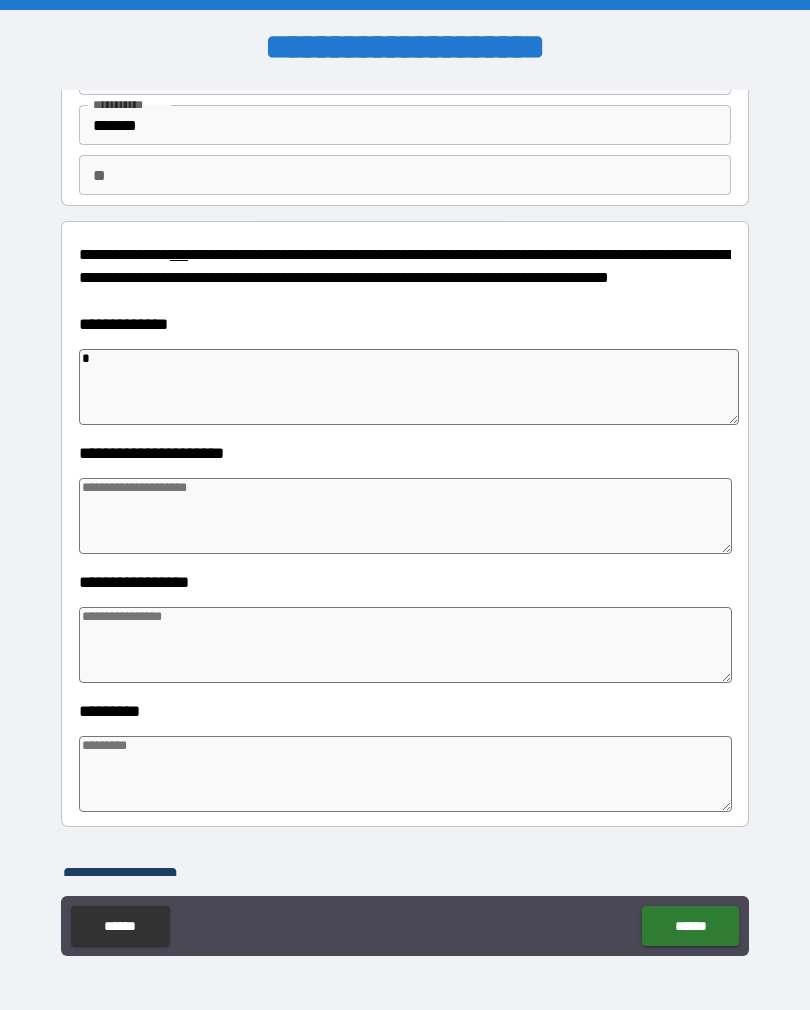 type on "**" 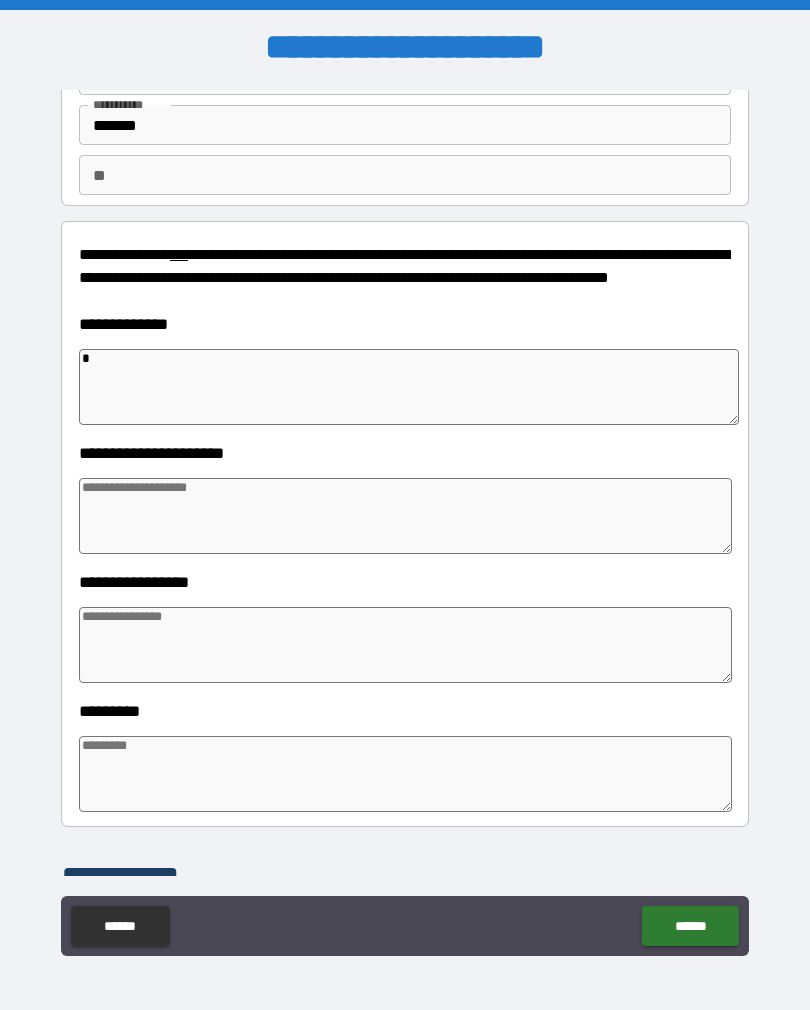 type on "*" 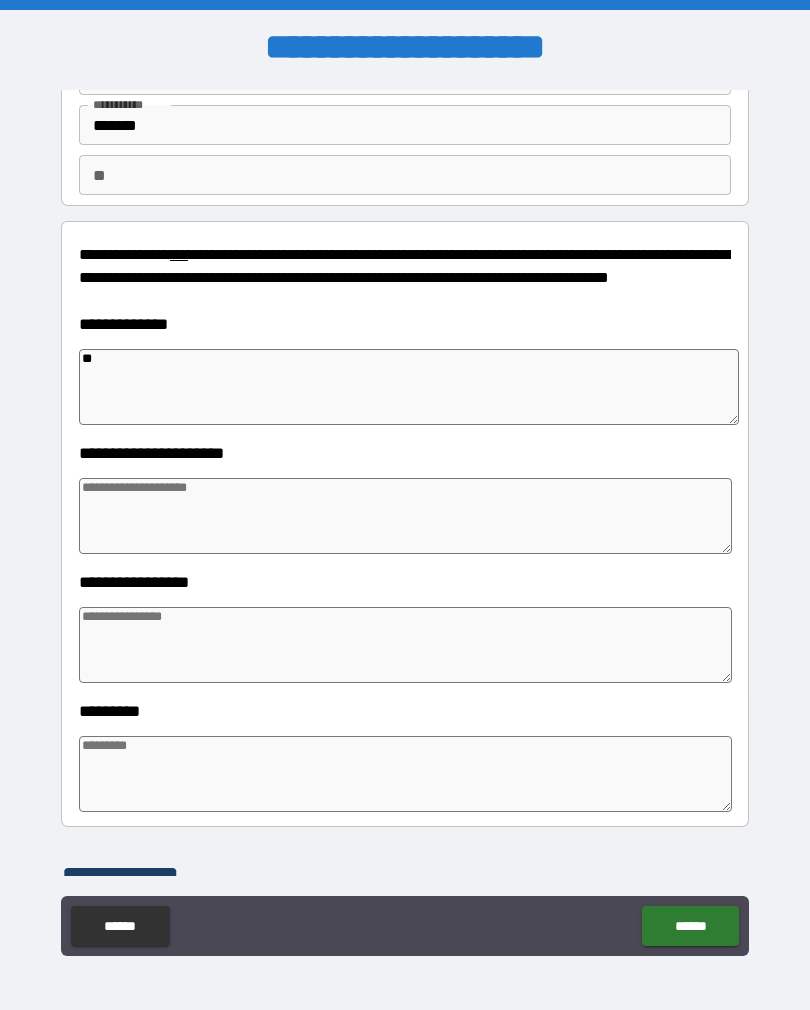 type on "*" 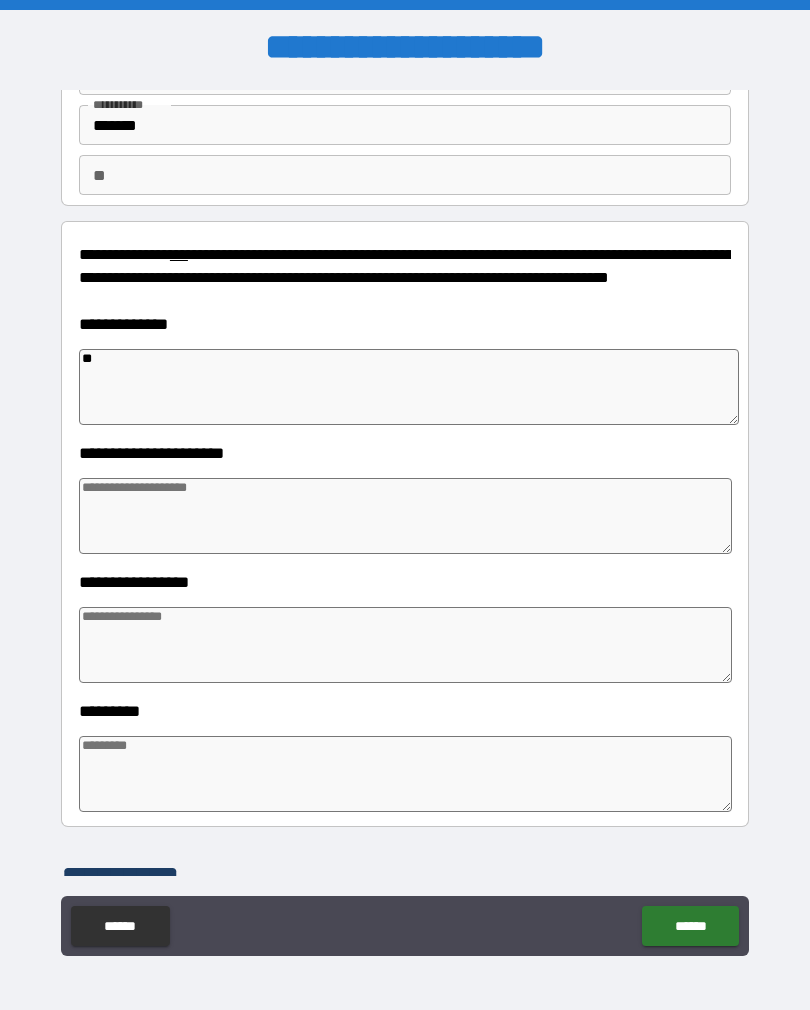 type on "***" 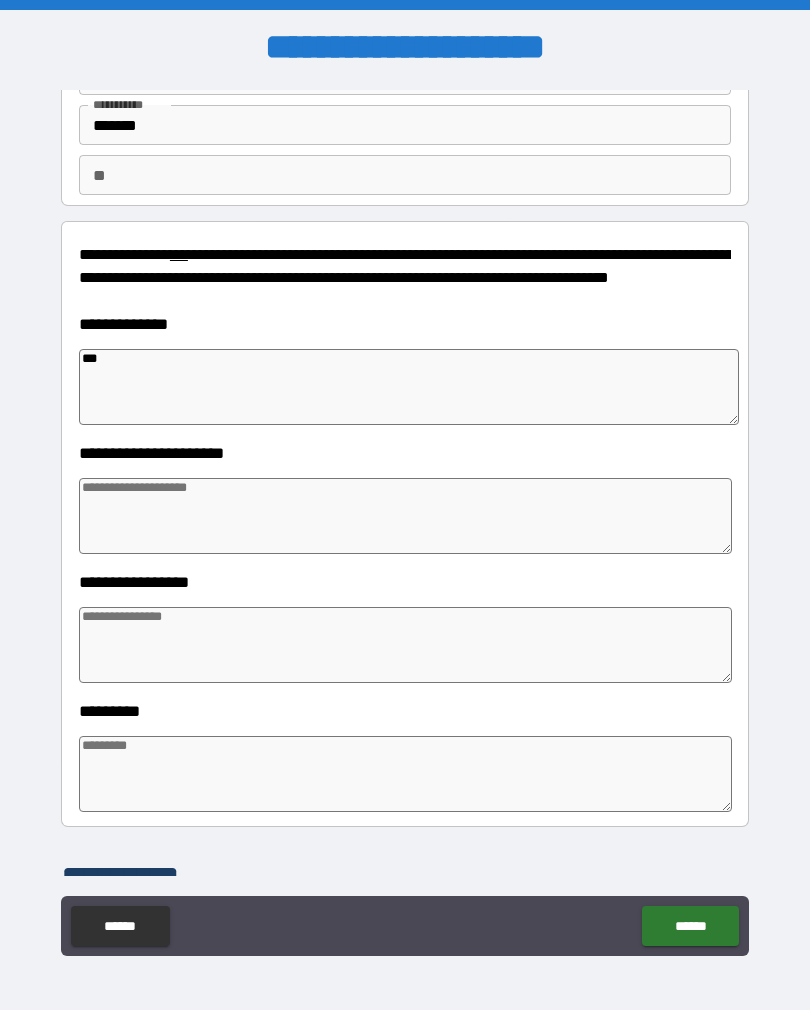 type on "*" 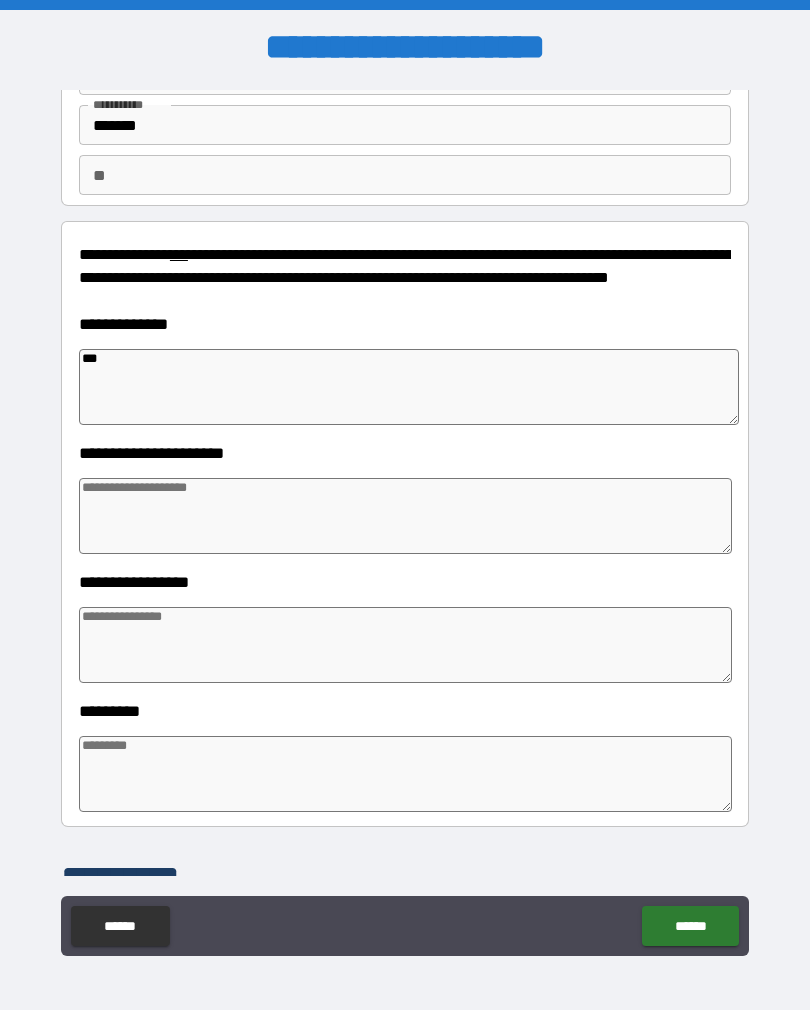 type on "*" 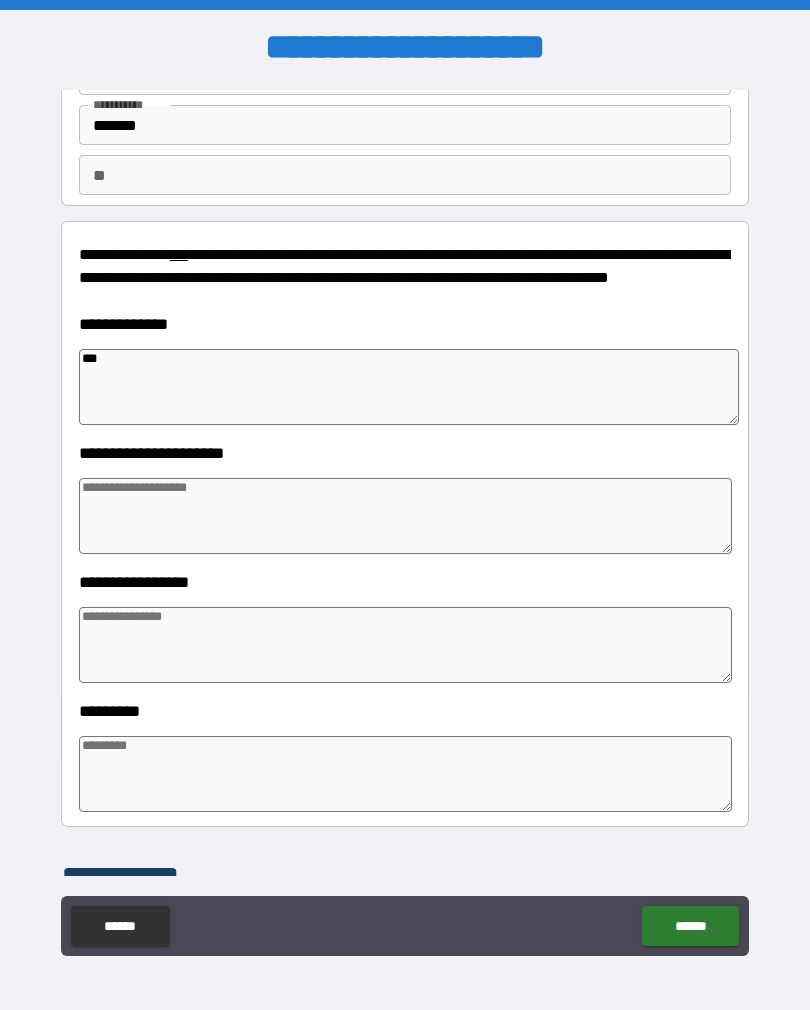 type 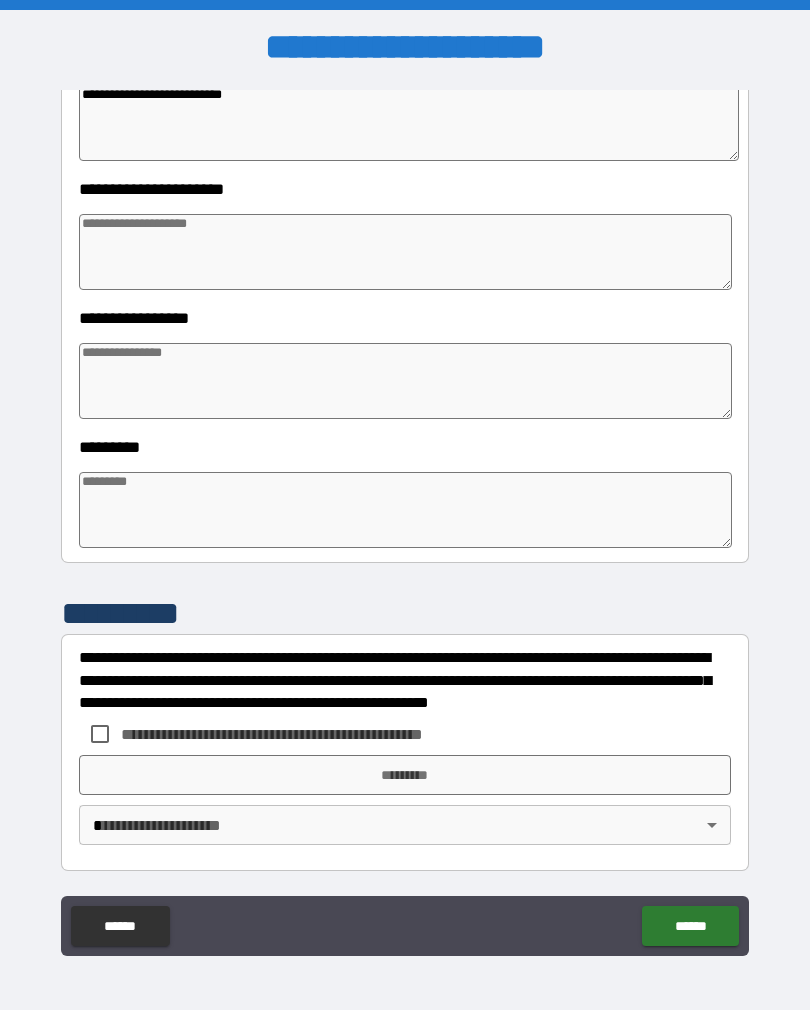 scroll, scrollTop: 392, scrollLeft: 0, axis: vertical 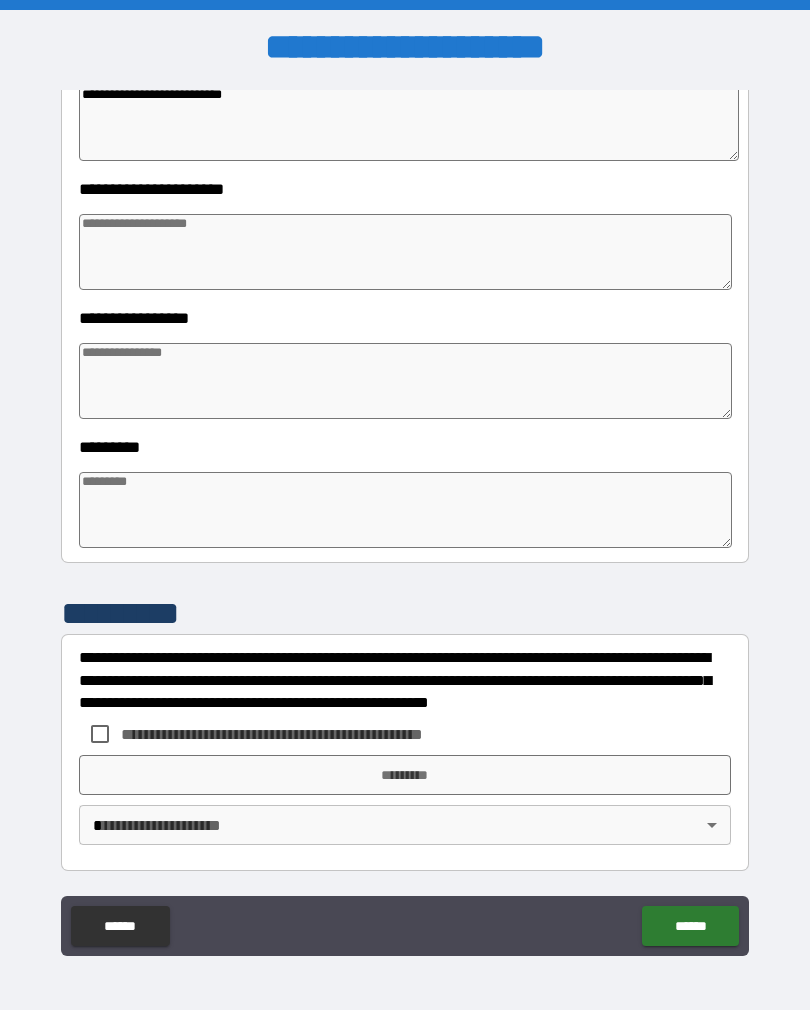 click on "**********" at bounding box center [405, 523] 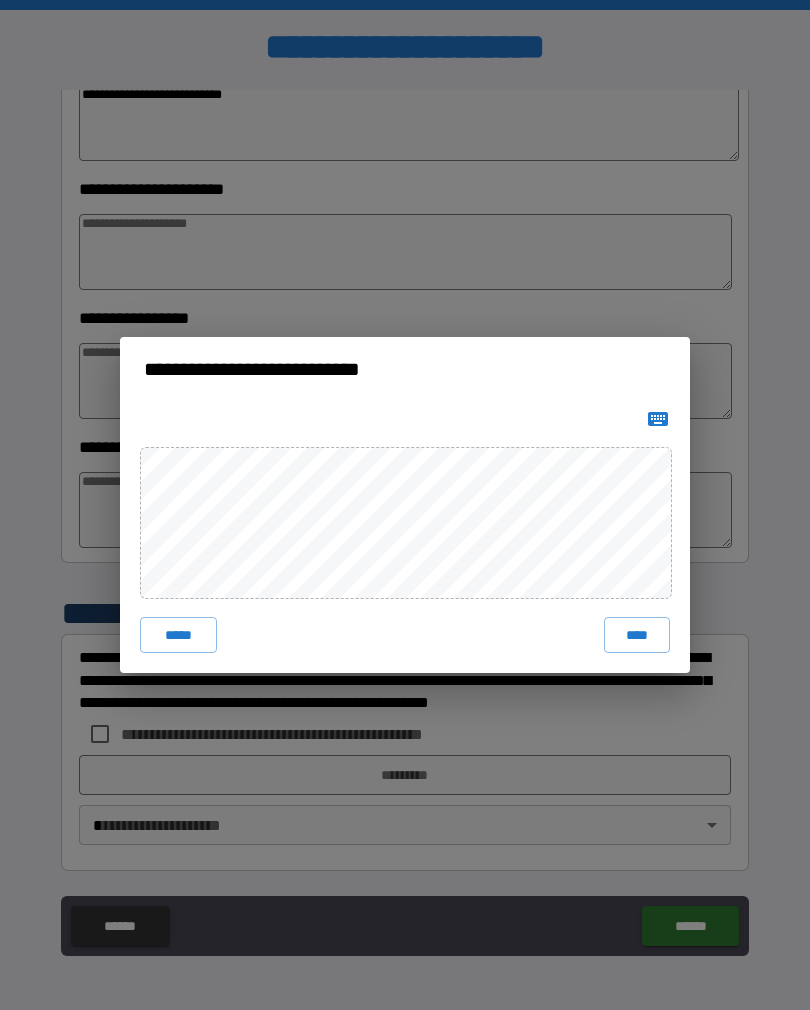 click on "****" at bounding box center [637, 635] 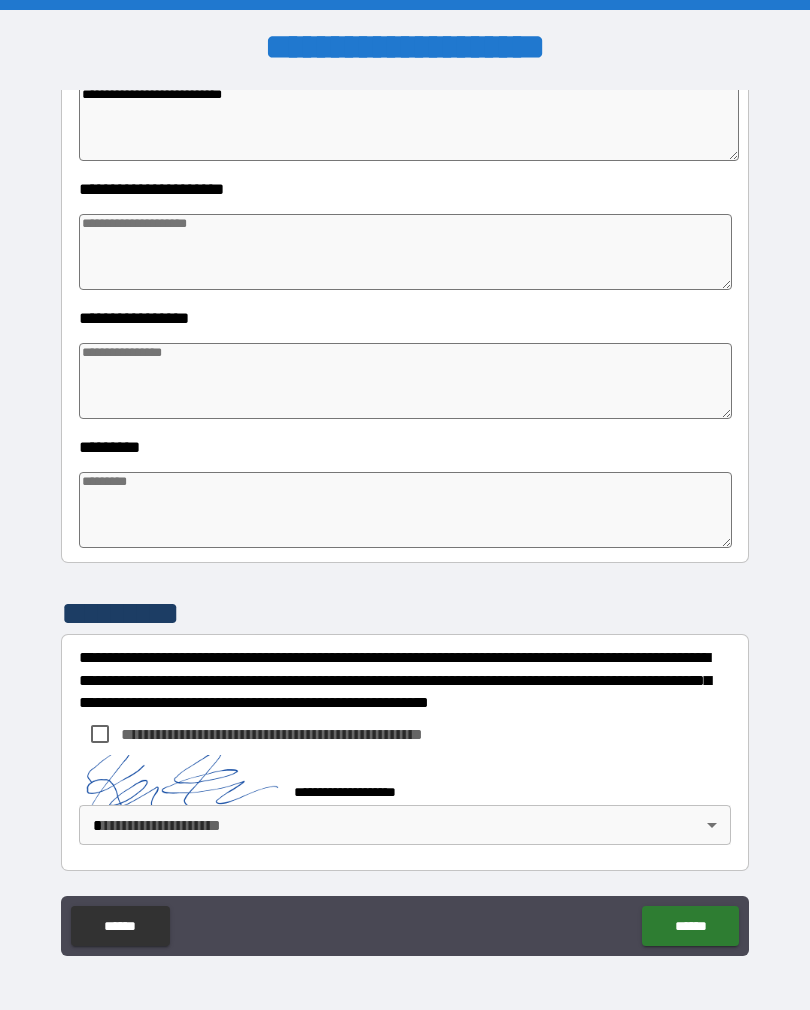 scroll, scrollTop: 382, scrollLeft: 0, axis: vertical 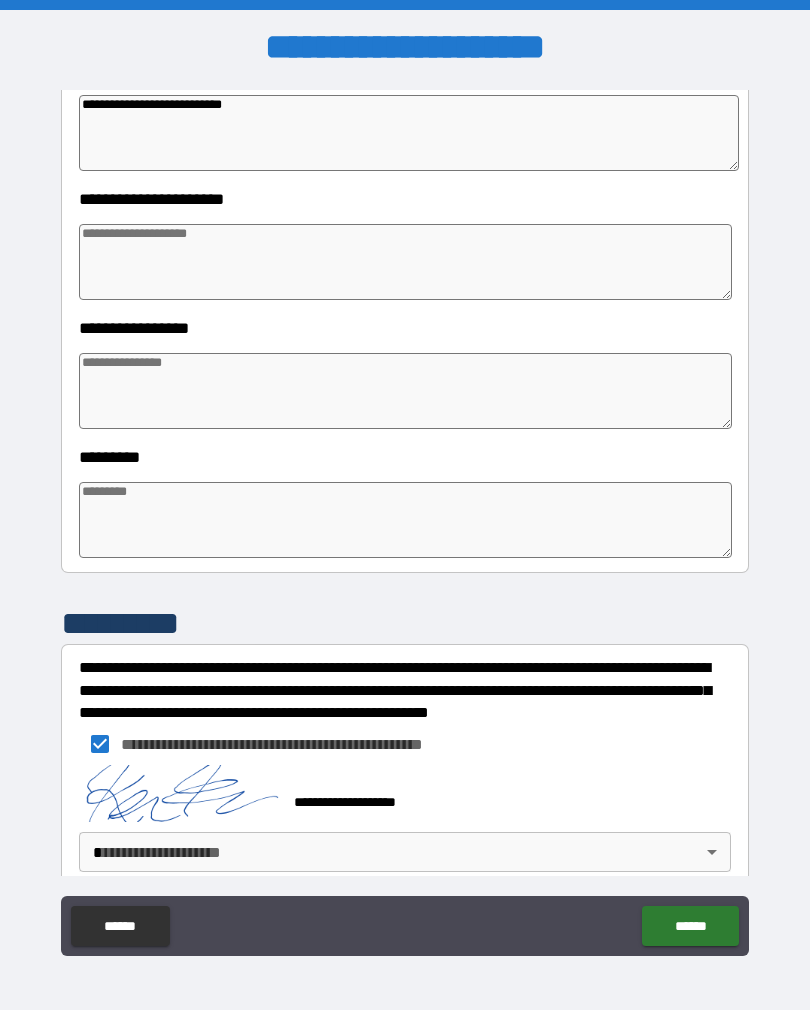 click on "**********" at bounding box center (405, 520) 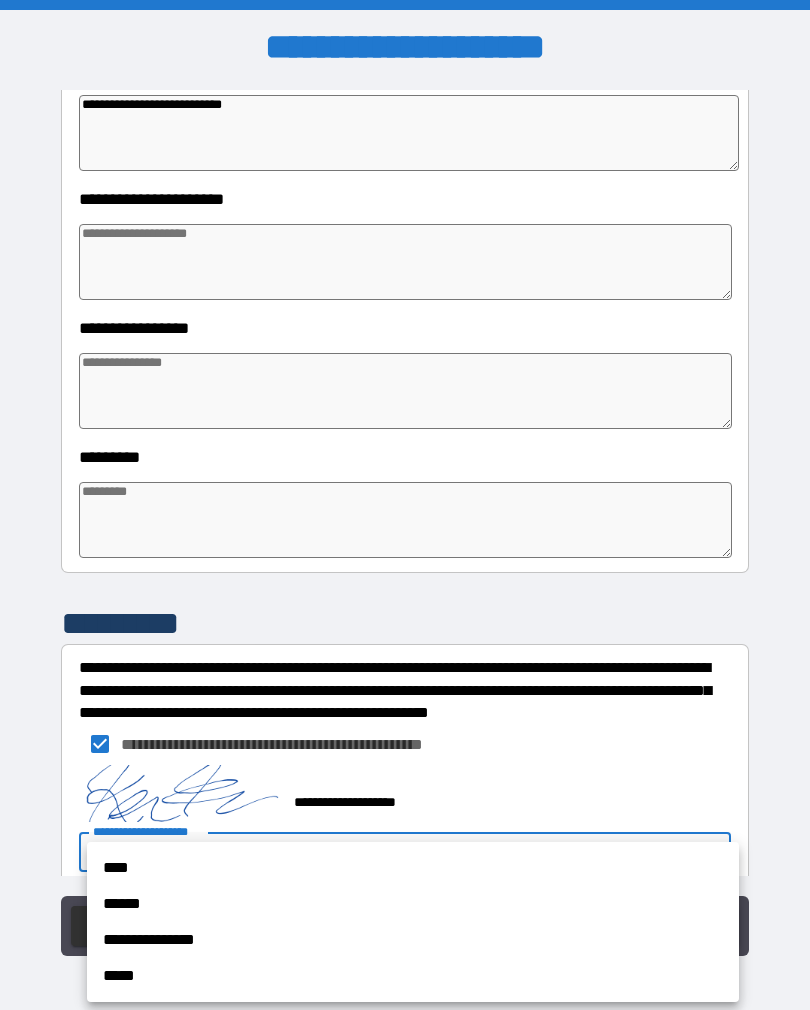 click on "**********" at bounding box center [413, 940] 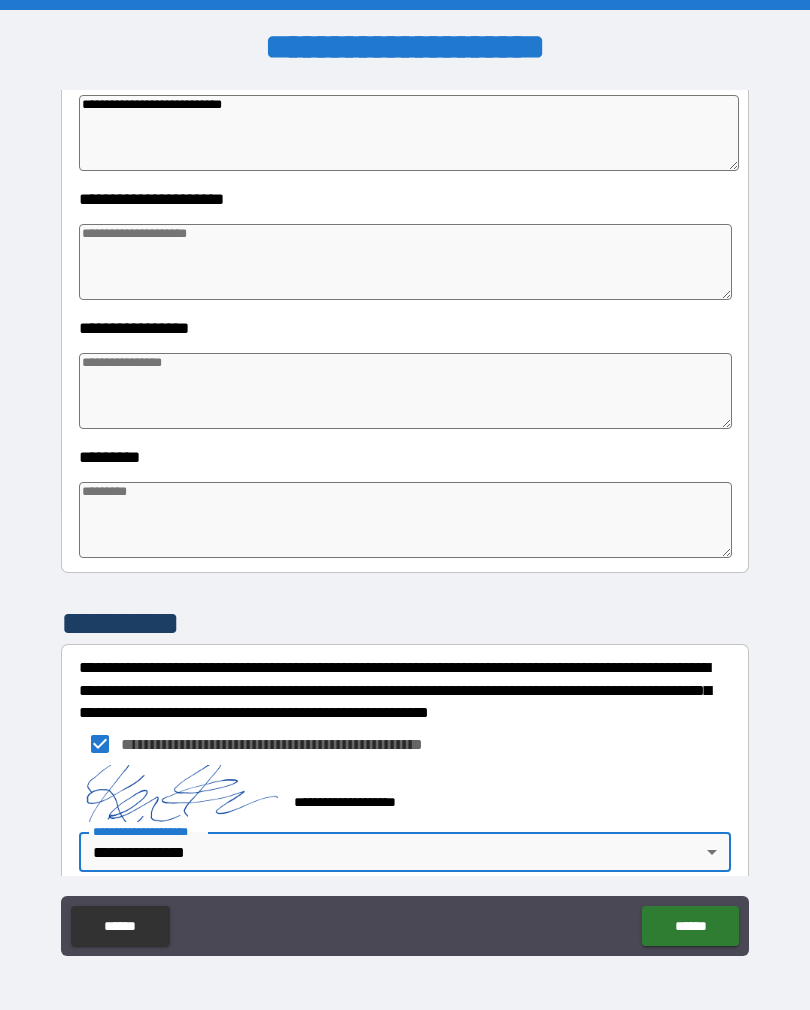 click on "******" at bounding box center (690, 926) 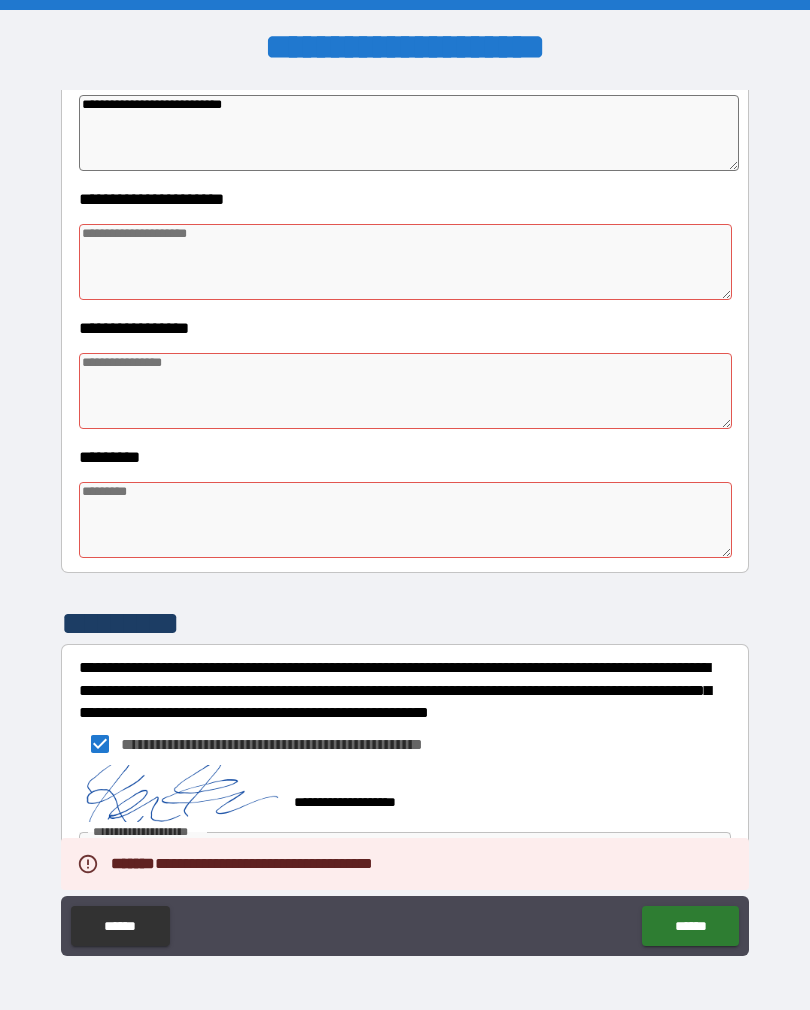 click at bounding box center (405, 262) 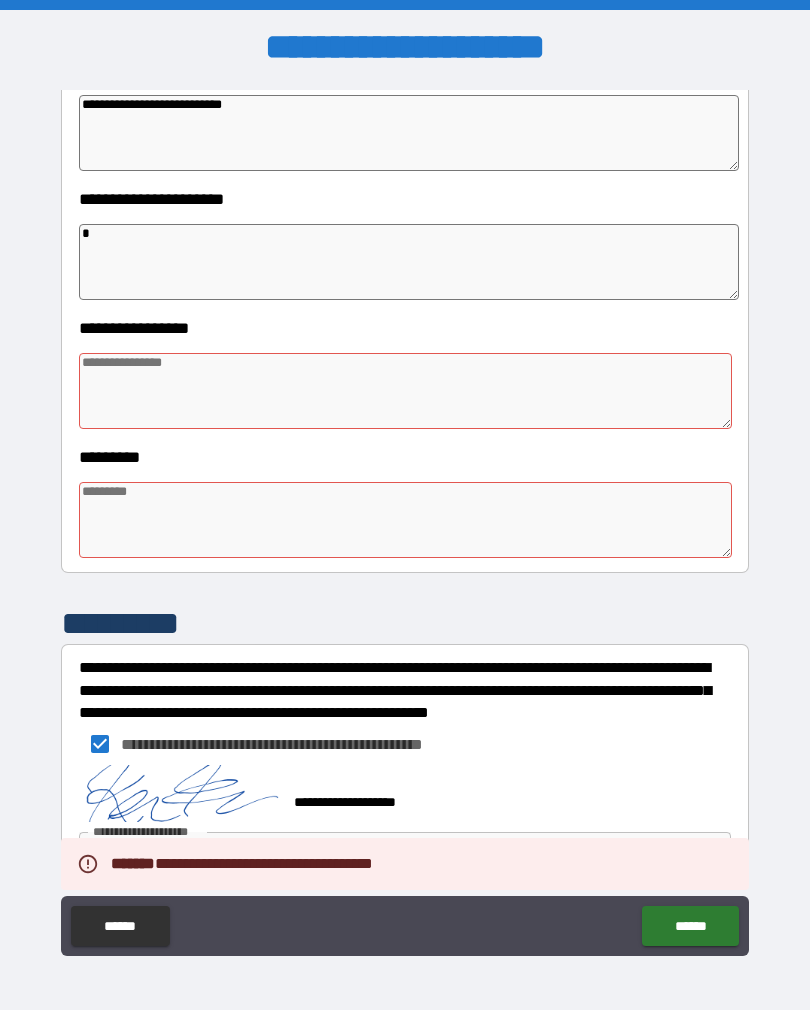click at bounding box center (405, 391) 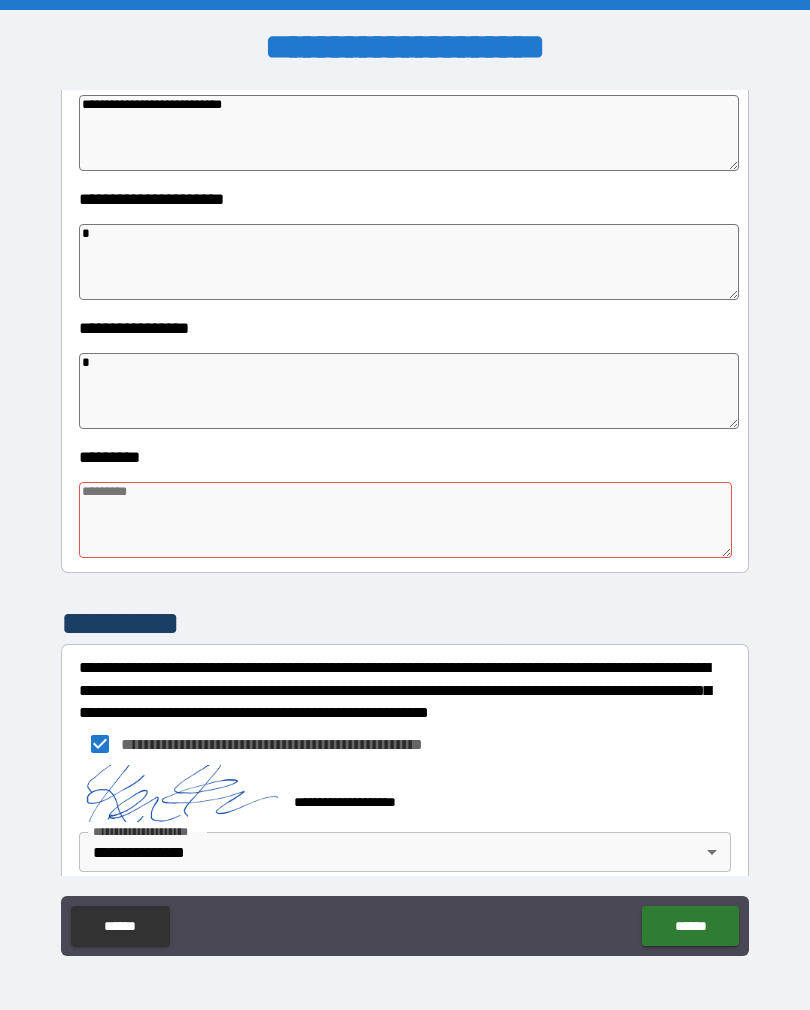 click at bounding box center (405, 520) 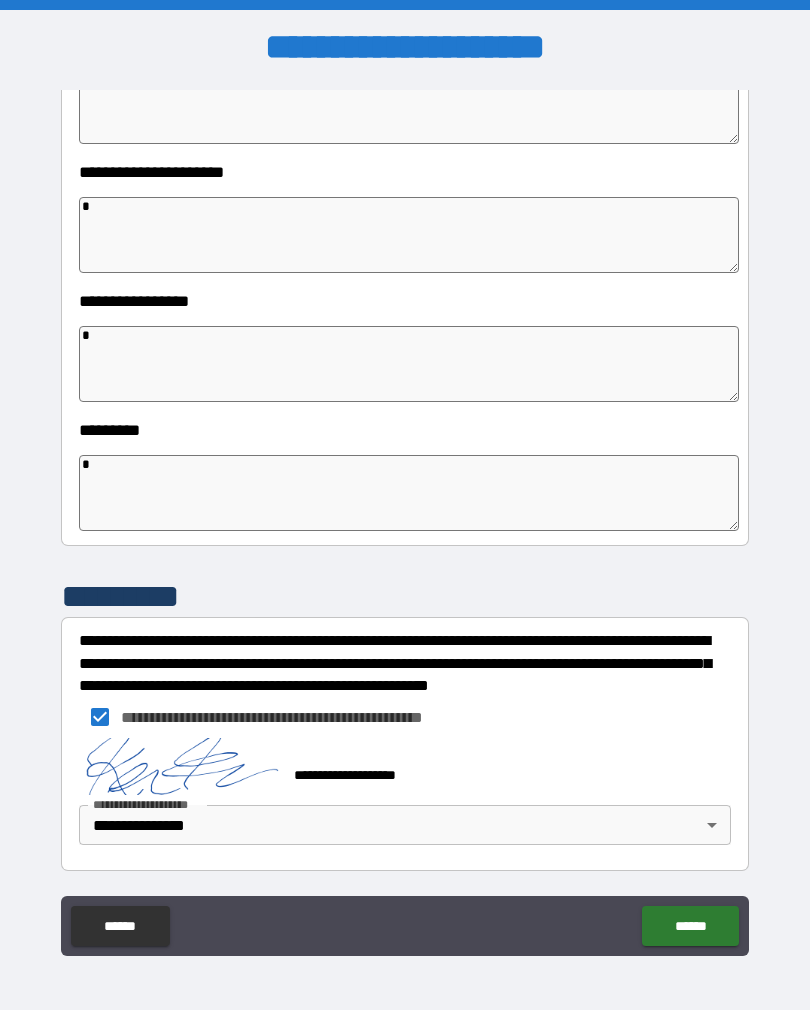 scroll, scrollTop: 409, scrollLeft: 0, axis: vertical 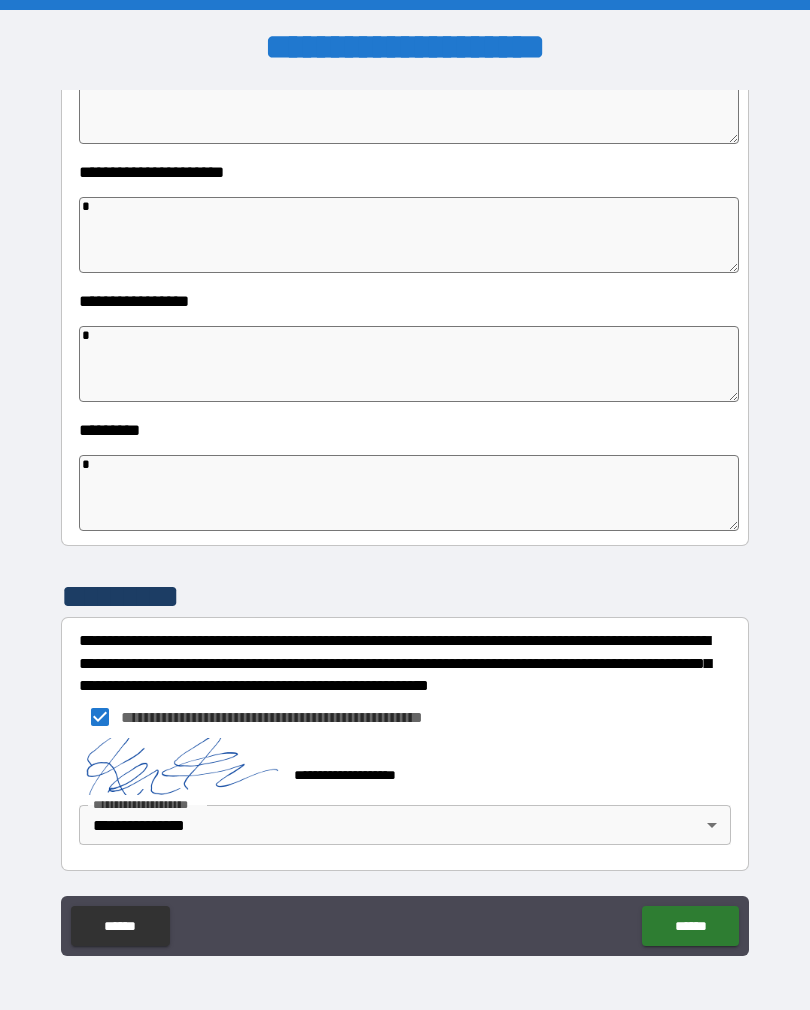 click on "**********" at bounding box center [405, 523] 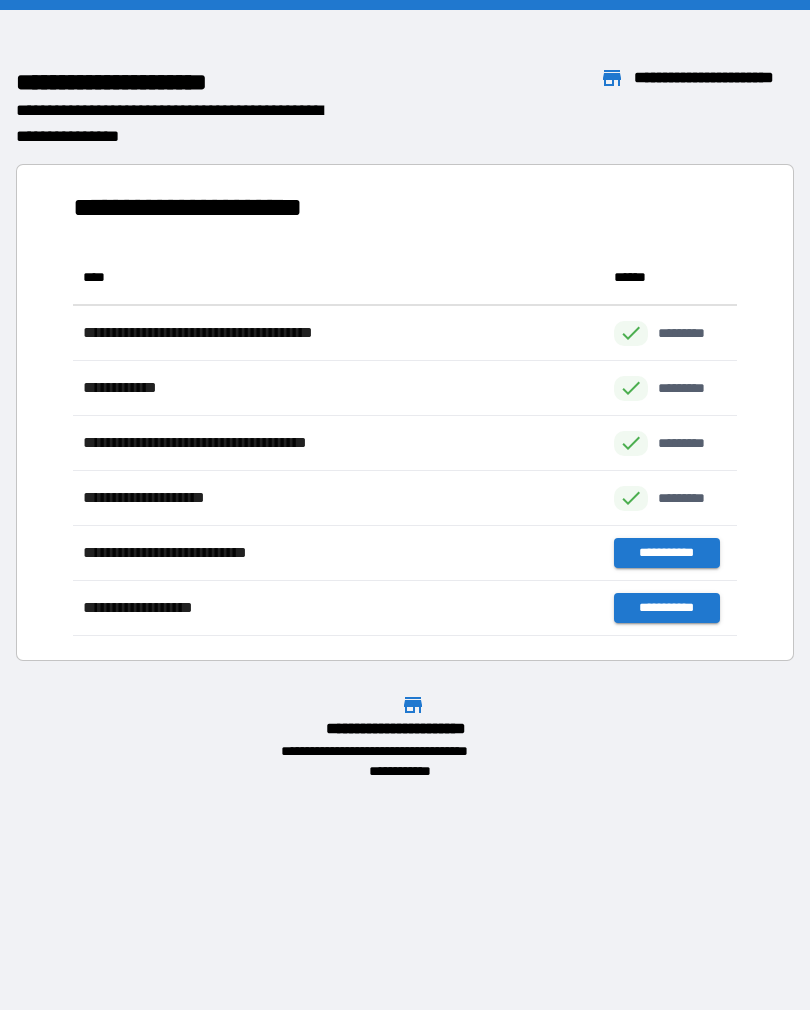 scroll, scrollTop: 1, scrollLeft: 1, axis: both 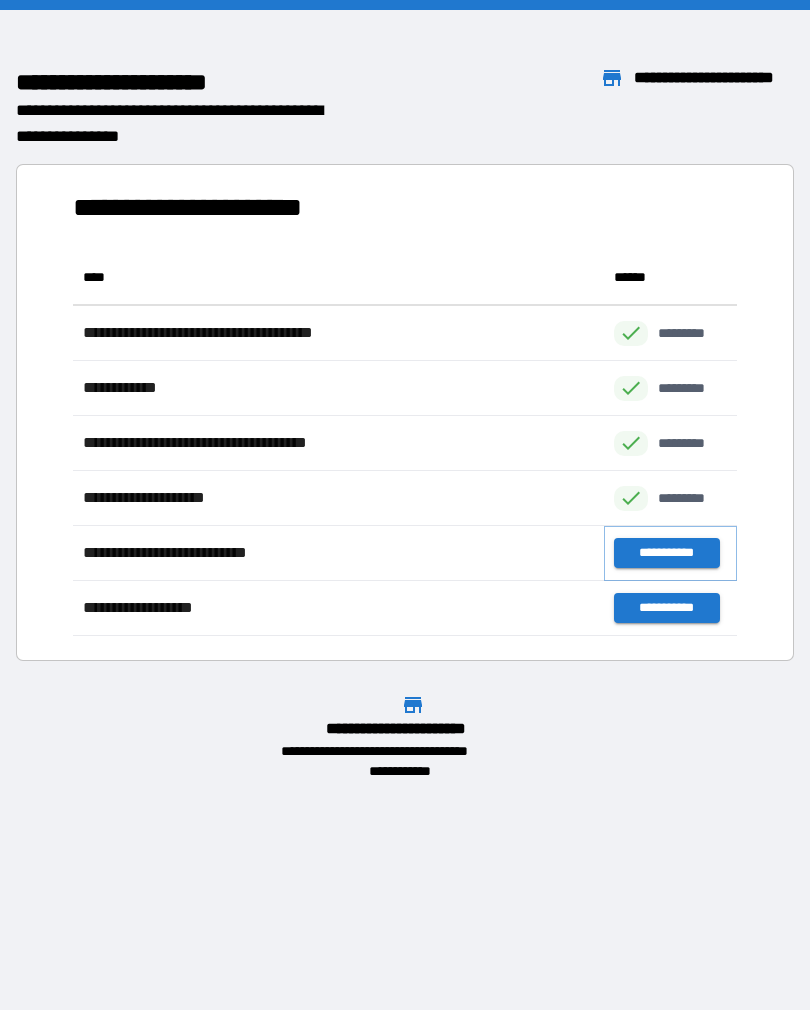 click on "**********" at bounding box center (666, 553) 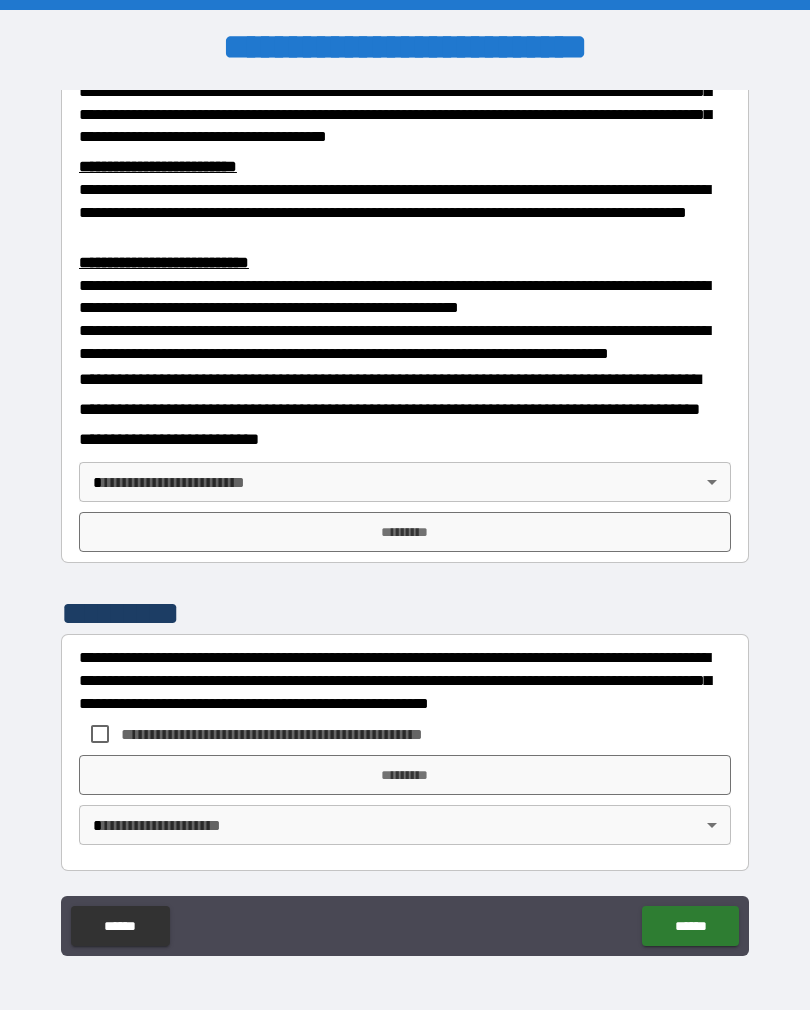 scroll, scrollTop: 660, scrollLeft: 0, axis: vertical 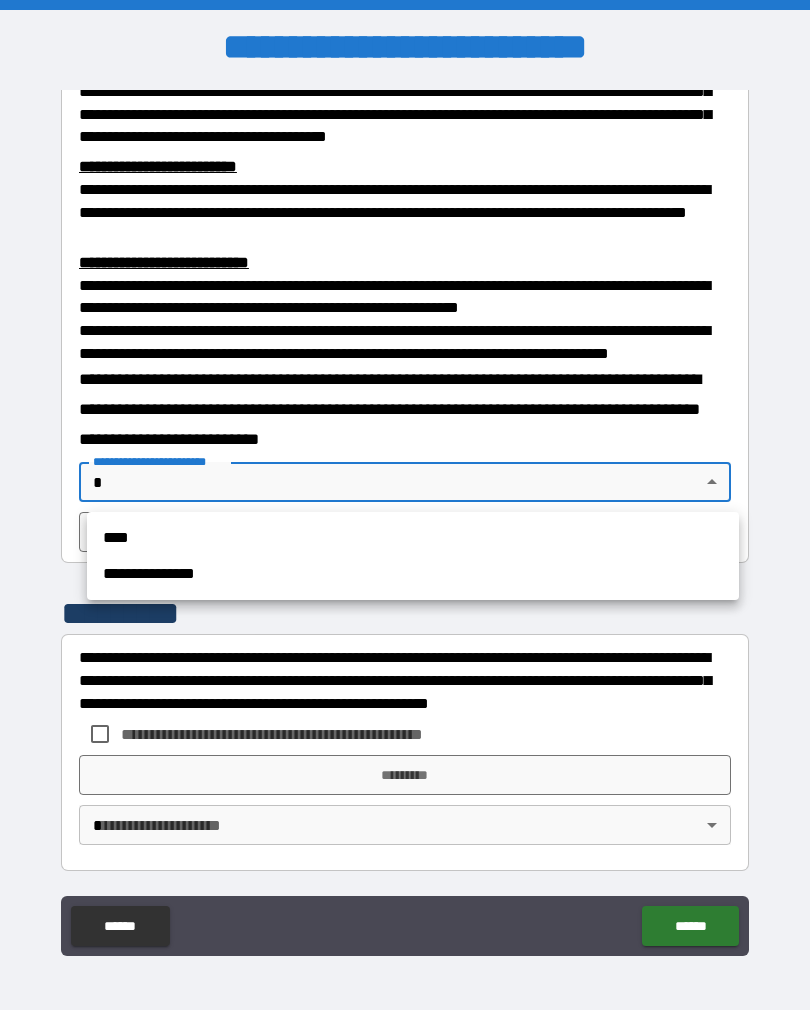 click on "**********" at bounding box center [413, 574] 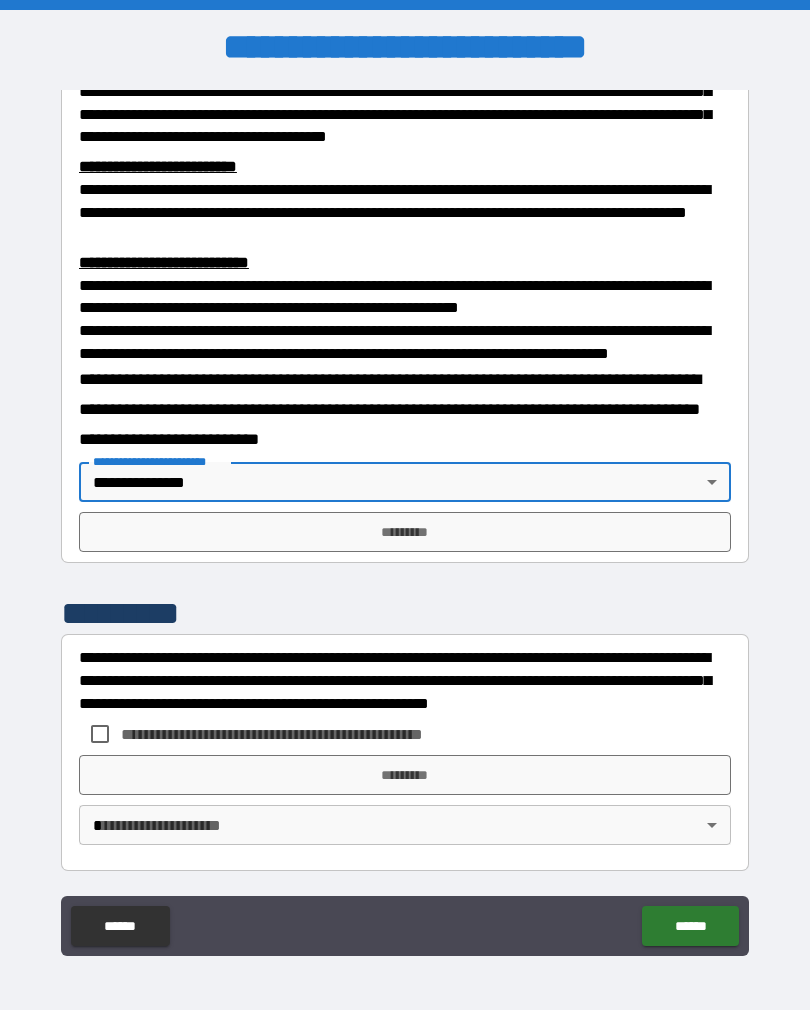 click on "**********" at bounding box center [405, 483] 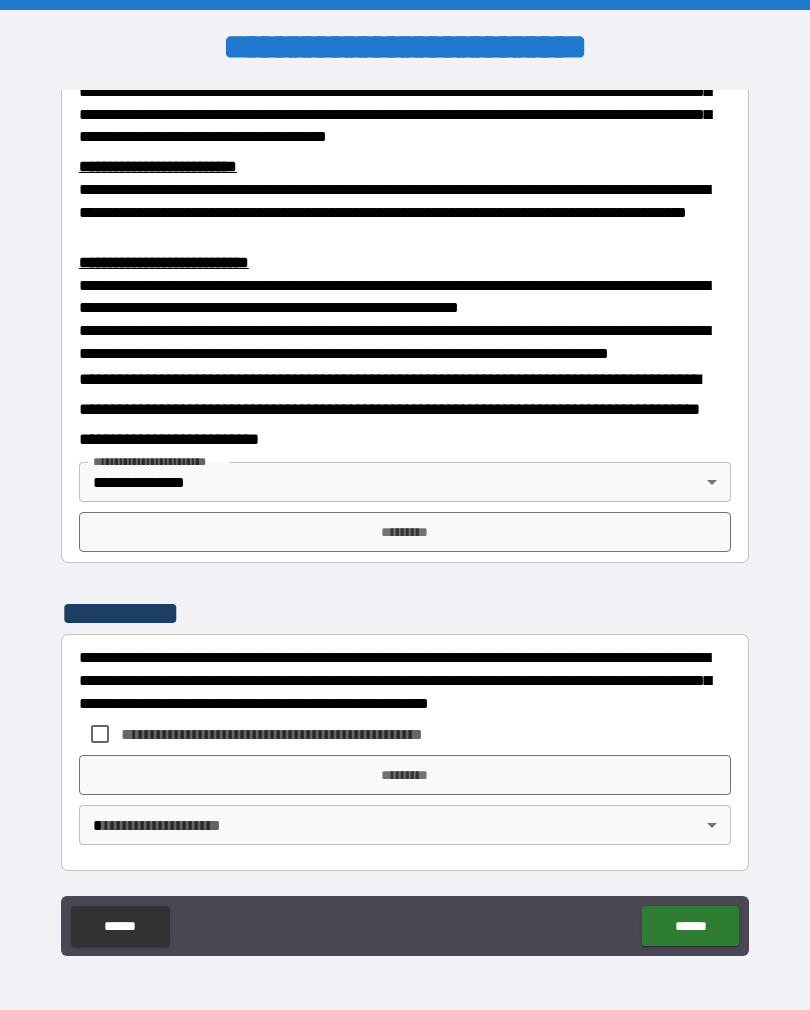 click on "*********" at bounding box center [405, 532] 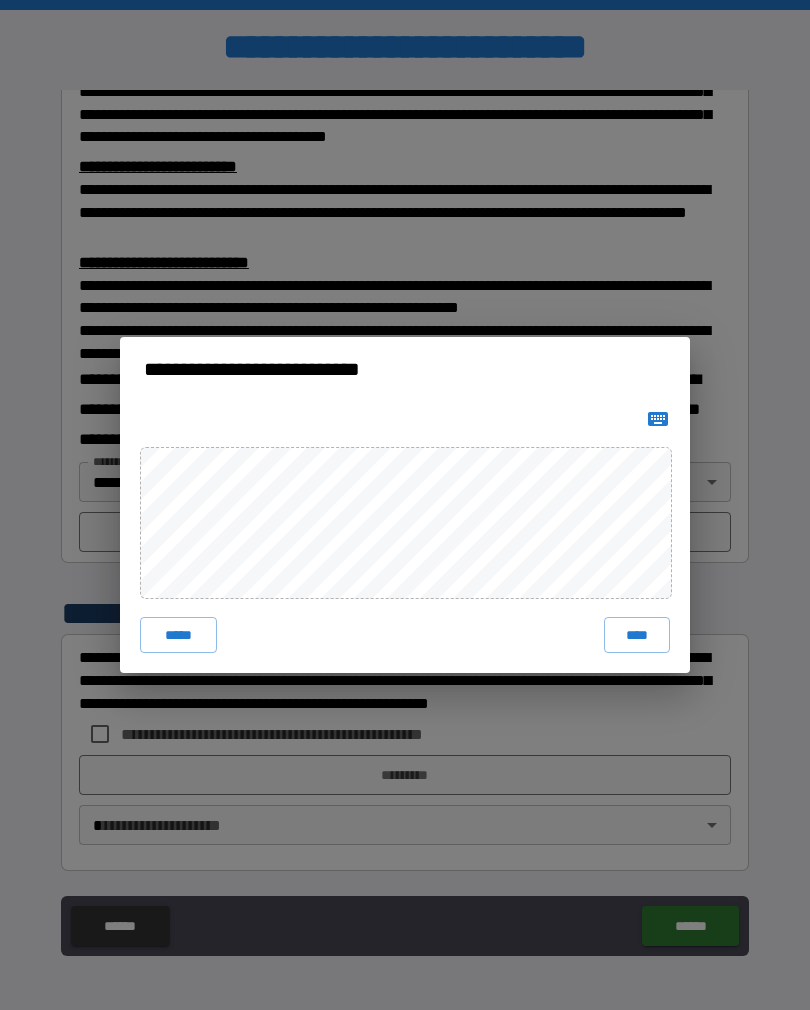 click on "****" at bounding box center (637, 635) 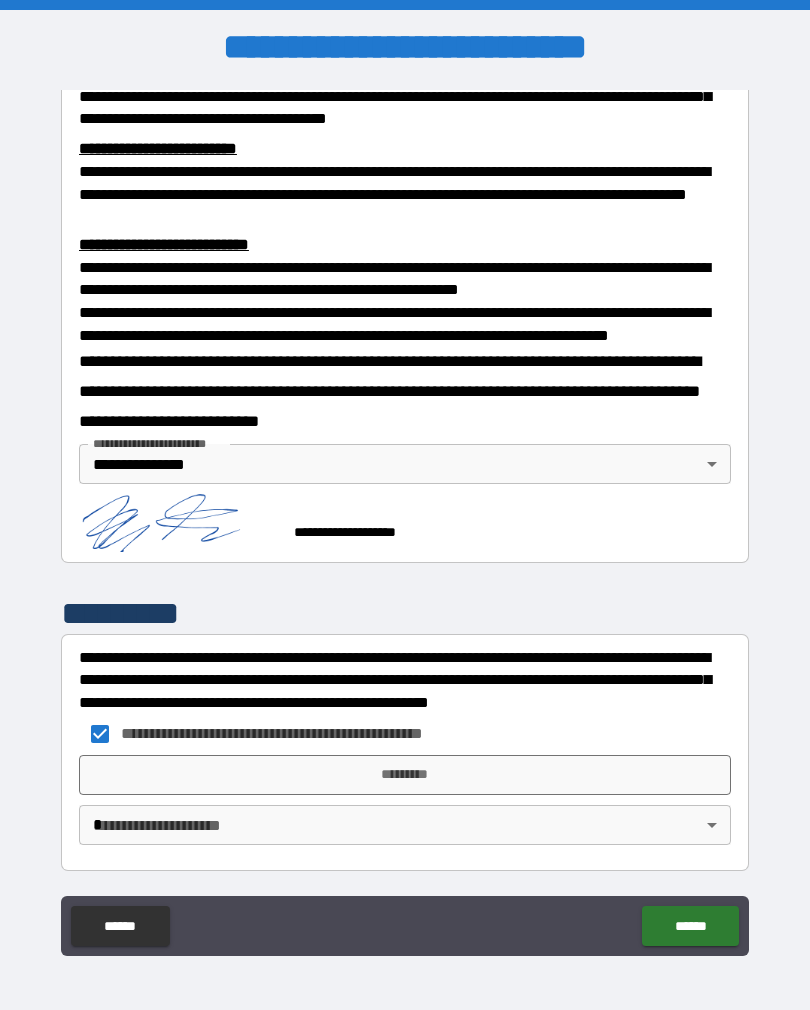 click on "*********" at bounding box center [405, 775] 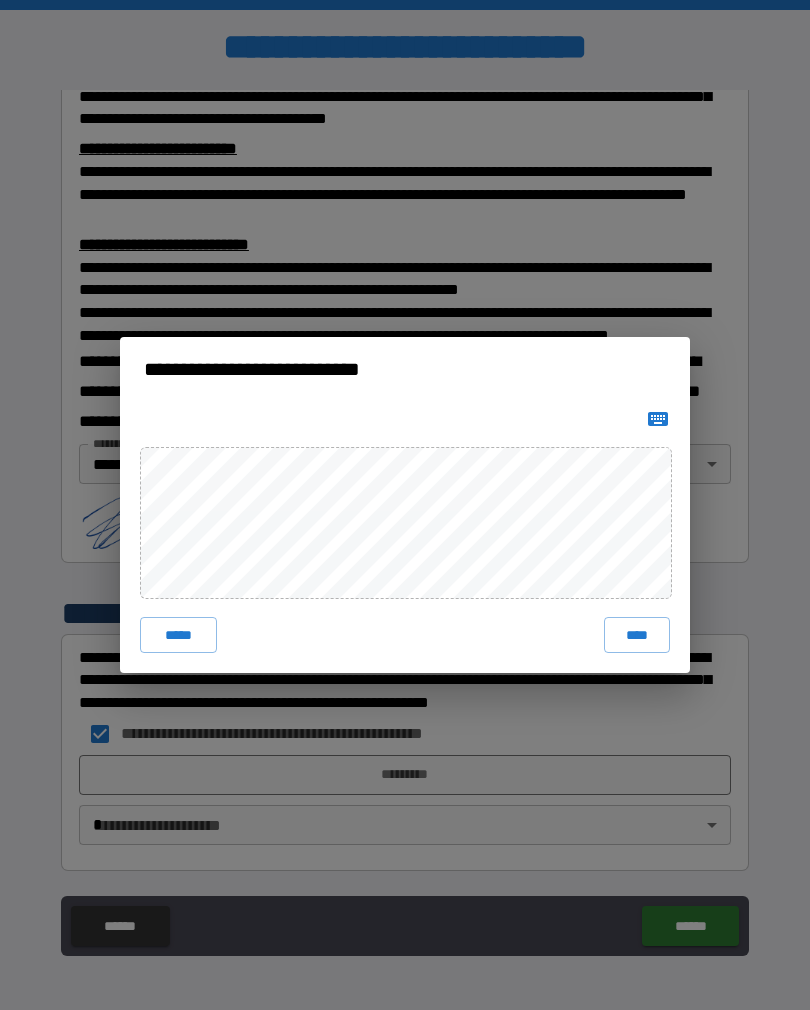 click on "****" at bounding box center [637, 635] 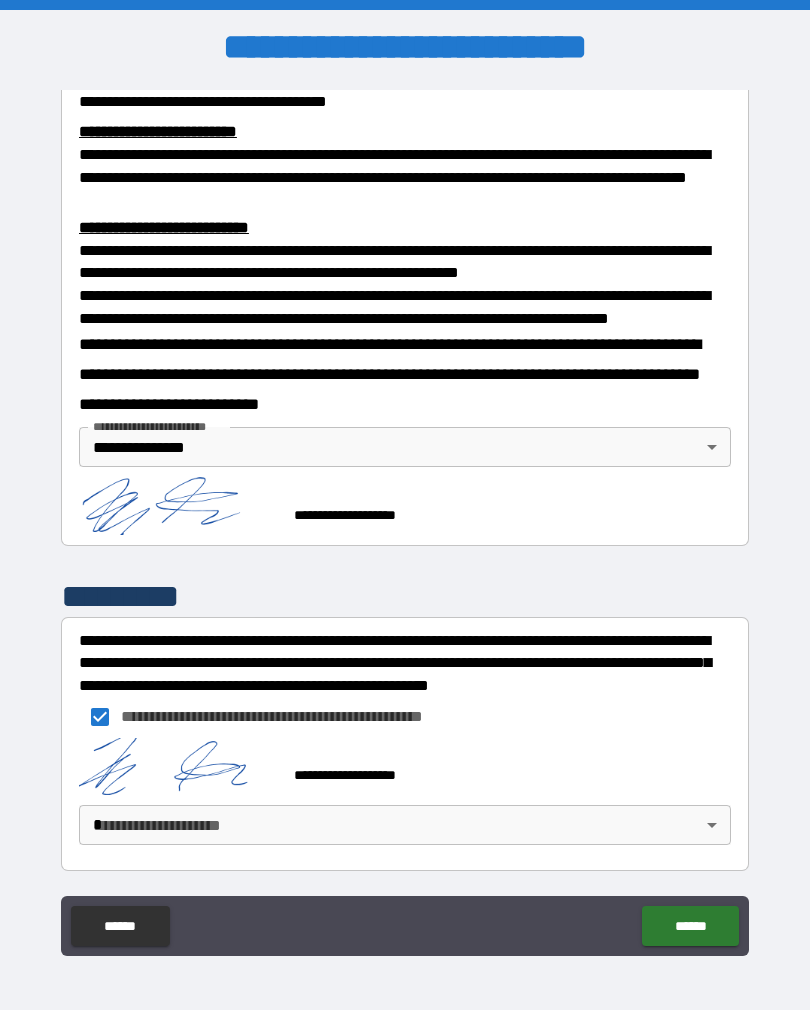 click on "**********" at bounding box center (405, 520) 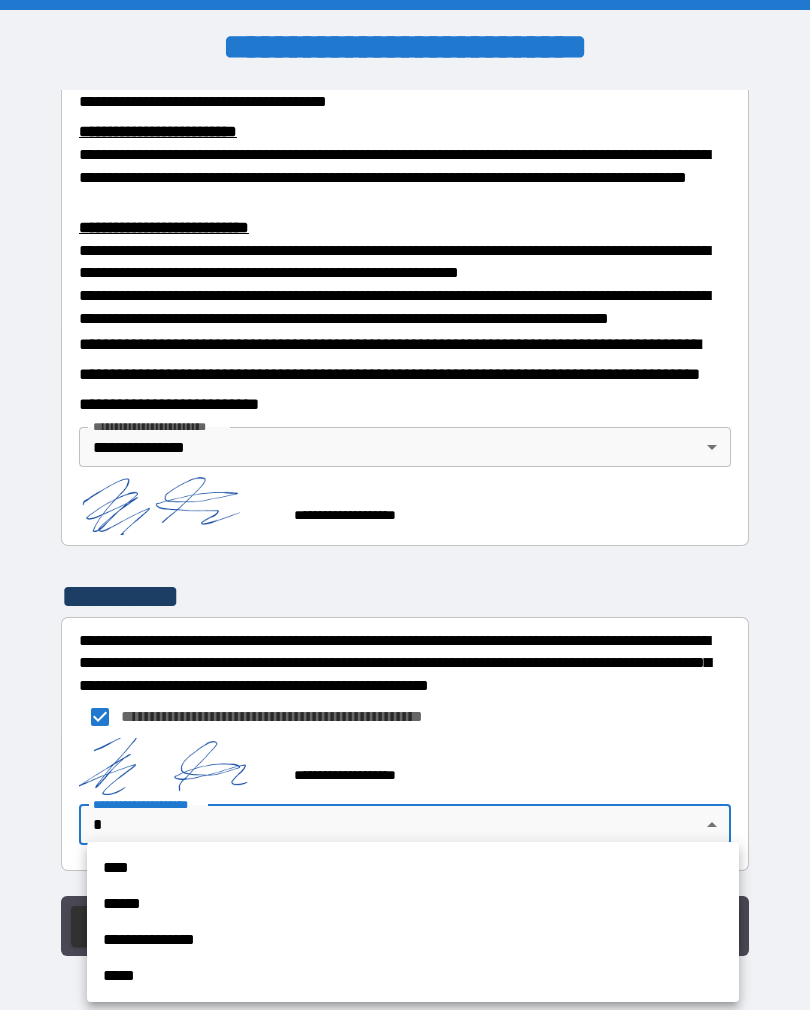 click on "**********" at bounding box center [413, 940] 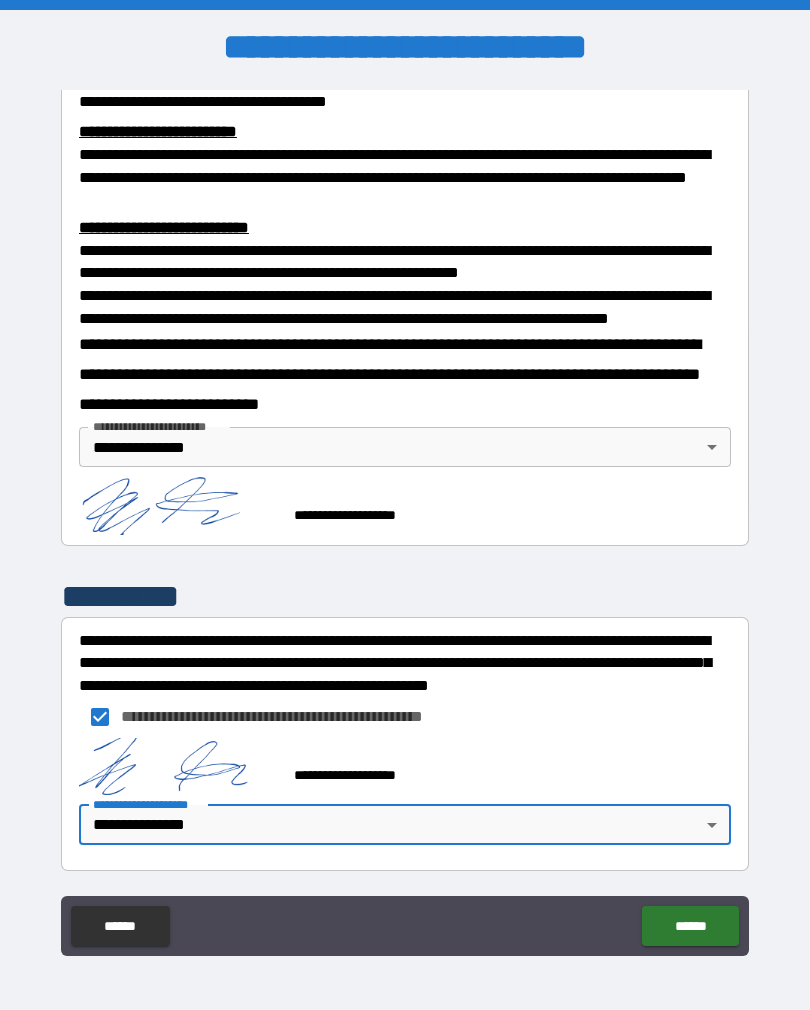 scroll, scrollTop: 663, scrollLeft: 0, axis: vertical 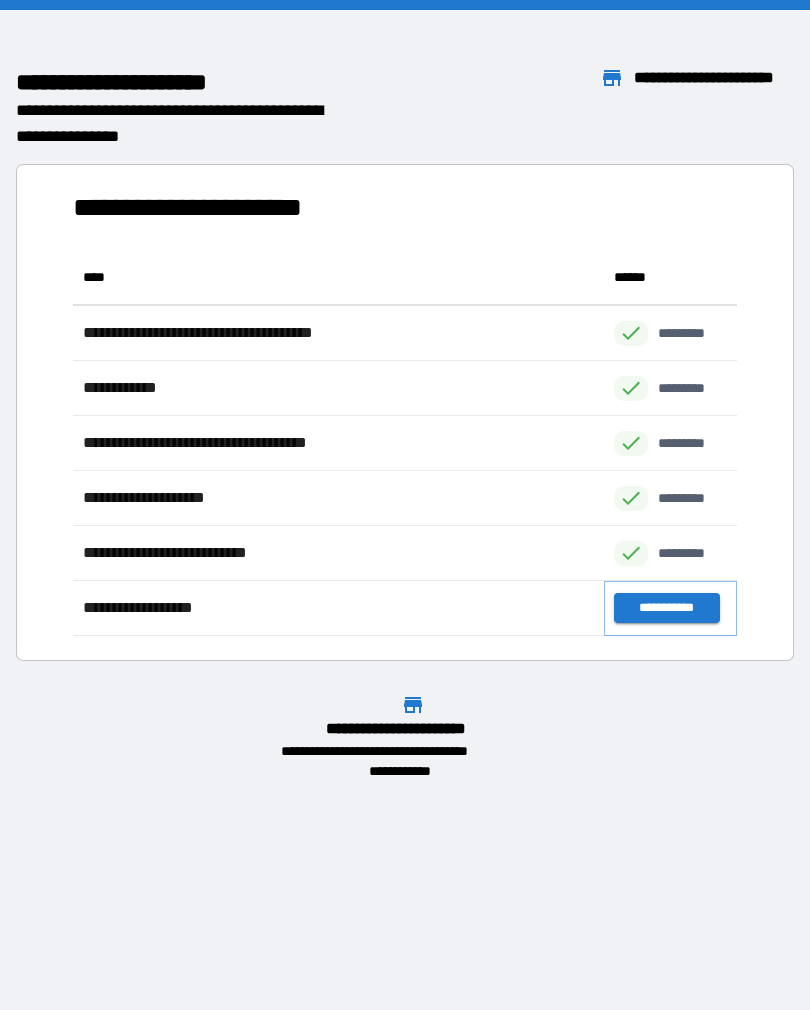 click on "**********" at bounding box center (666, 608) 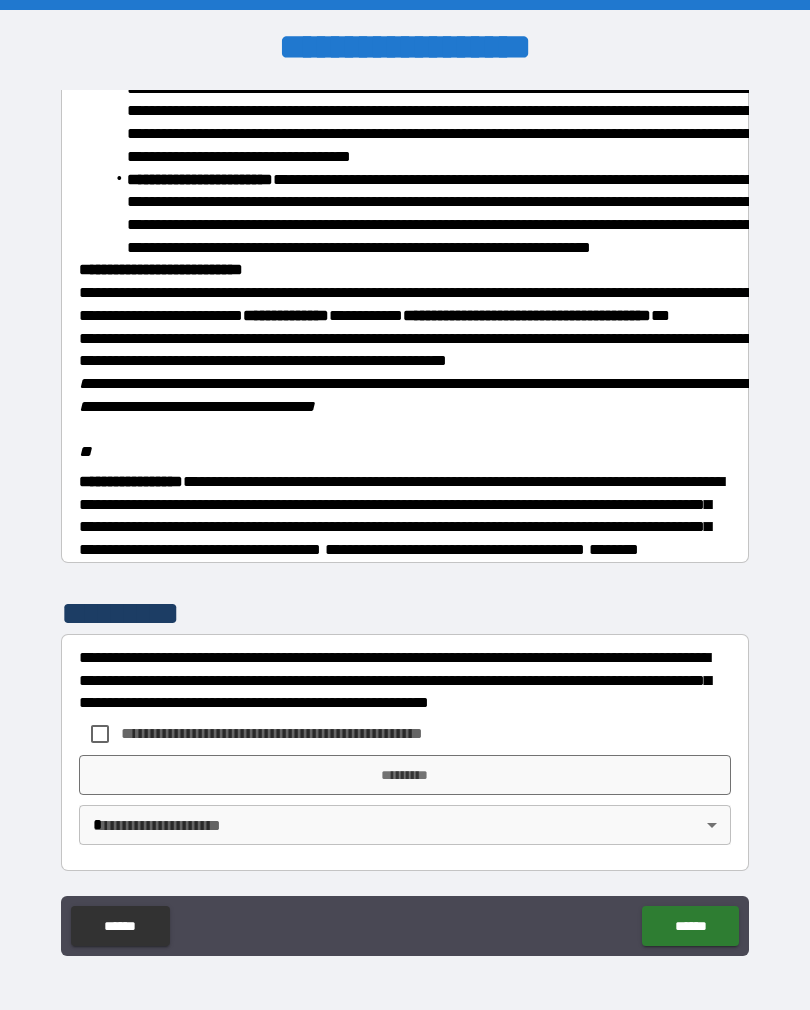 scroll, scrollTop: 2206, scrollLeft: 0, axis: vertical 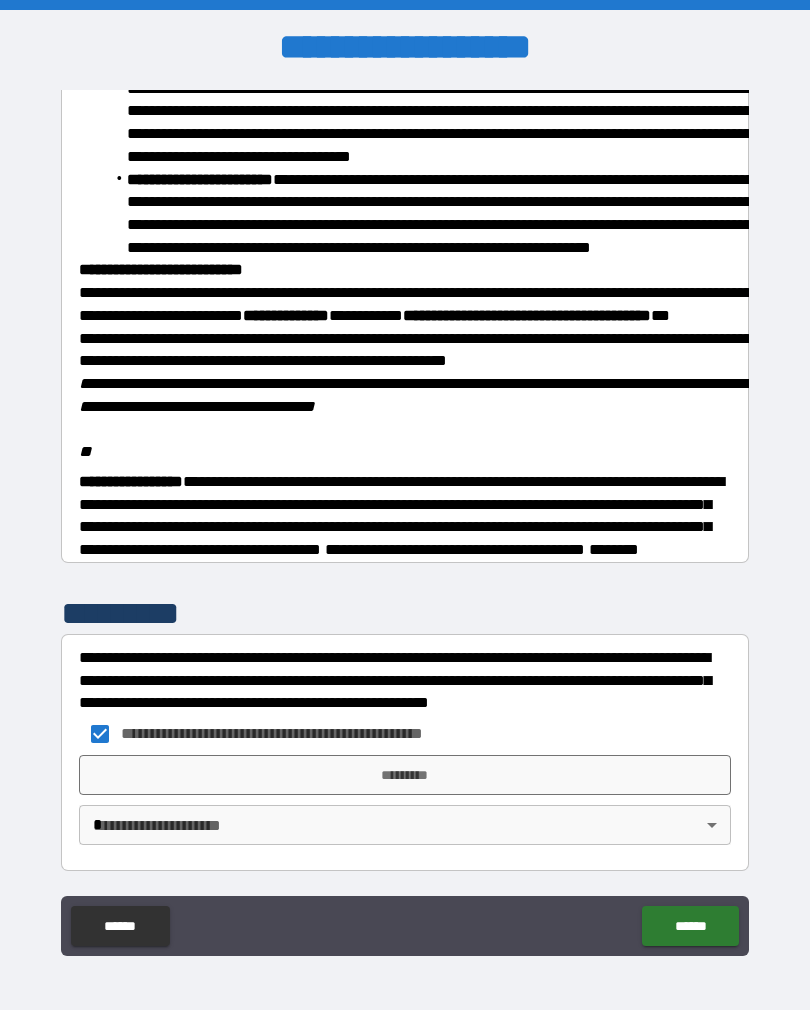 click on "*********" at bounding box center [405, 775] 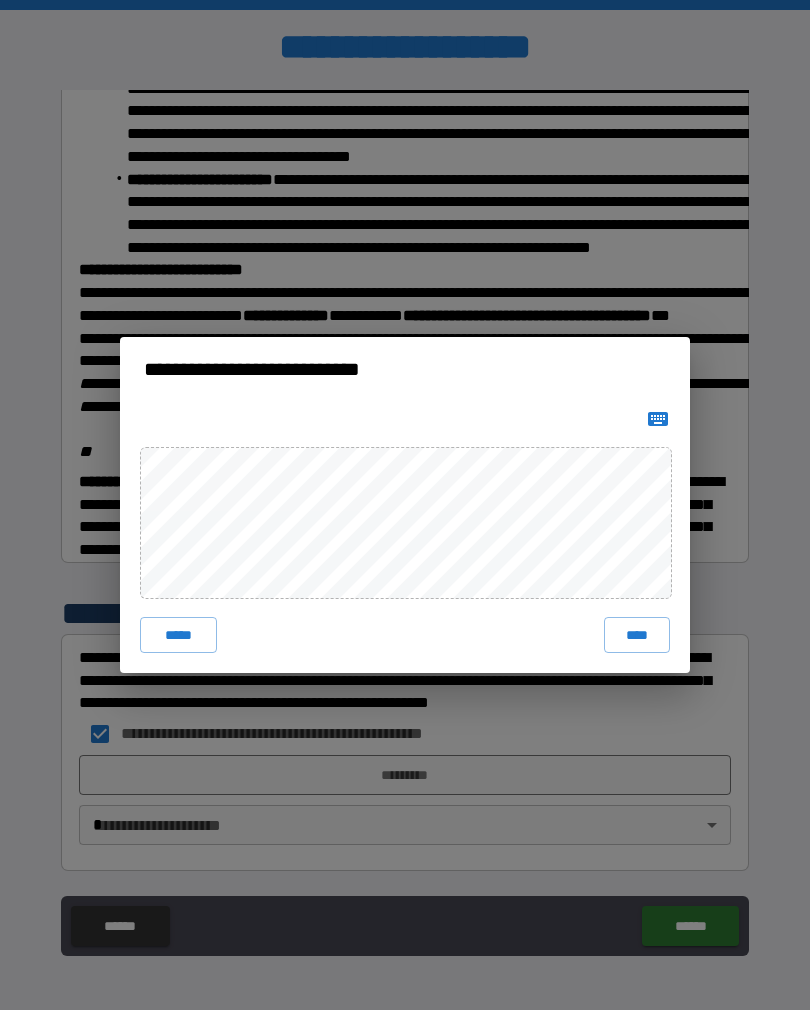 click on "****" at bounding box center (637, 635) 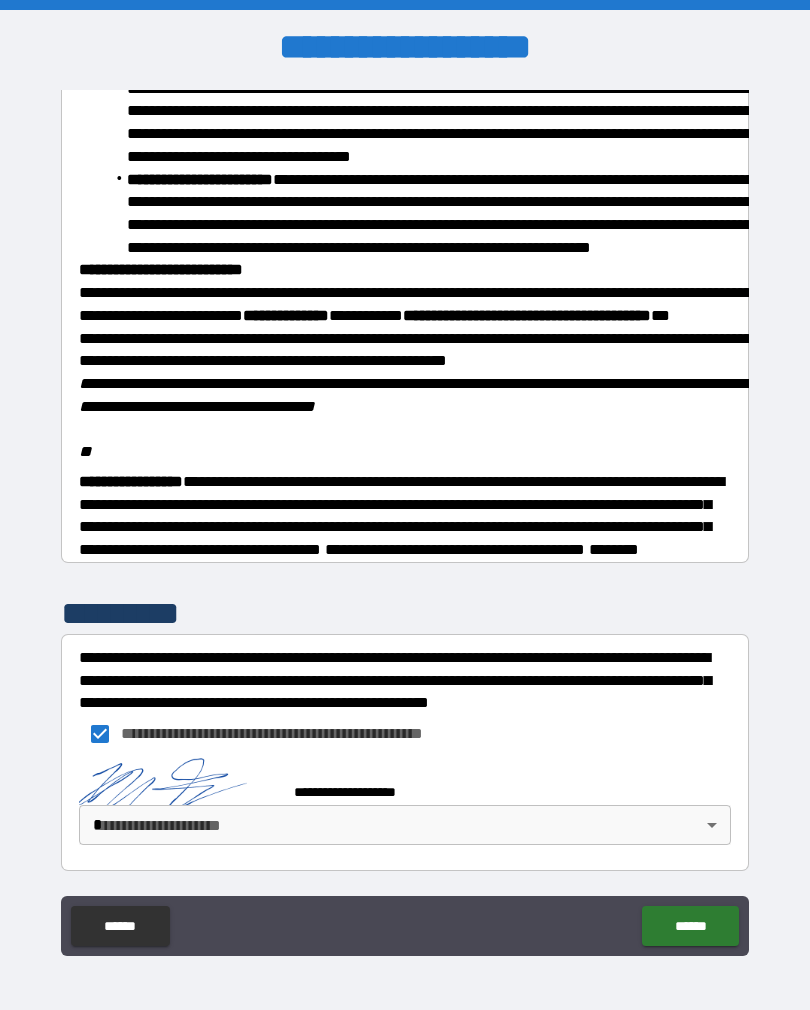scroll, scrollTop: 2196, scrollLeft: 0, axis: vertical 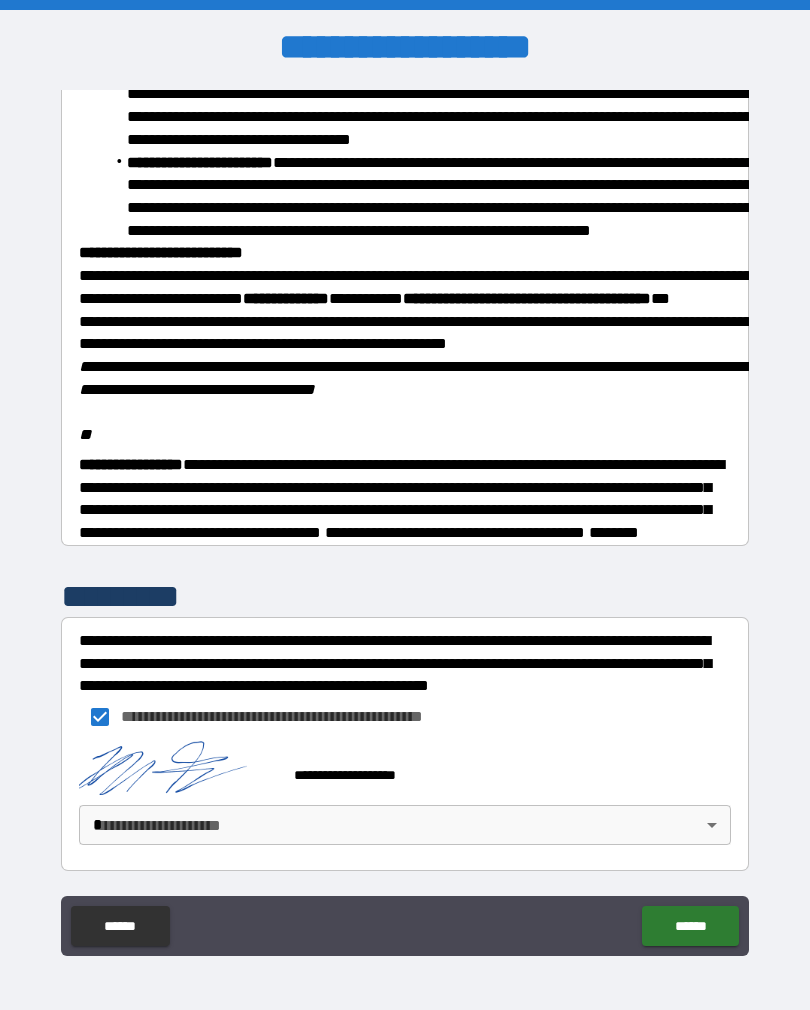 click on "**********" at bounding box center (405, 520) 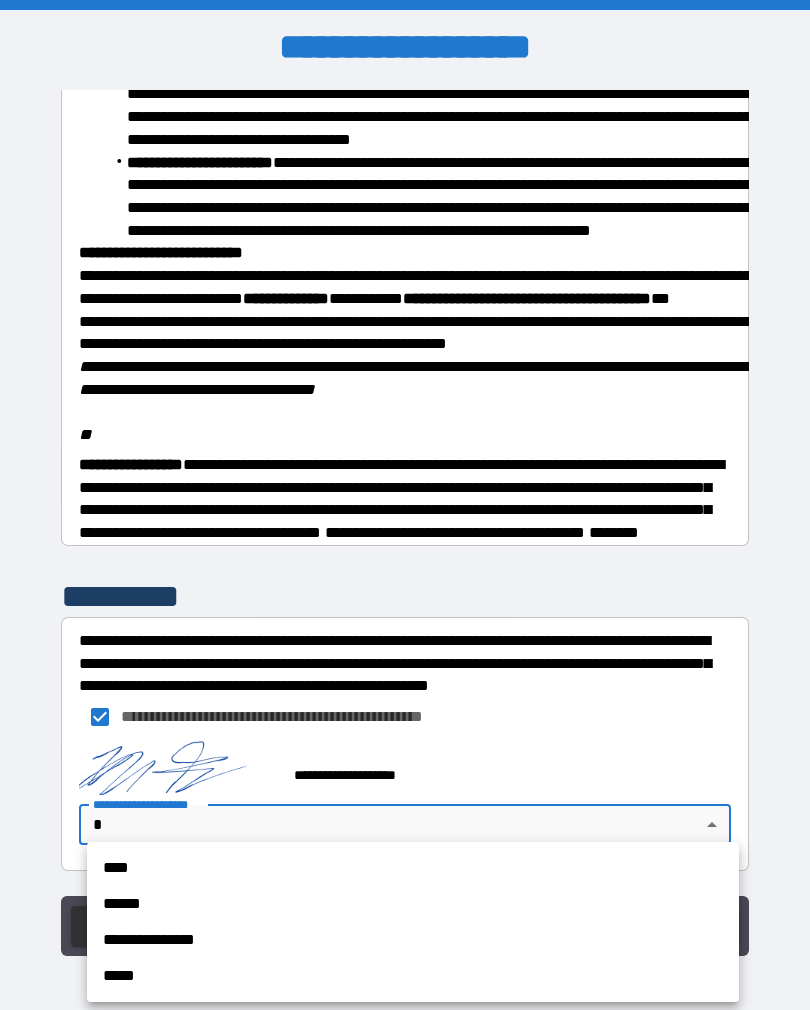 click on "**********" at bounding box center (413, 940) 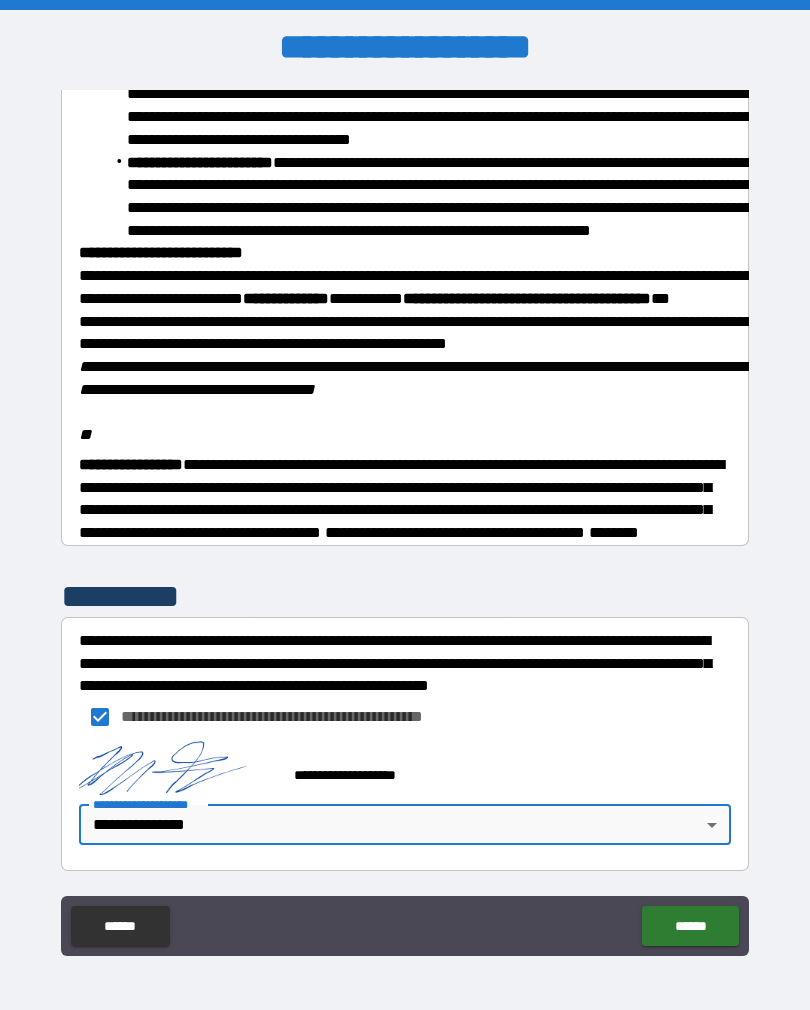 click on "******" at bounding box center (690, 926) 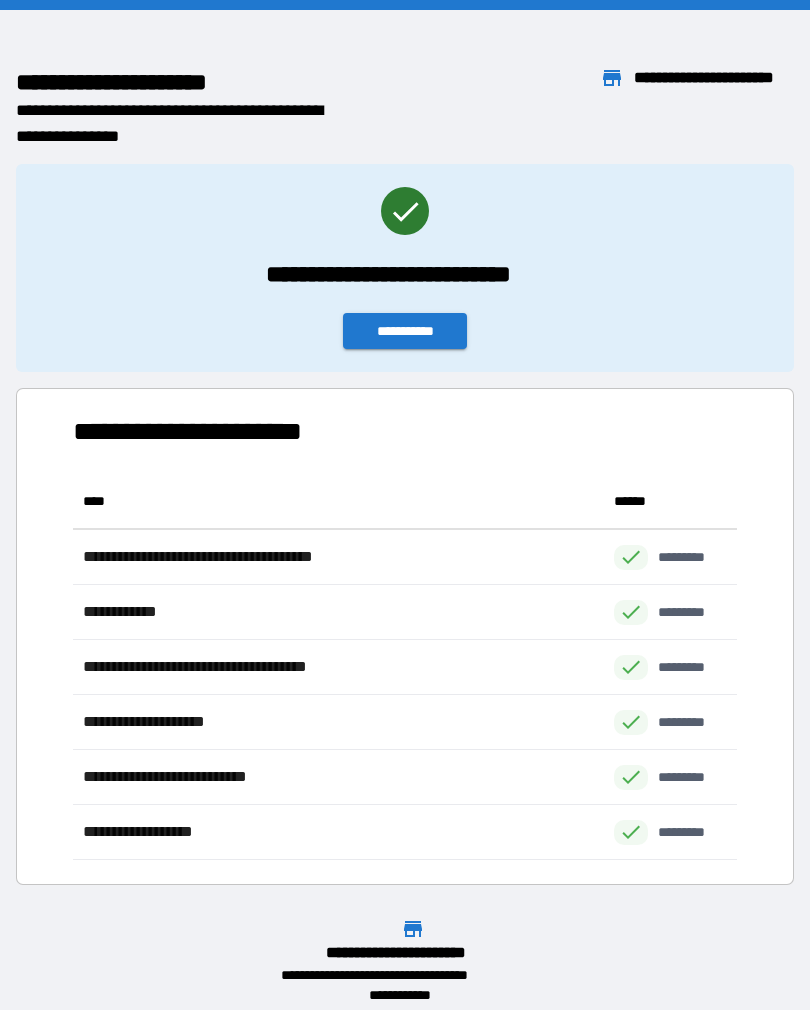 scroll, scrollTop: 386, scrollLeft: 664, axis: both 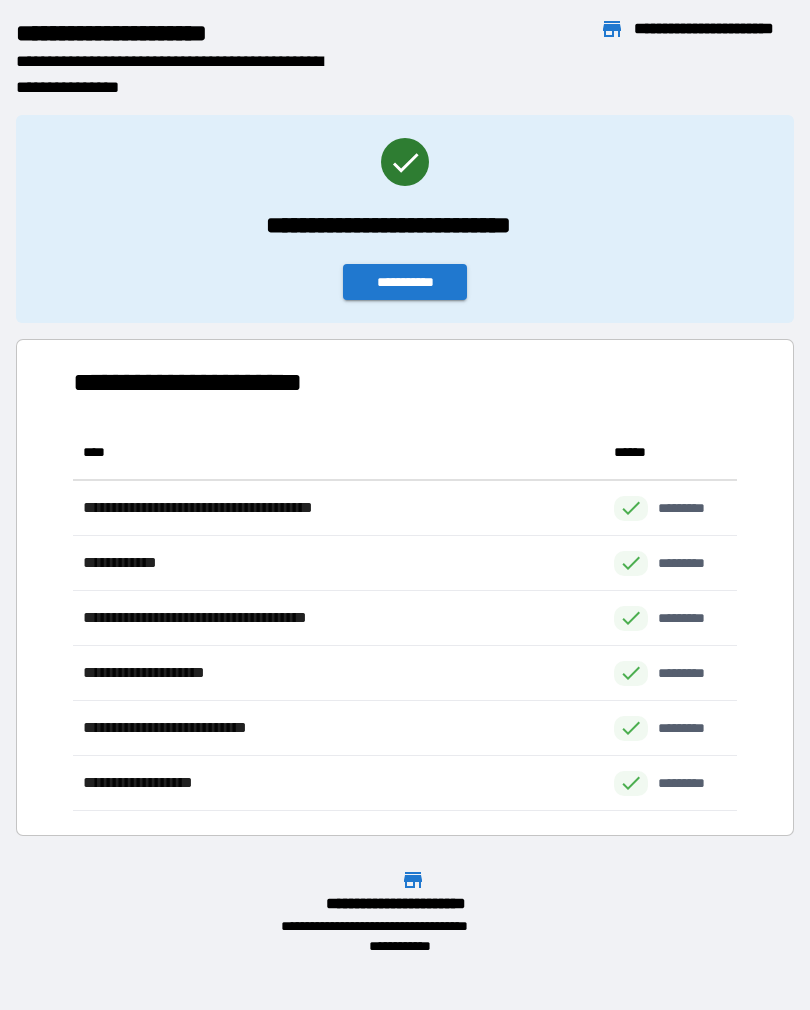 click on "**********" at bounding box center [405, 282] 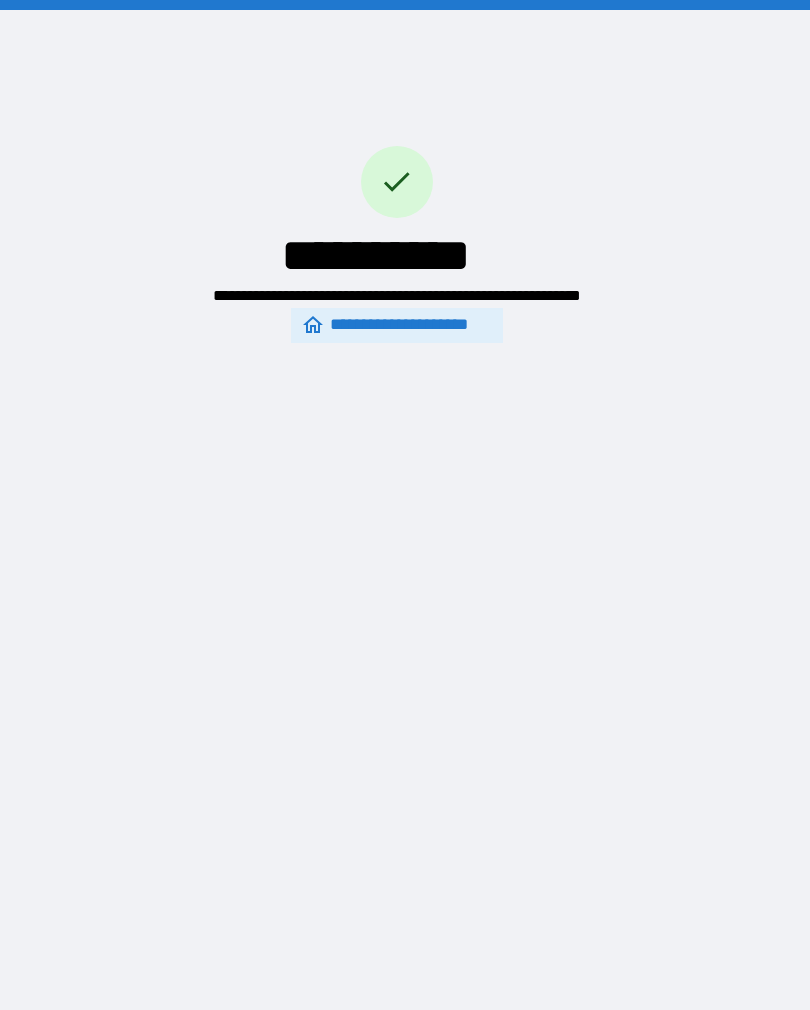 scroll, scrollTop: 0, scrollLeft: 0, axis: both 